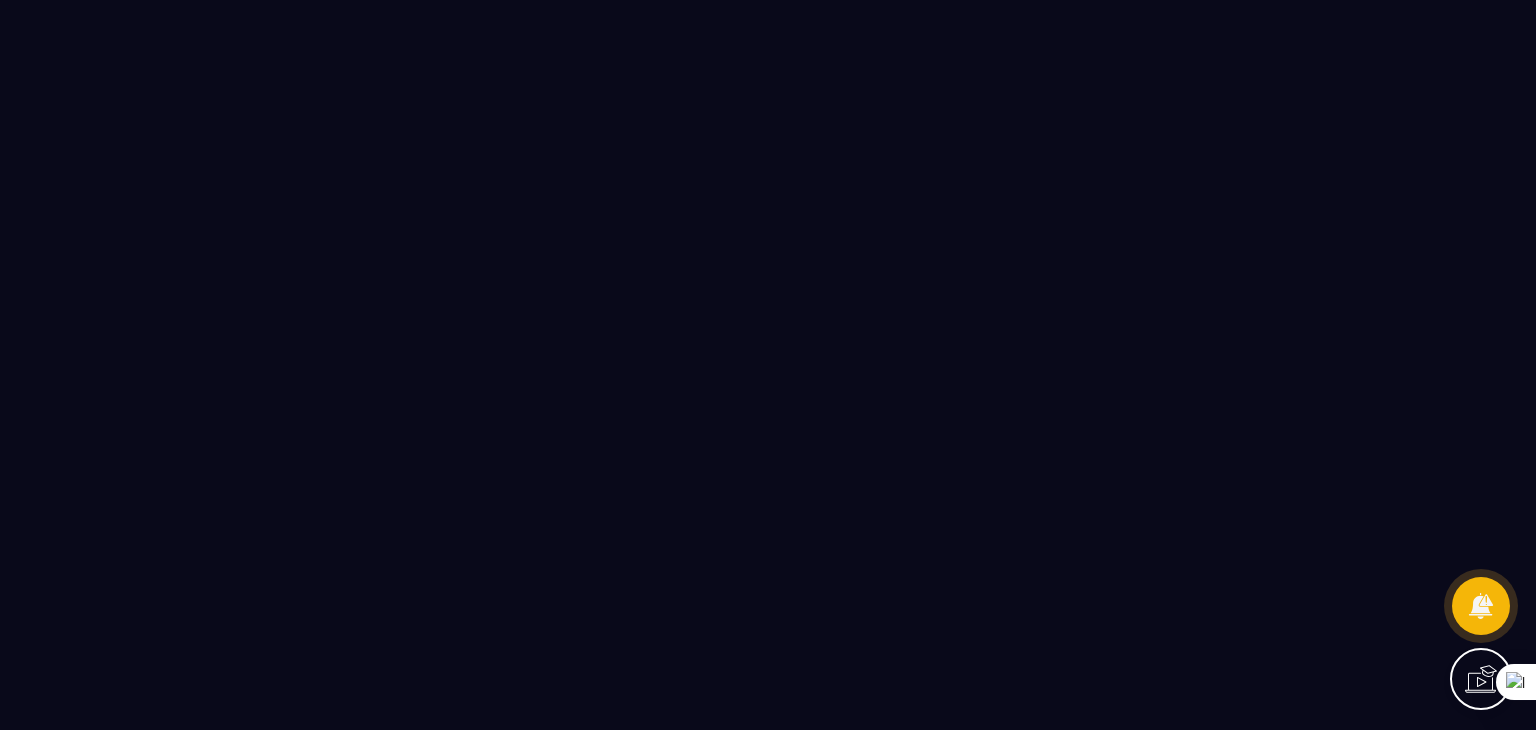 scroll, scrollTop: 0, scrollLeft: 0, axis: both 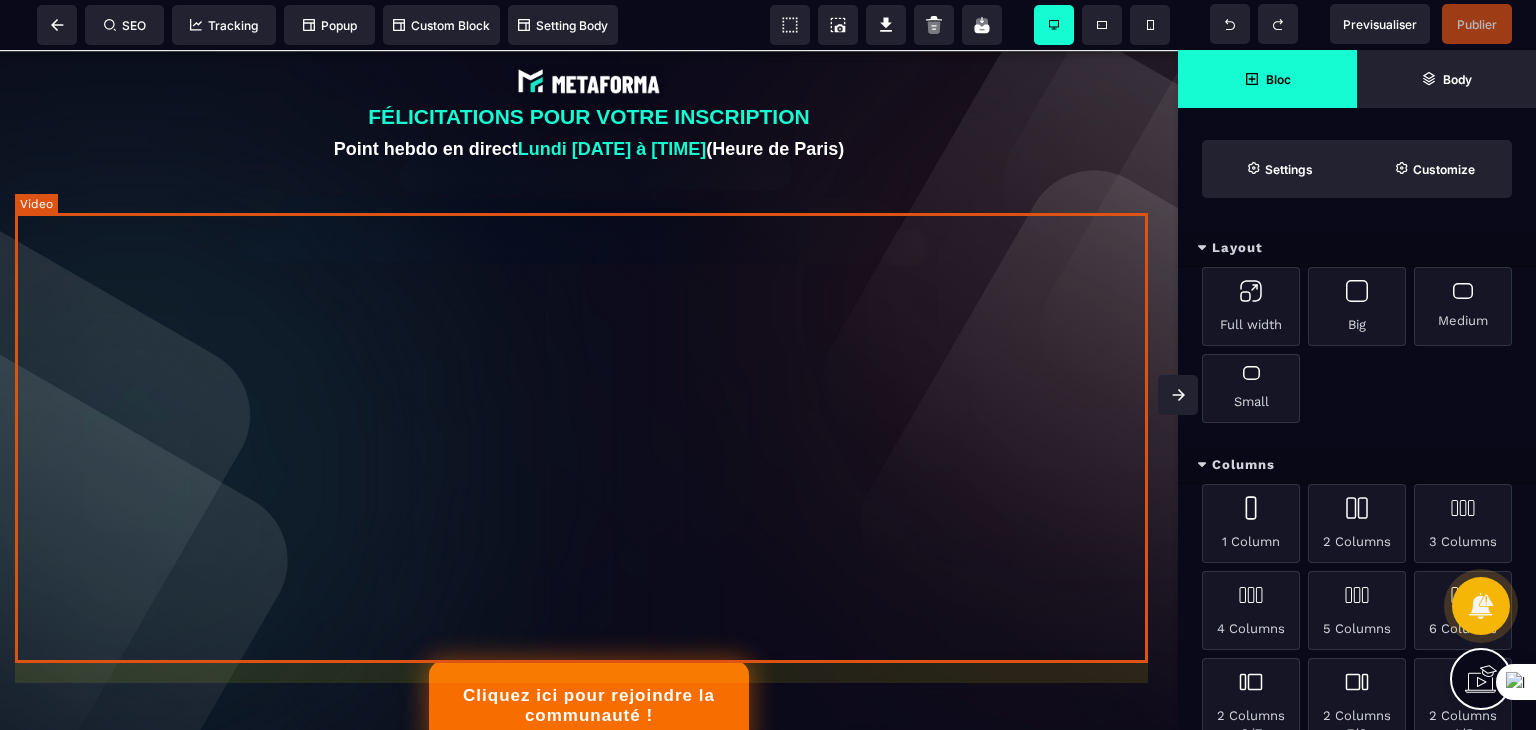 click at bounding box center [589, 405] 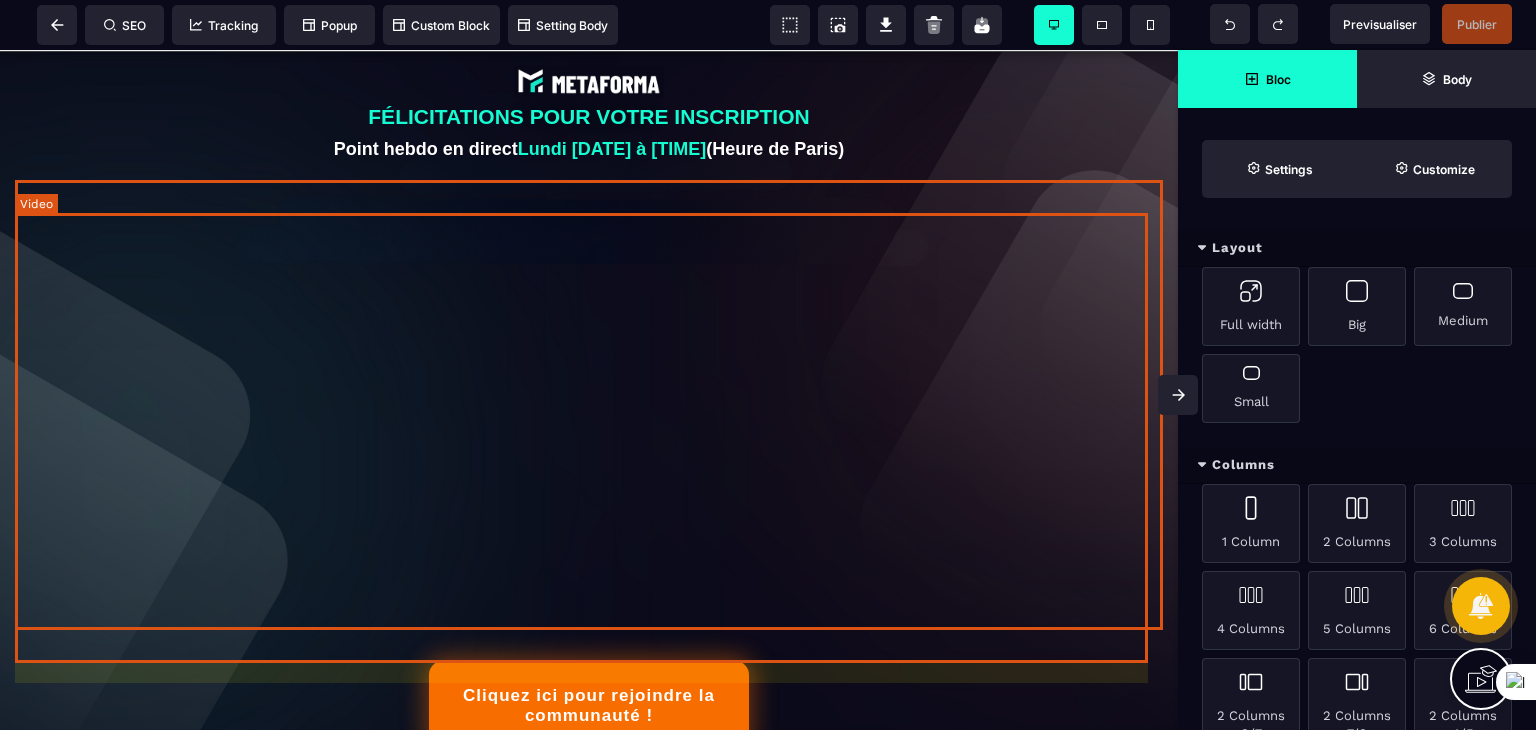 select on "**" 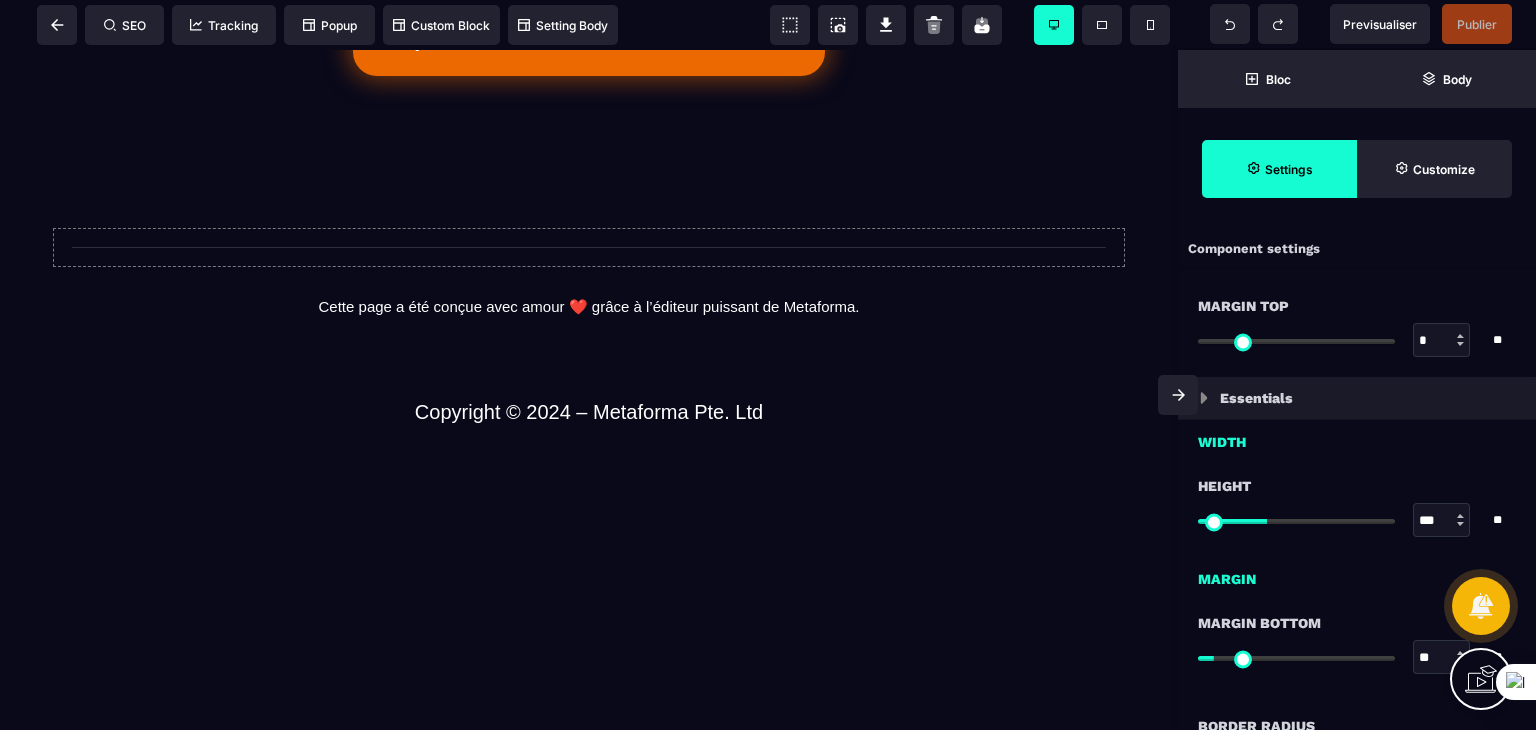 scroll, scrollTop: 2500, scrollLeft: 0, axis: vertical 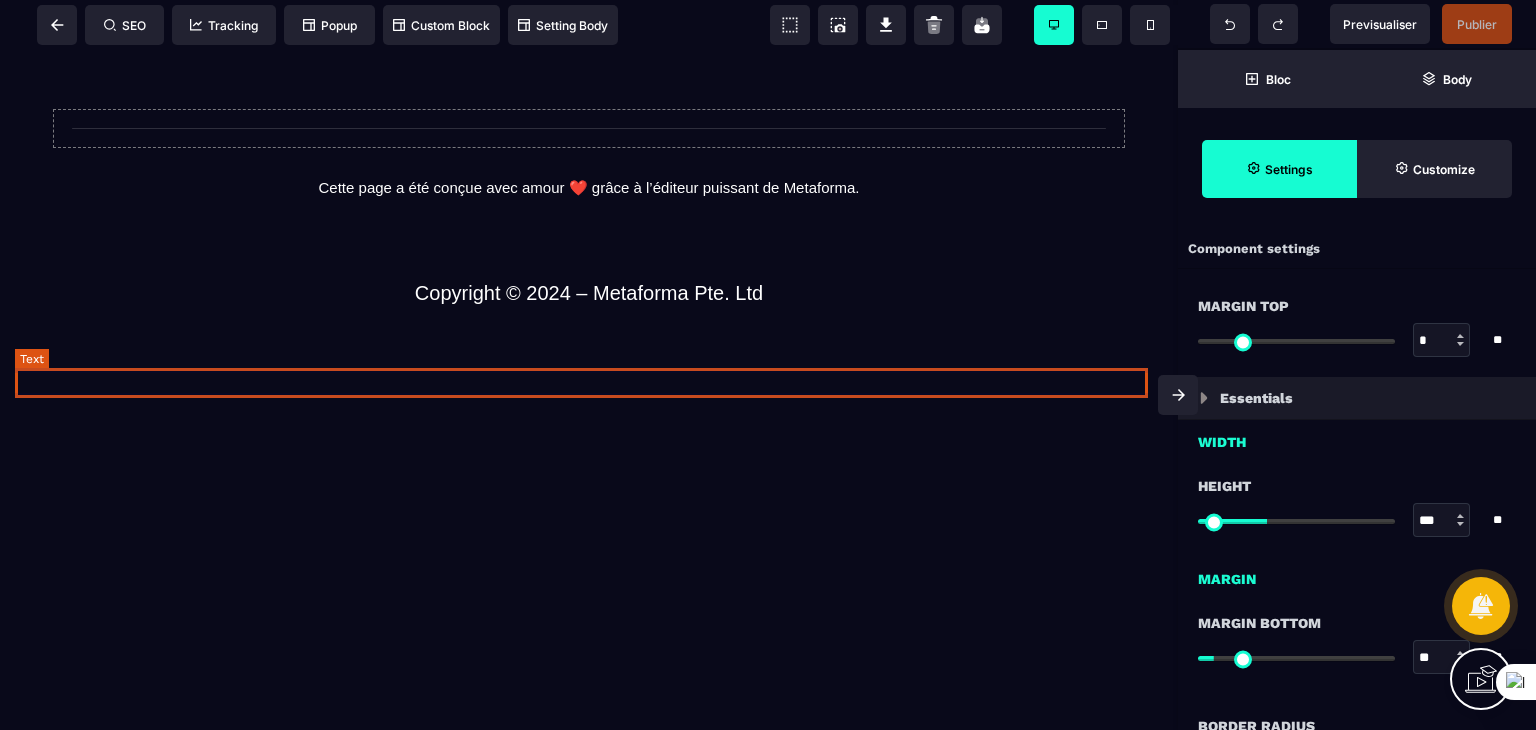 click on "Cette page a été conçue avec amour ❤️ grâce à l’éditeur puissant de Metaforma." at bounding box center [589, 188] 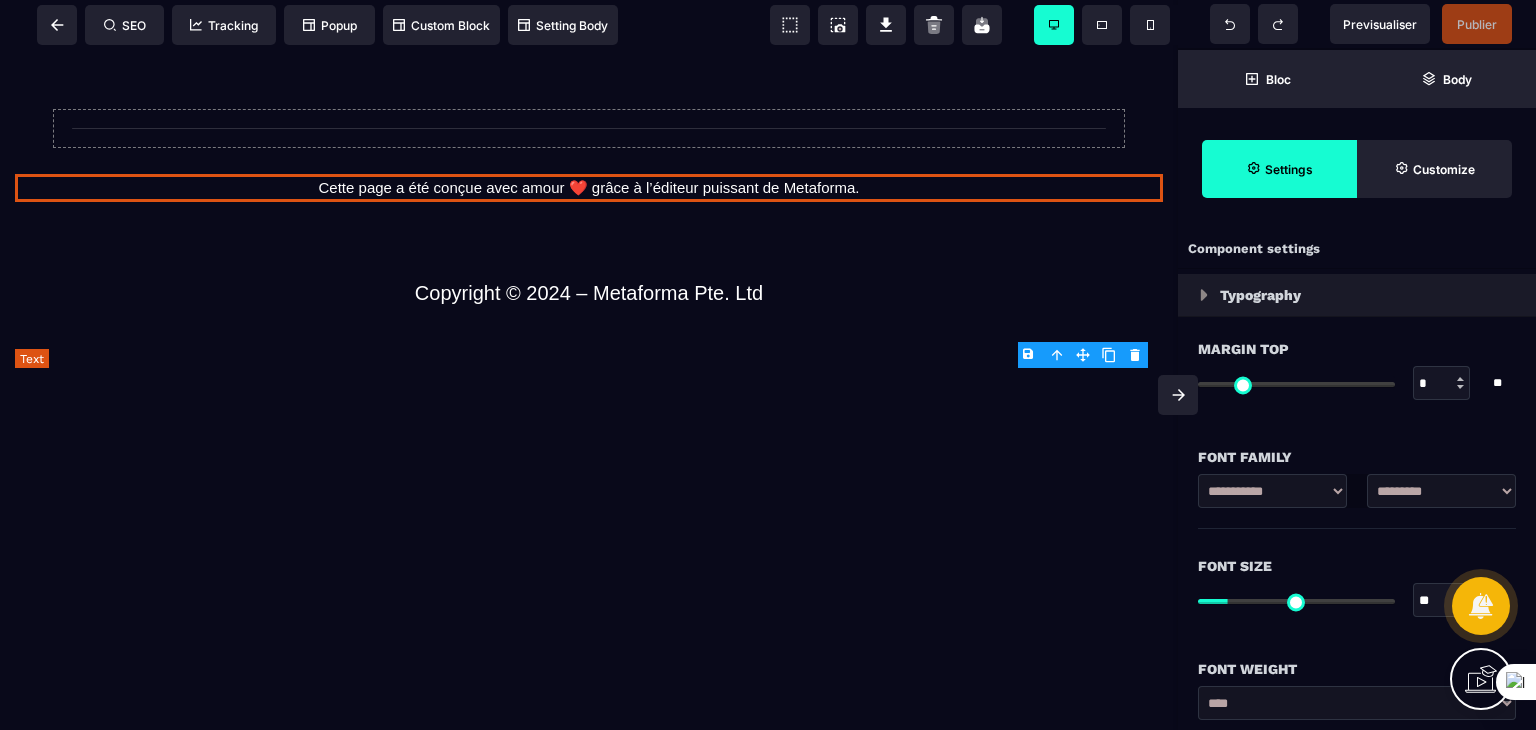 type on "*" 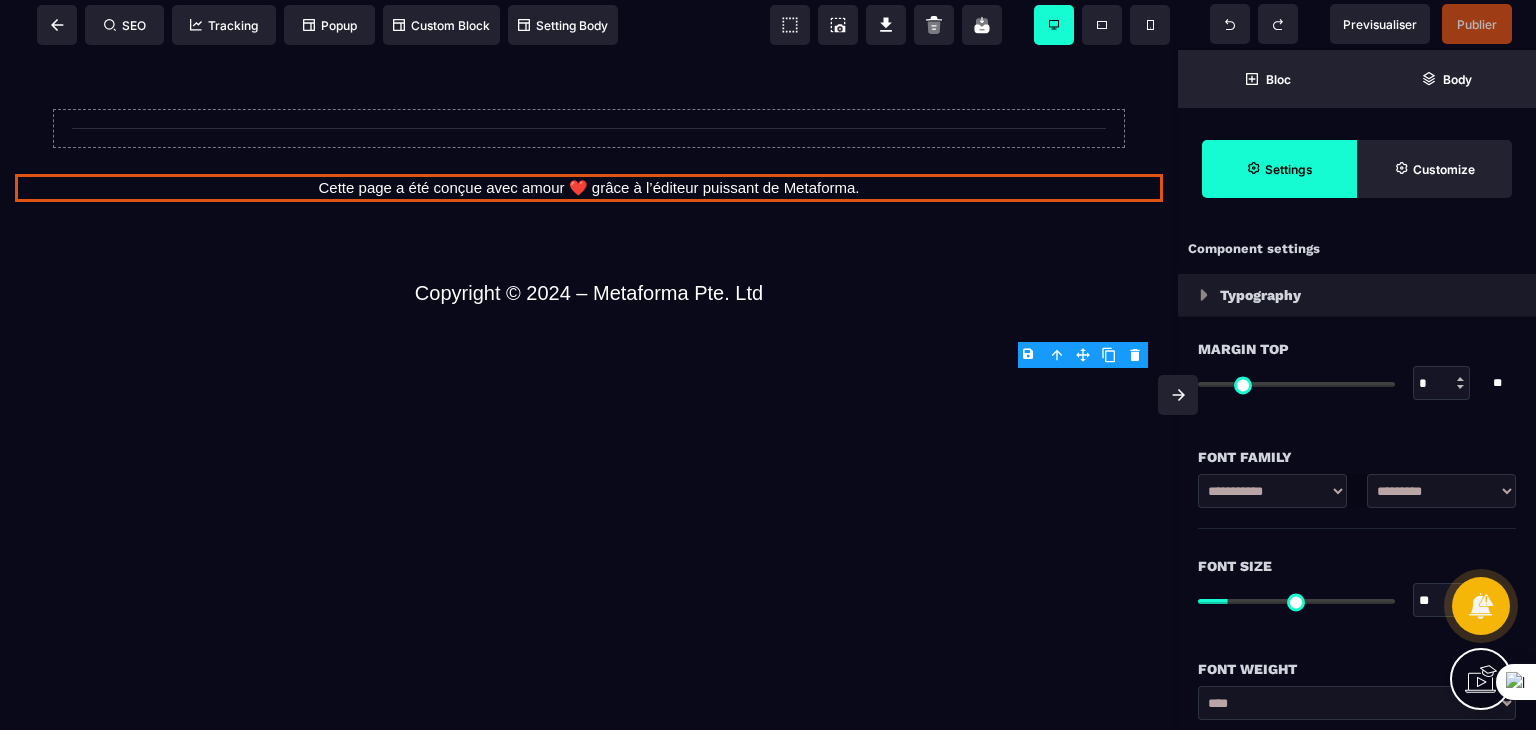 click on "B I U S
A *******
Text
SEO
Tracking
Popup" at bounding box center [768, 365] 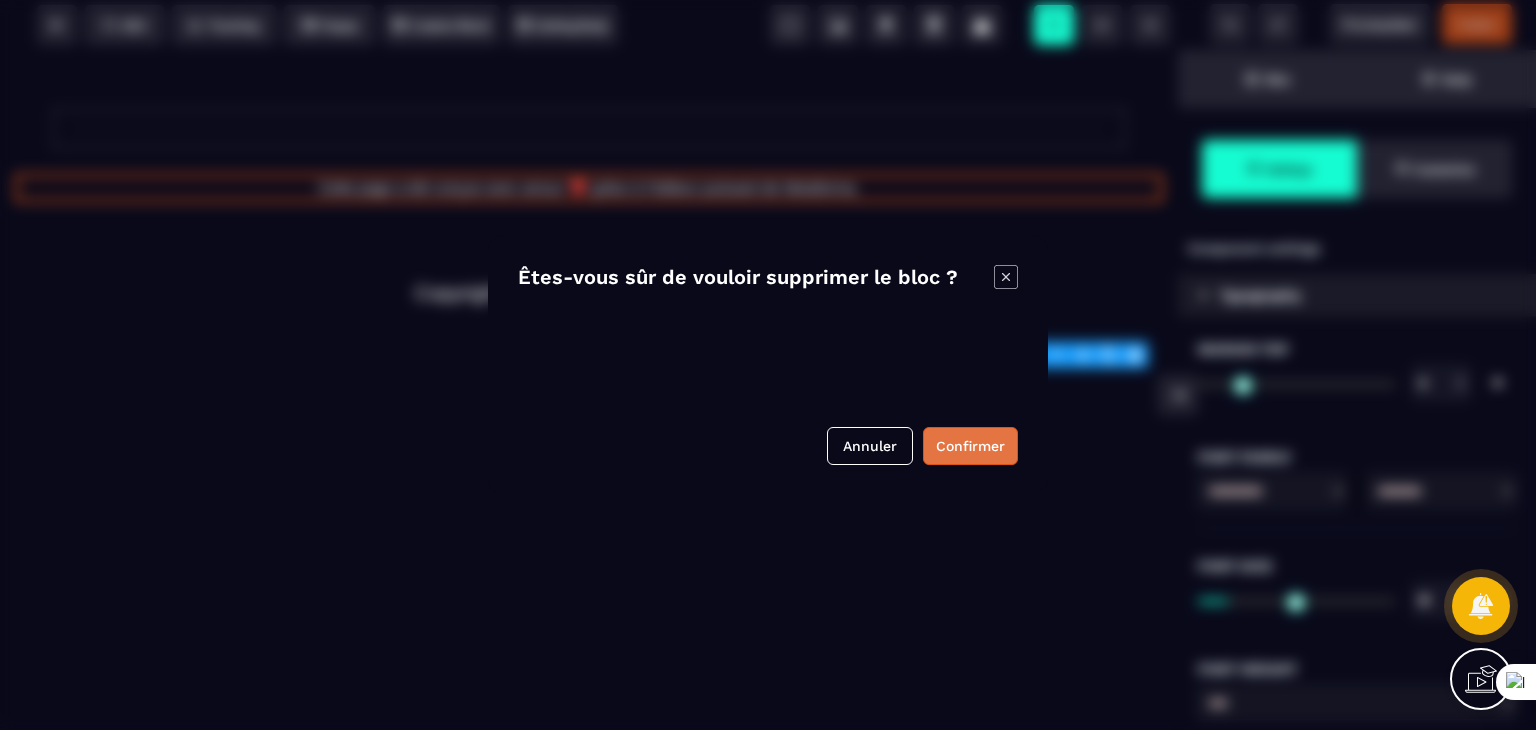click on "Confirmer" at bounding box center [970, 446] 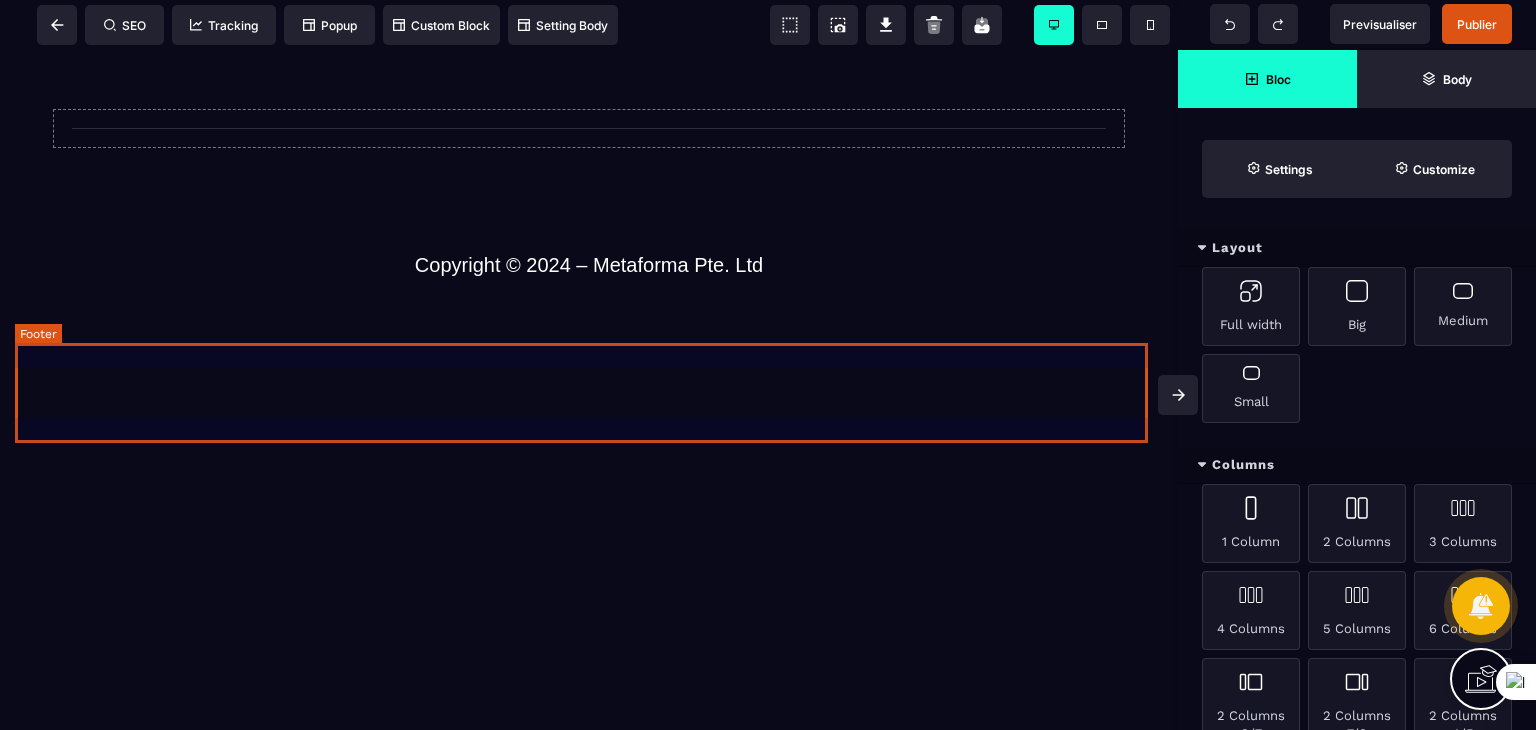 click at bounding box center (589, 219) 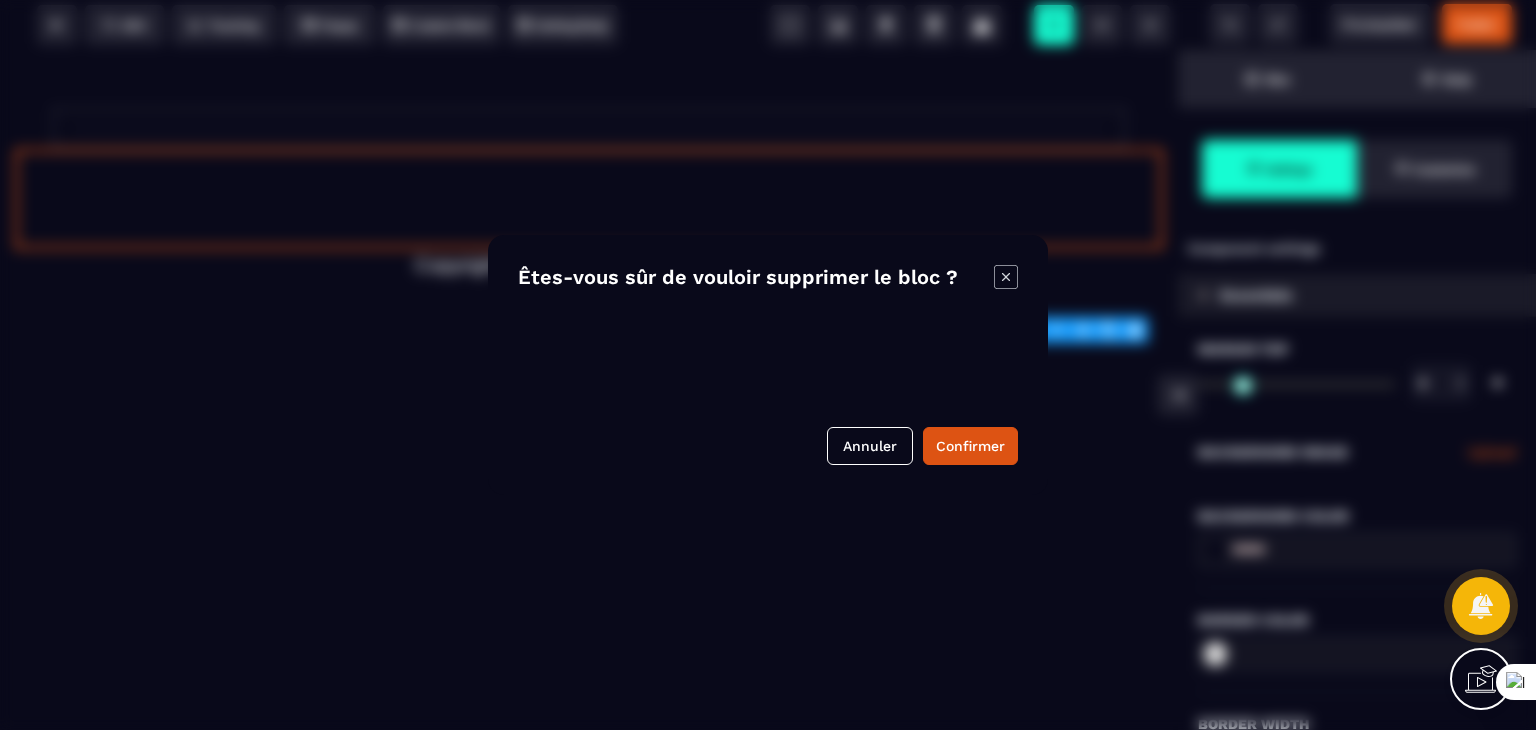 click on "B I U S
A *******
Footer
SEO
Tracking" at bounding box center [768, 365] 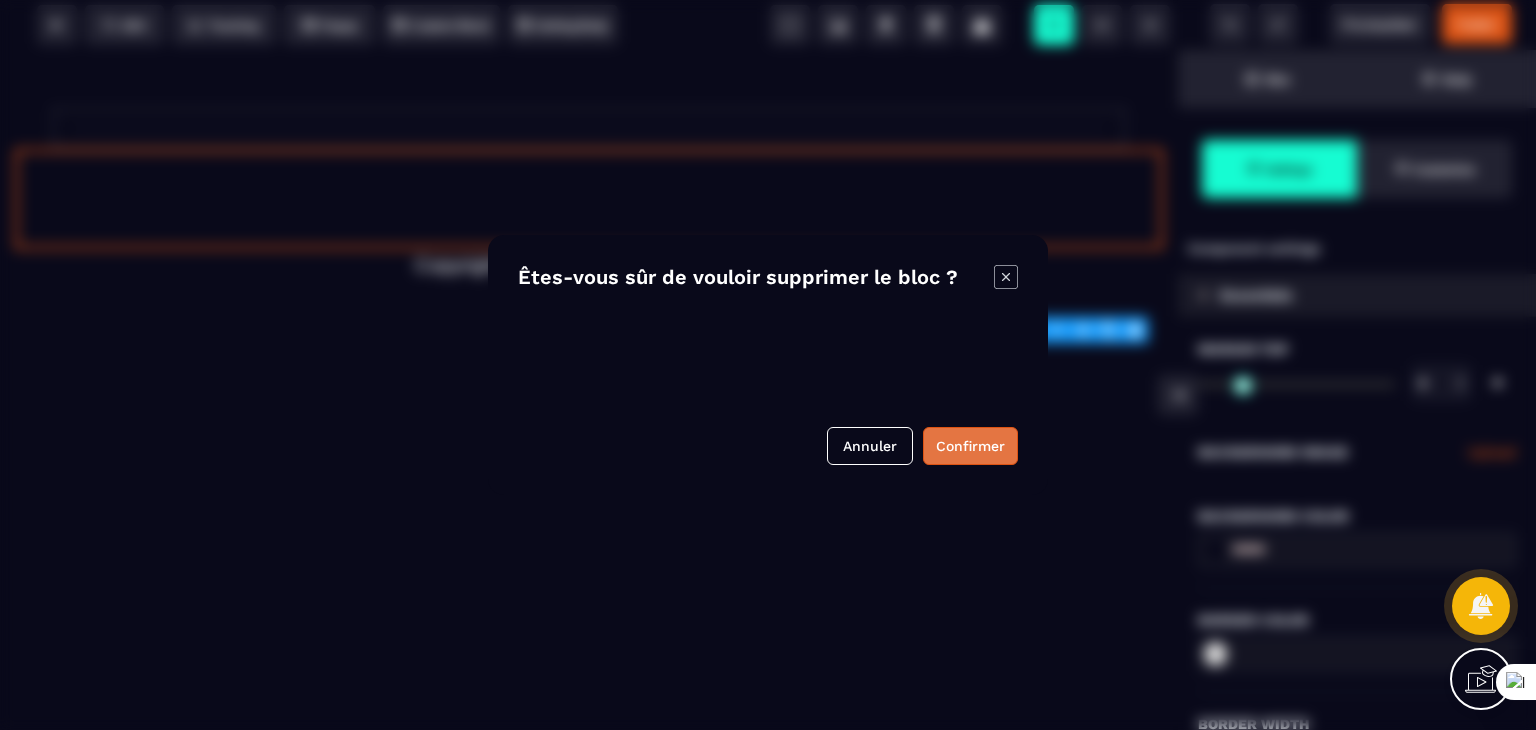 click on "Confirmer" at bounding box center (970, 446) 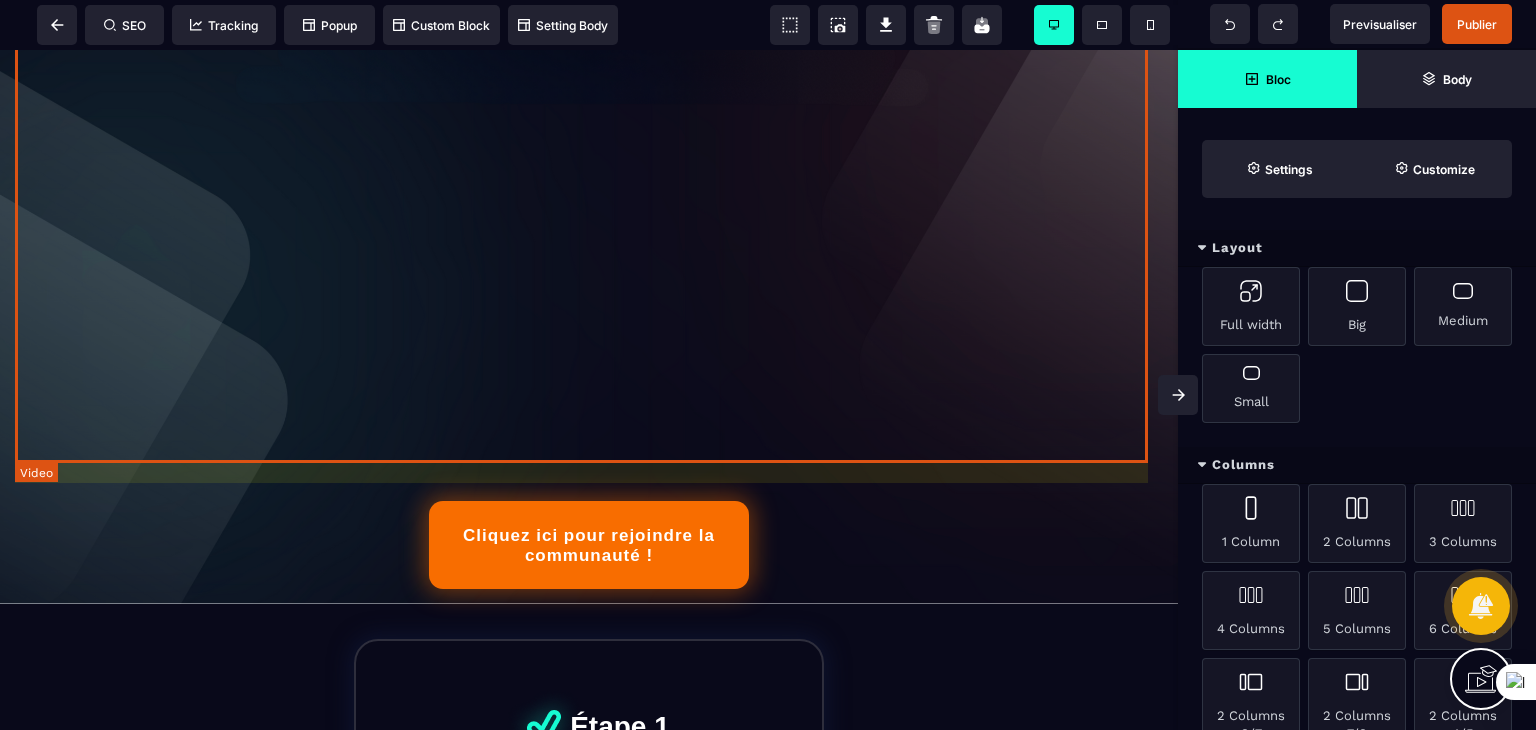 scroll, scrollTop: 0, scrollLeft: 0, axis: both 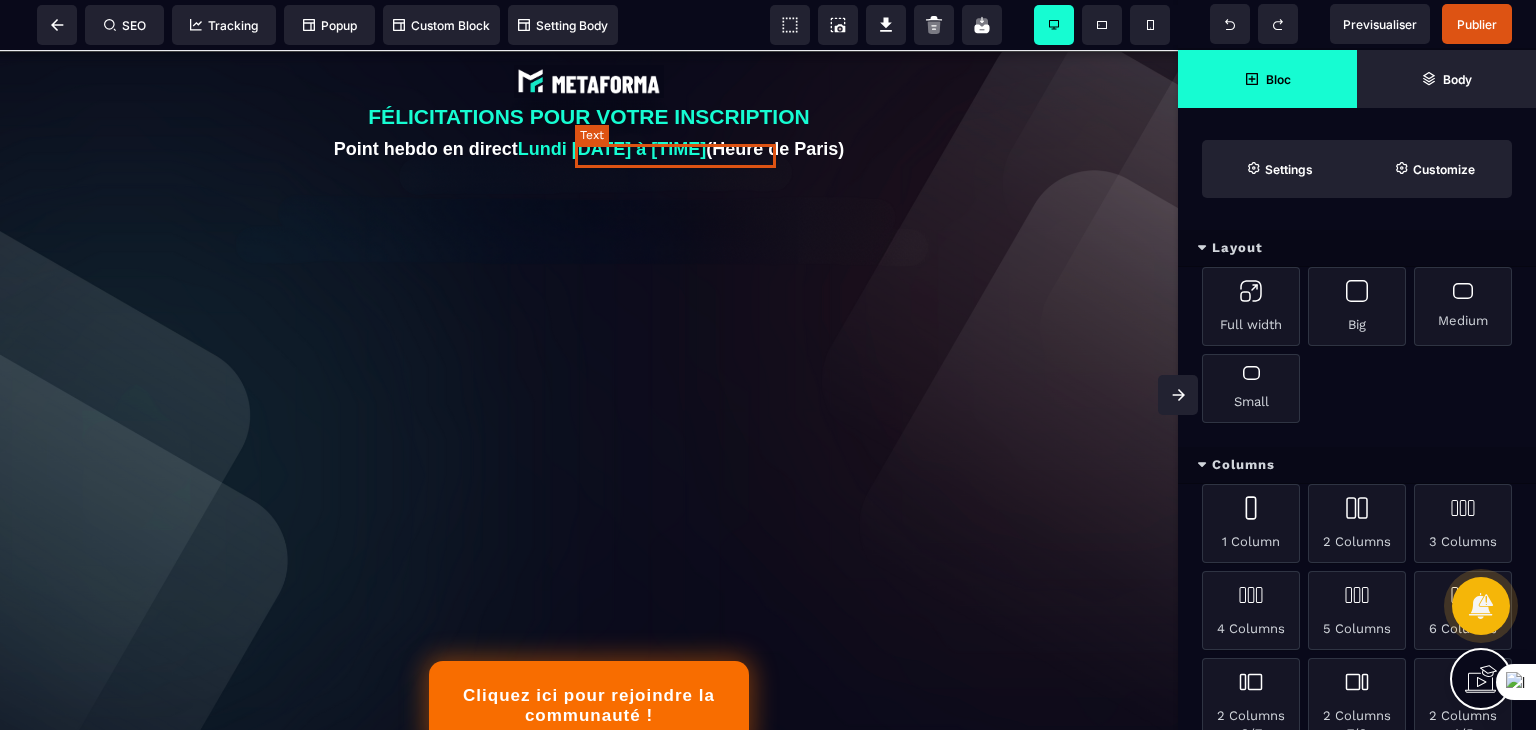 click on "Point hebdo en direct  Lundi [DATE] à [TIME]
(Heure de Paris)" at bounding box center (589, 149) 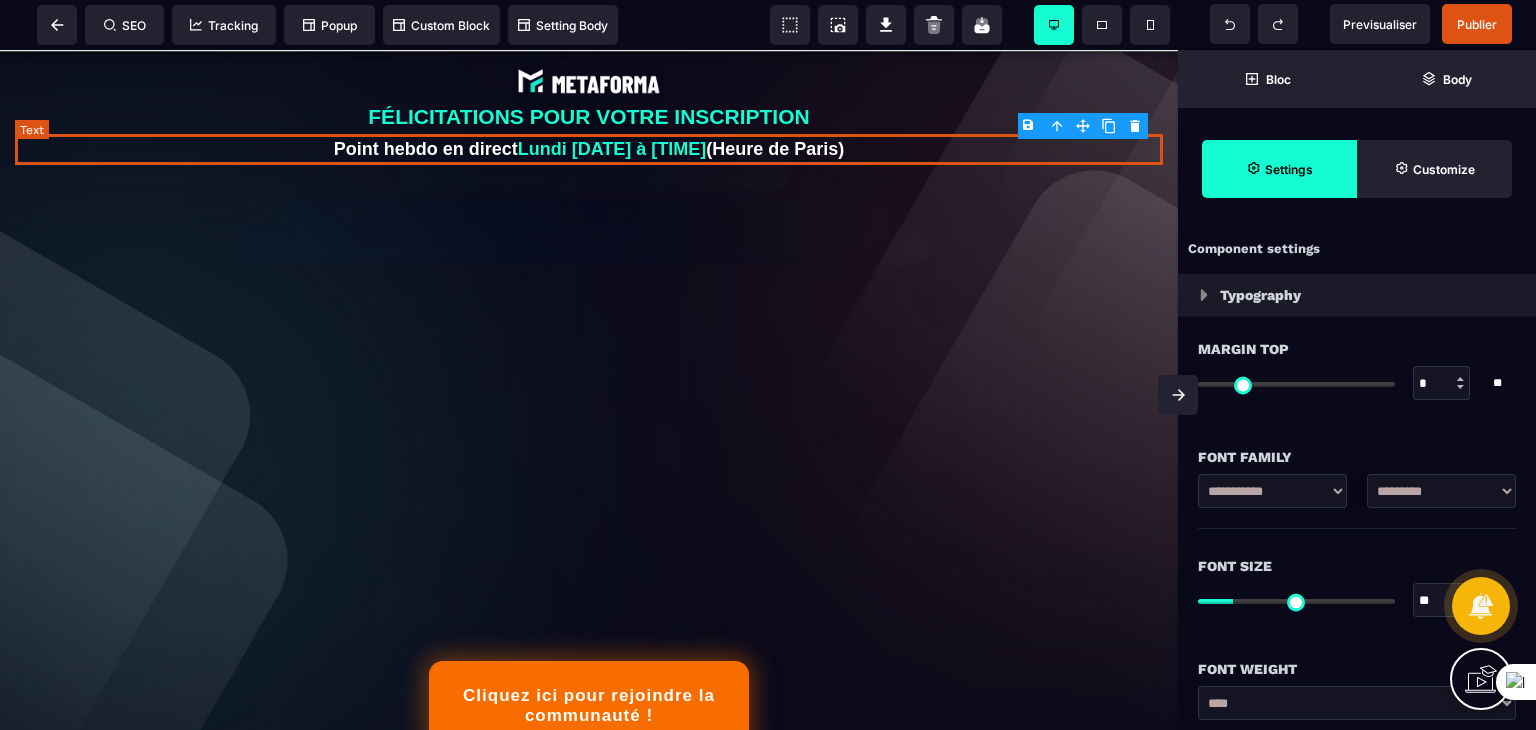 type on "*" 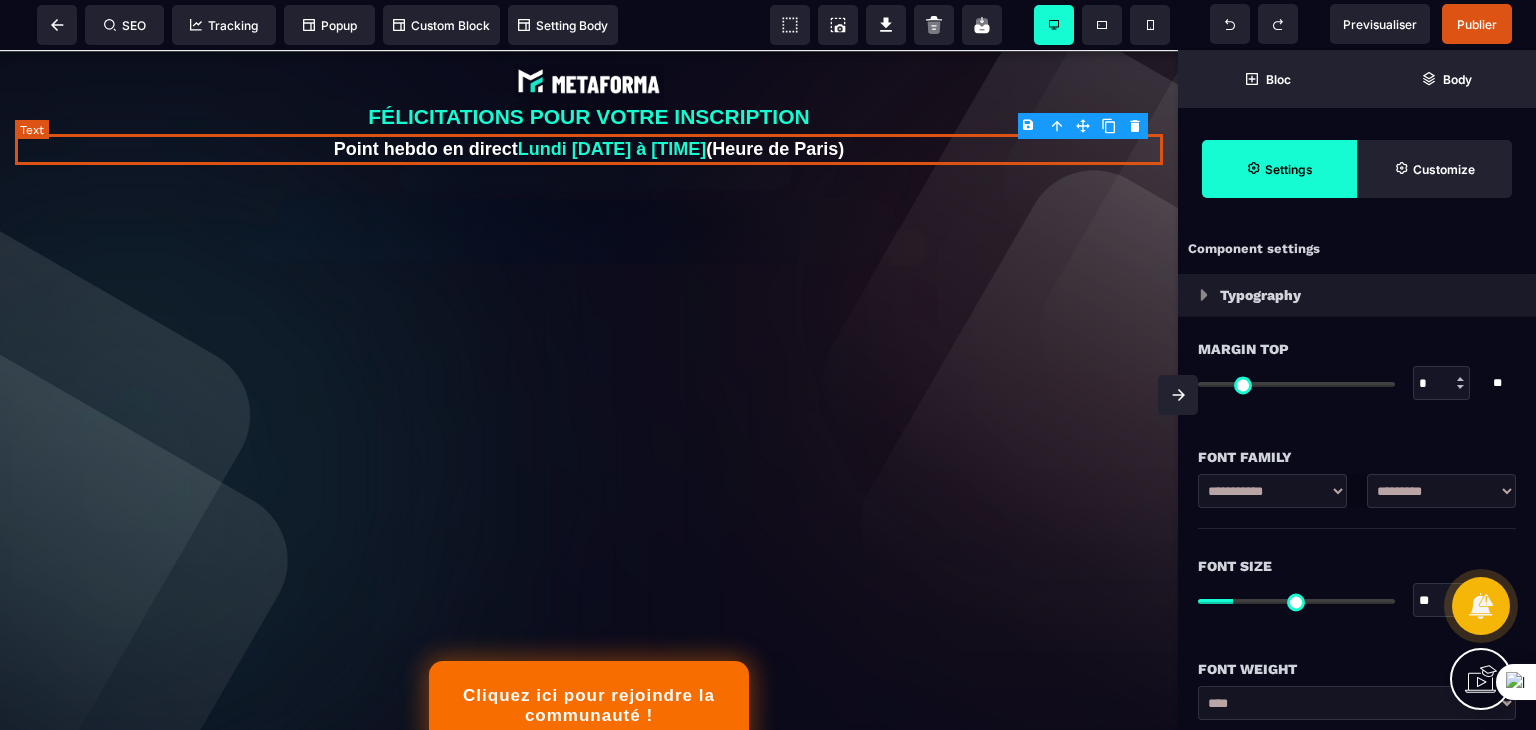 click on "Point hebdo en direct  Lundi [DATE] à [TIME]
(Heure de Paris)" at bounding box center (589, 149) 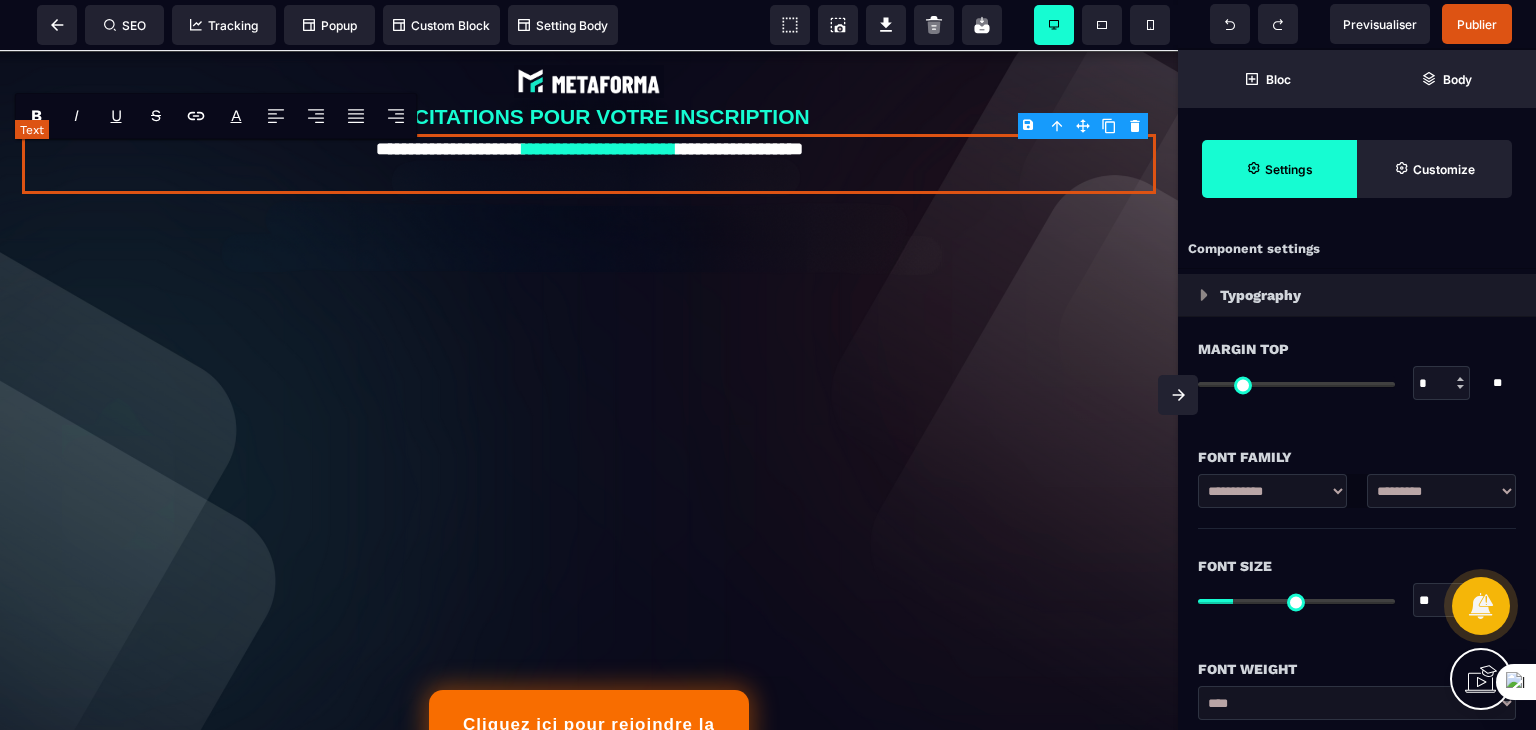 click on "**********" at bounding box center [600, 149] 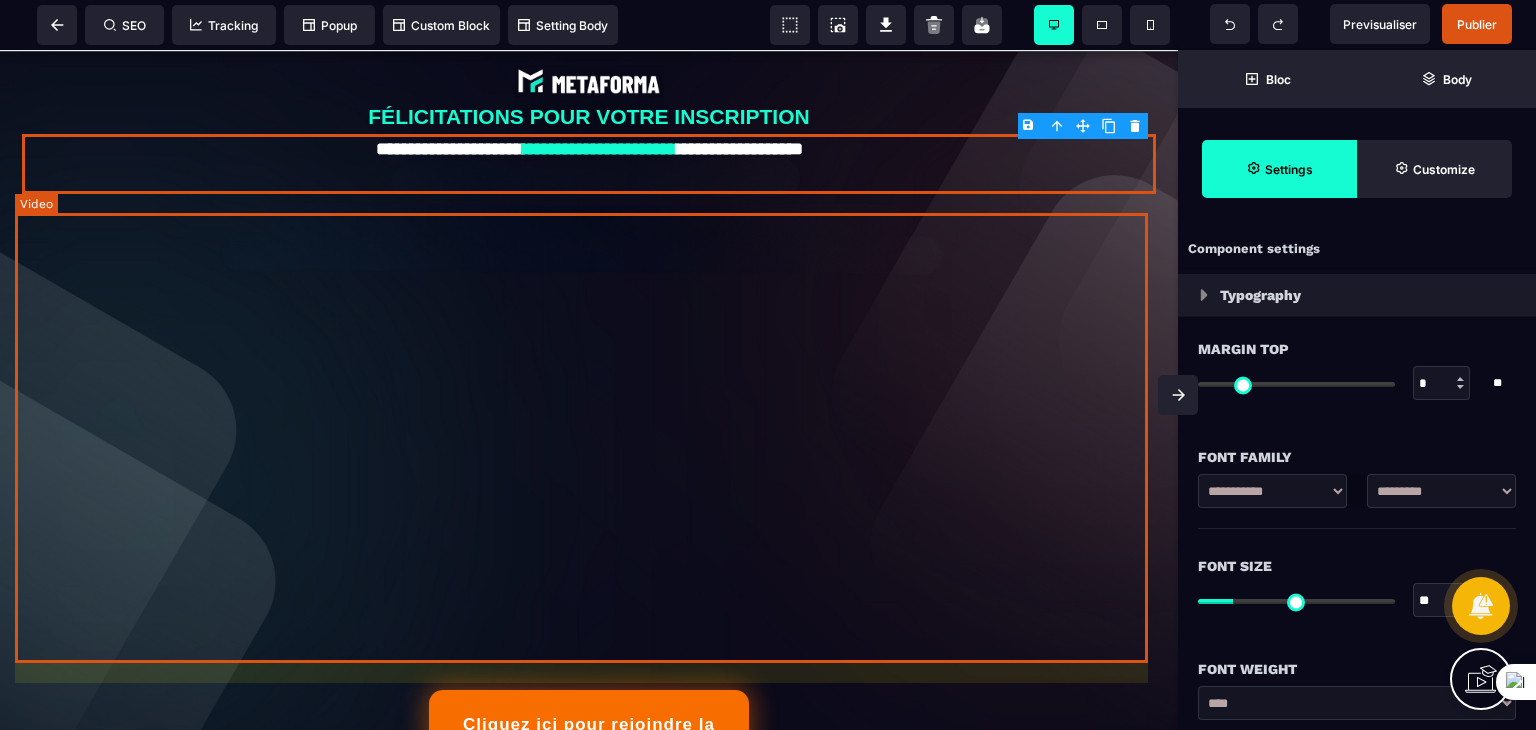 click at bounding box center (589, 434) 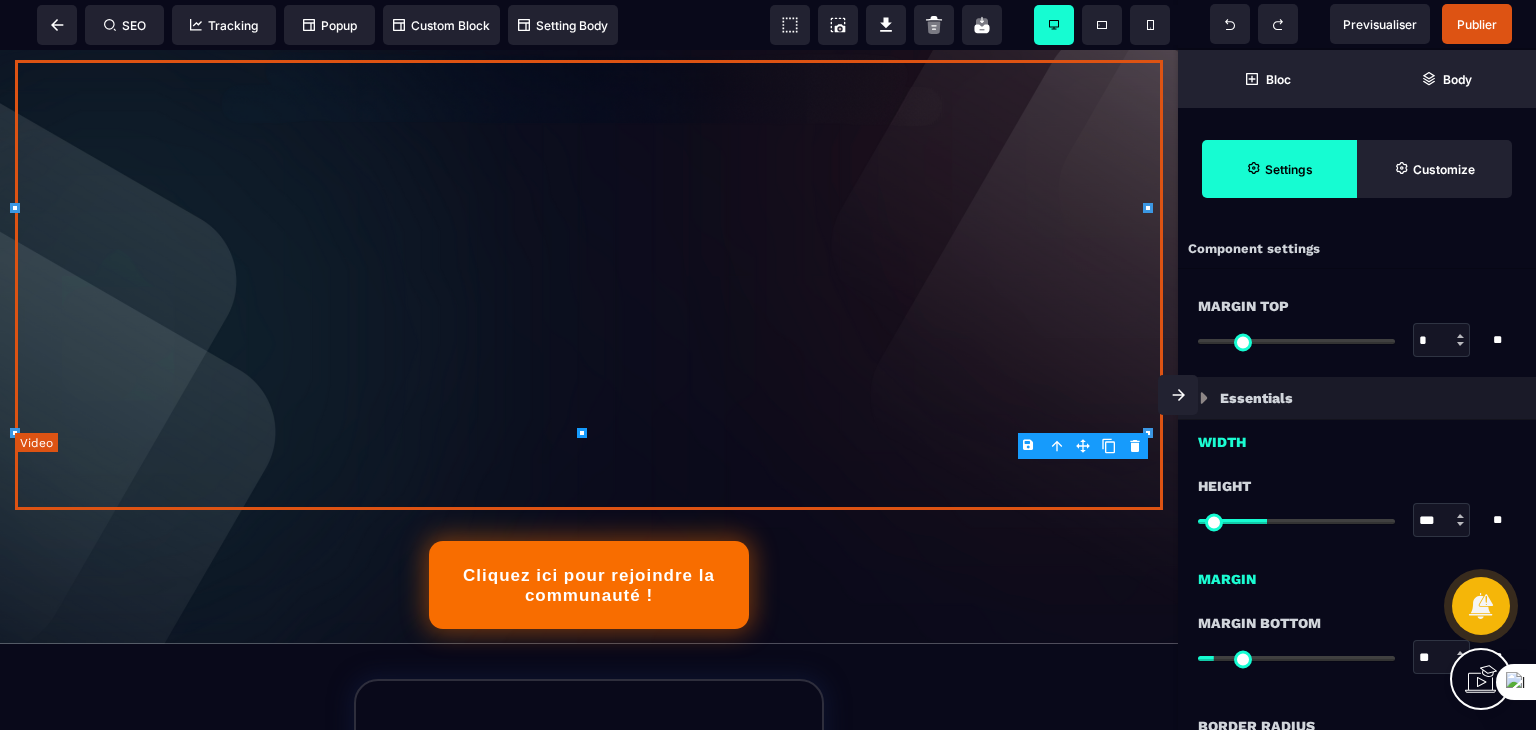 scroll, scrollTop: 0, scrollLeft: 0, axis: both 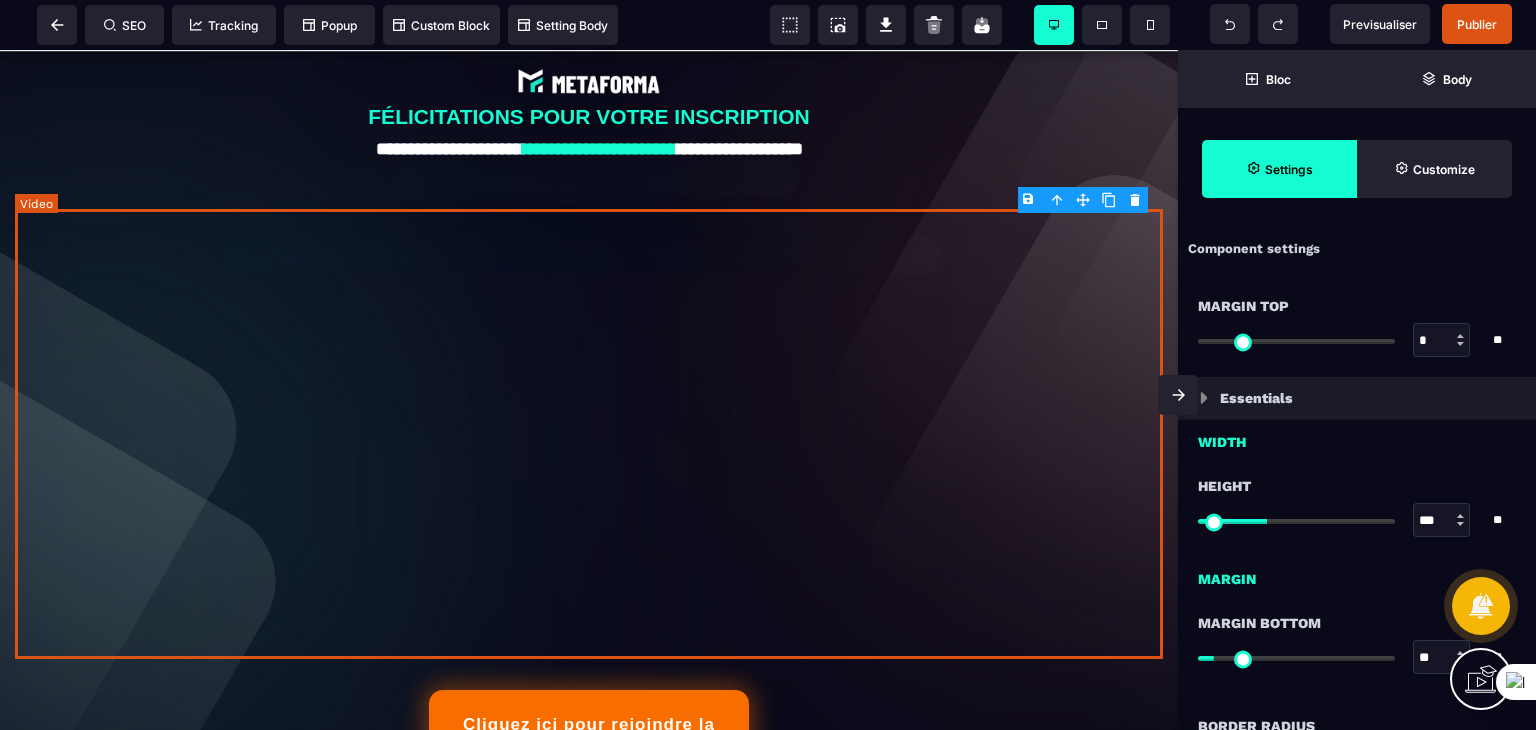 click at bounding box center [589, 434] 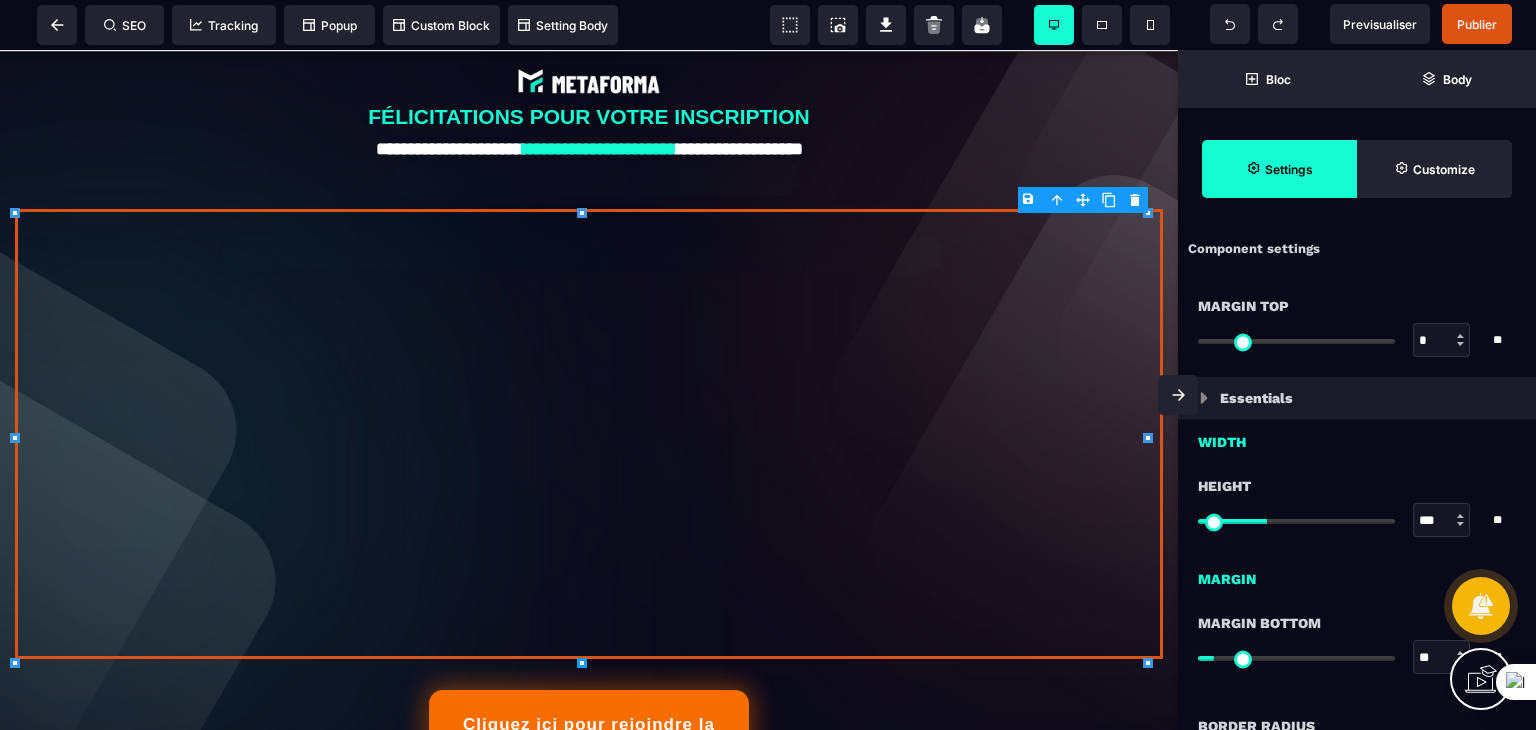 click on "B I U S
A *******
Video
SEO
Tracking
Popup" at bounding box center (768, 365) 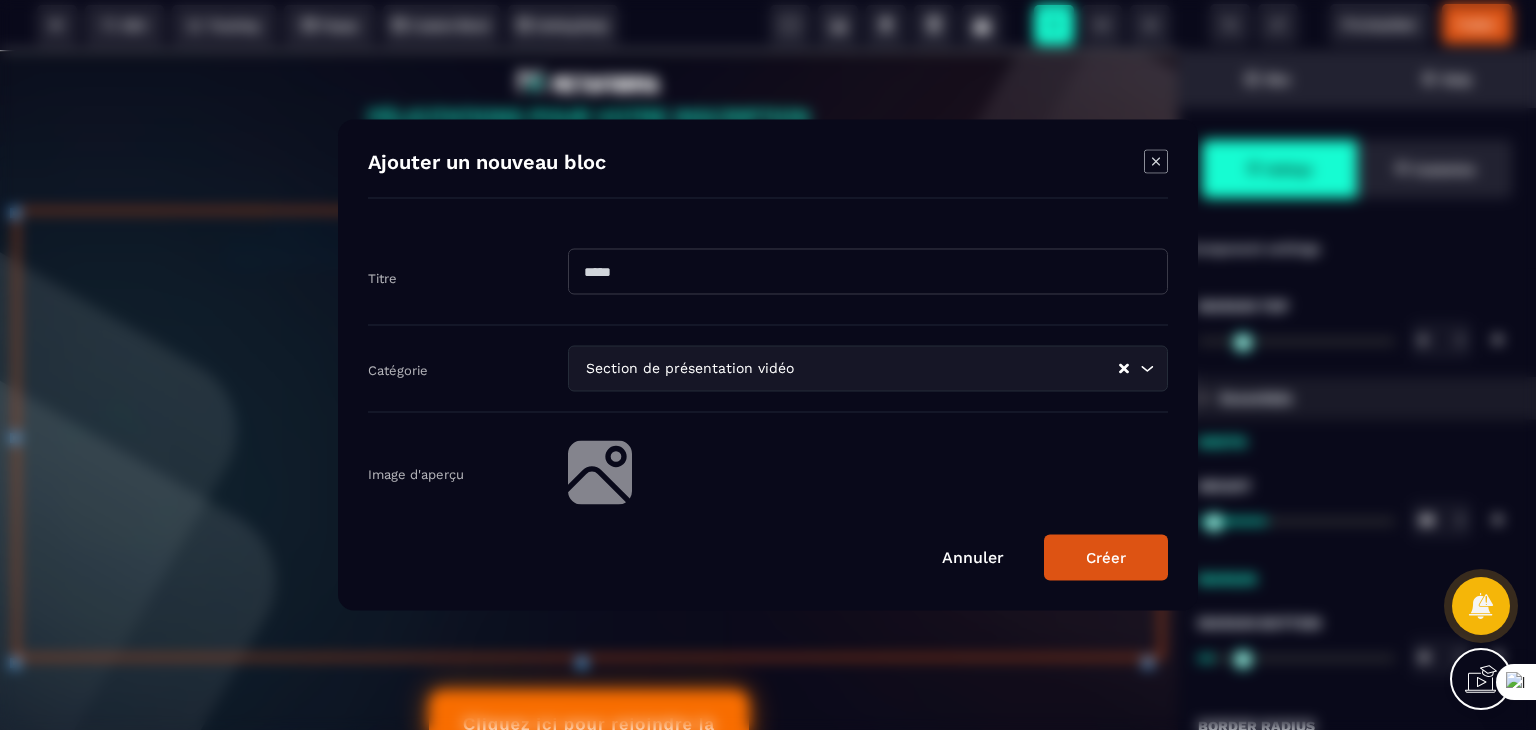 click 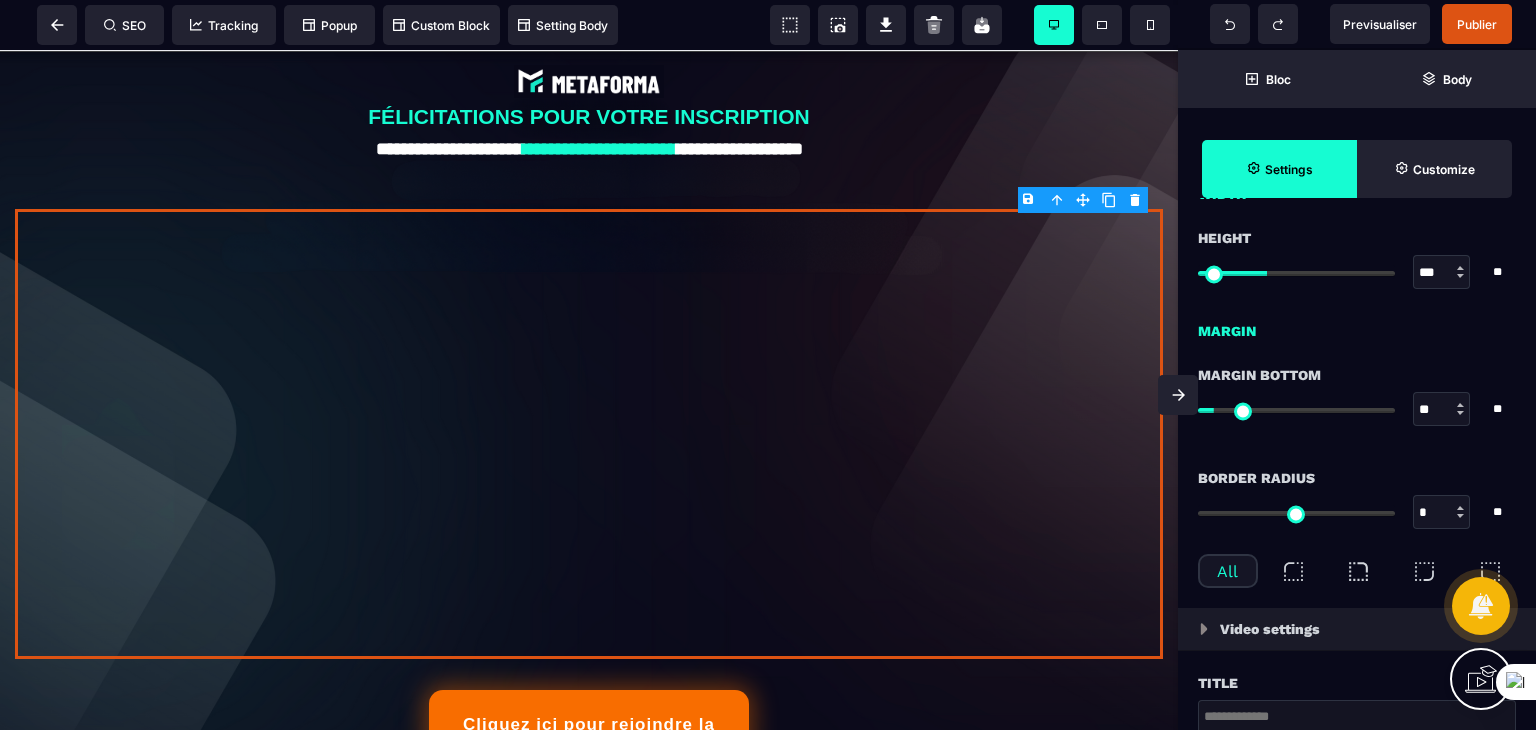 scroll, scrollTop: 0, scrollLeft: 0, axis: both 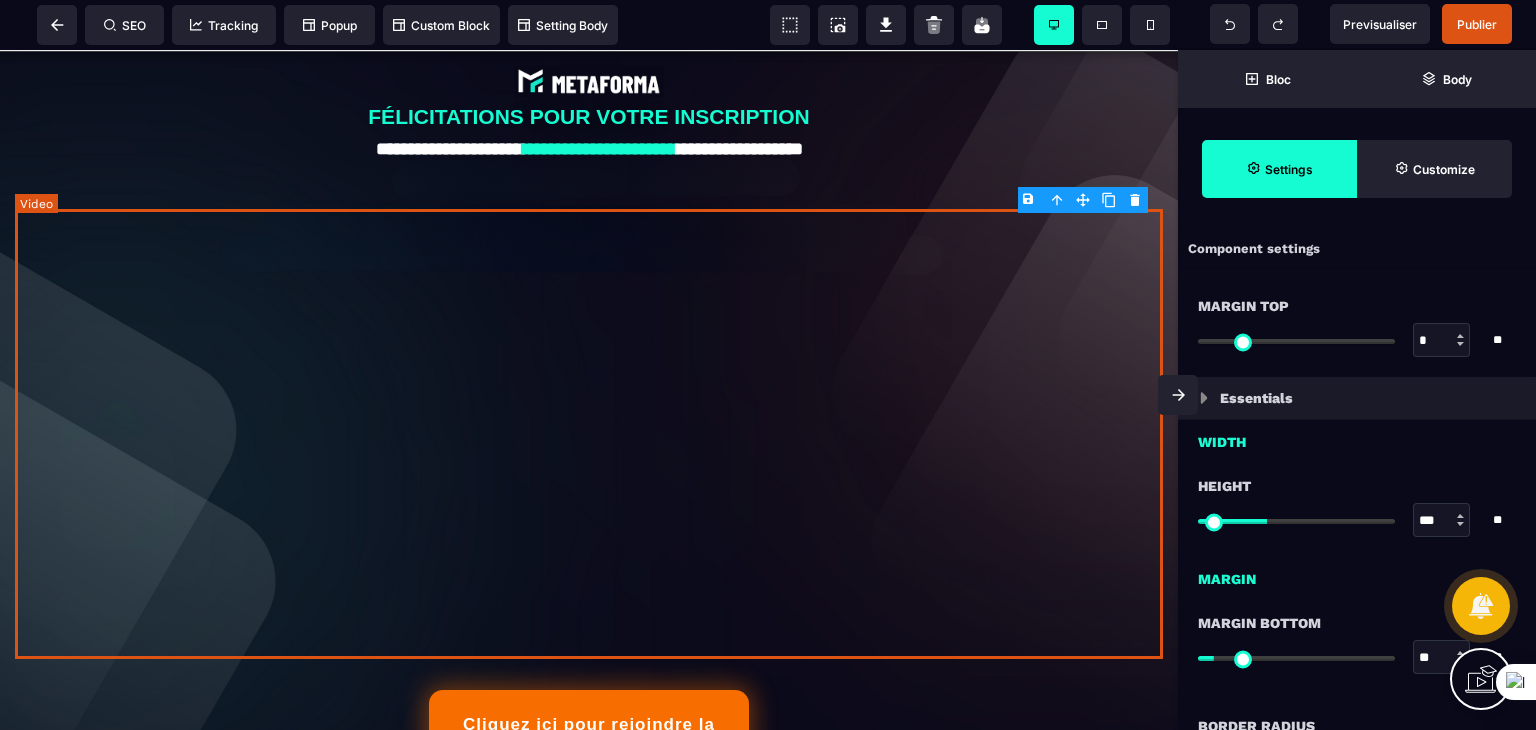 drag, startPoint x: 815, startPoint y: 377, endPoint x: 708, endPoint y: 325, distance: 118.966385 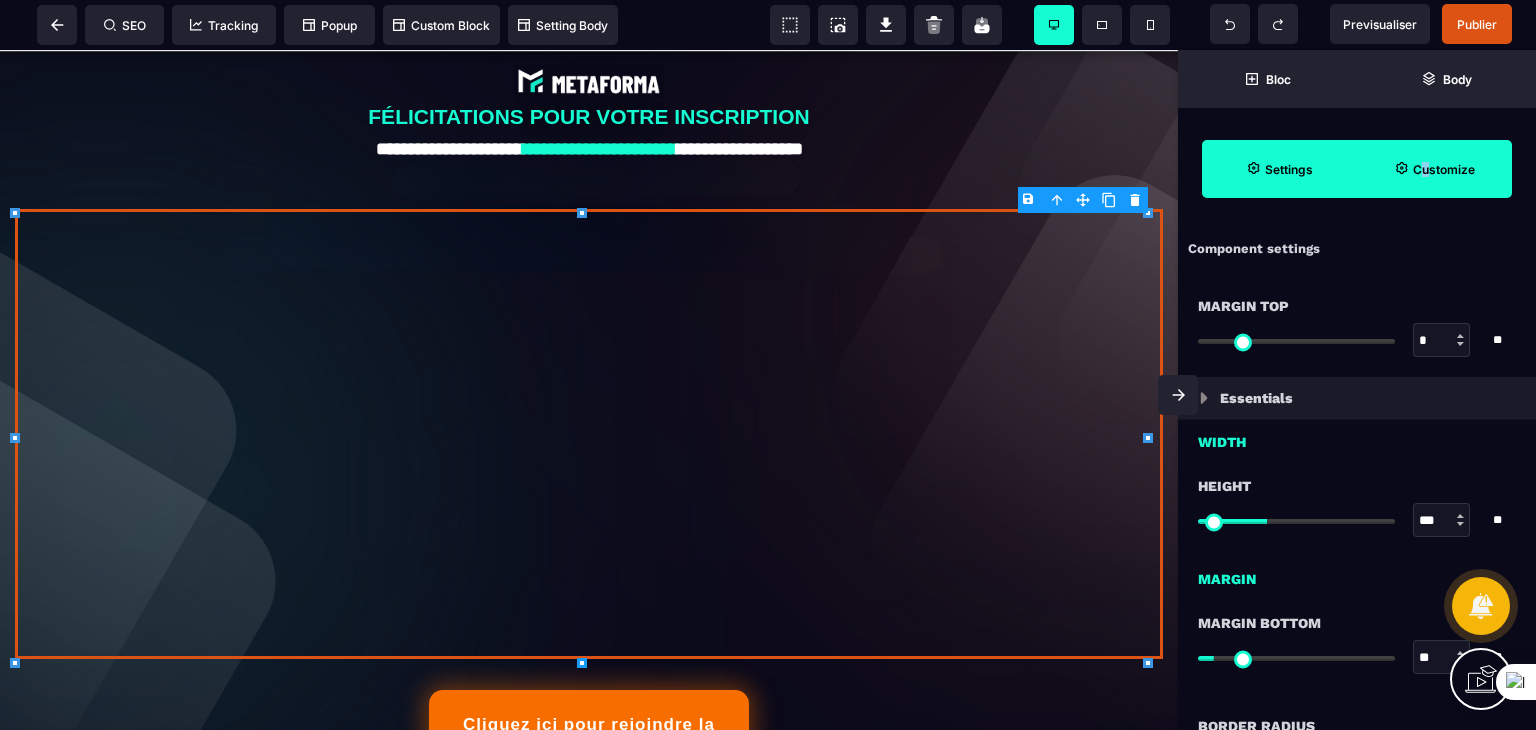 click on "Customize" at bounding box center (1444, 169) 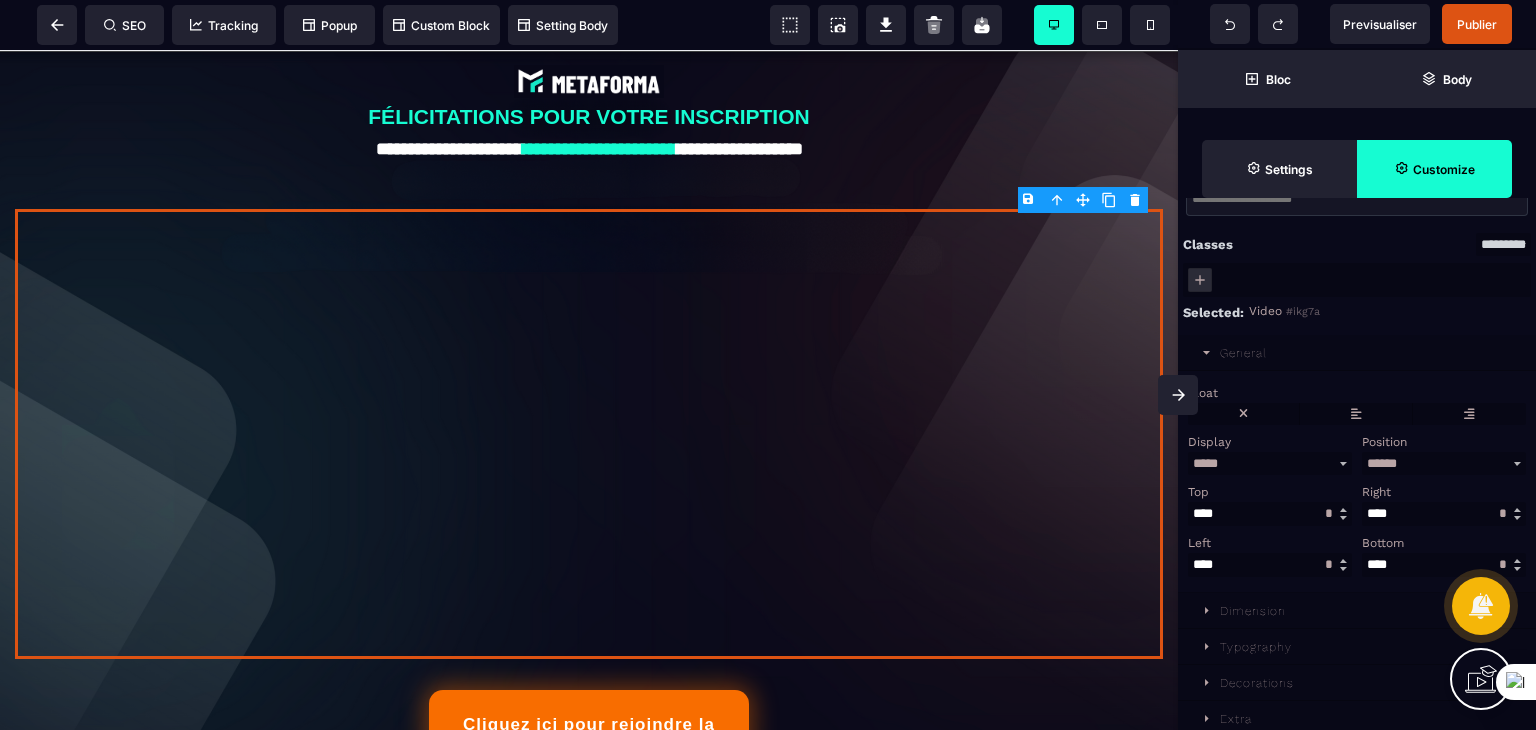 scroll, scrollTop: 0, scrollLeft: 0, axis: both 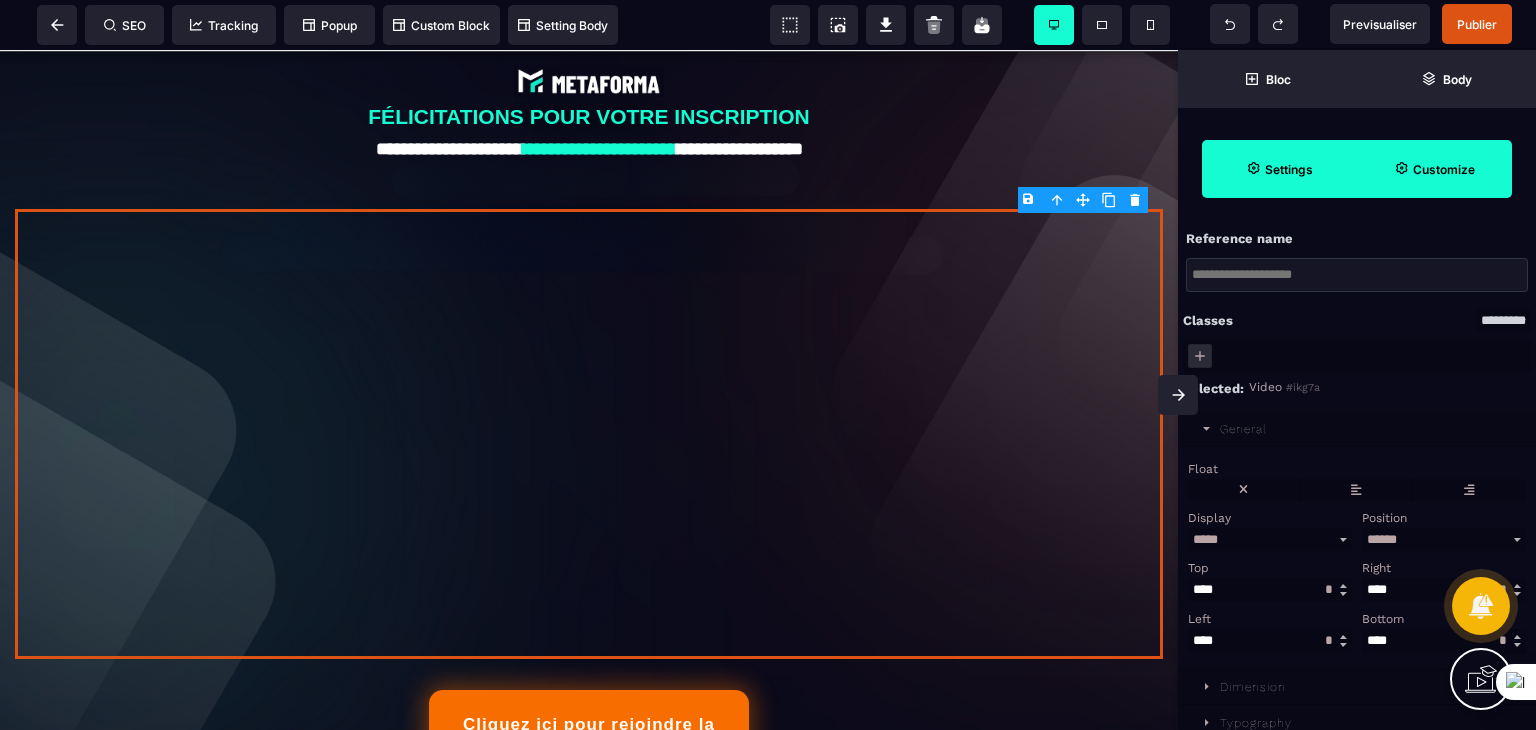 click on "Settings" at bounding box center [1289, 169] 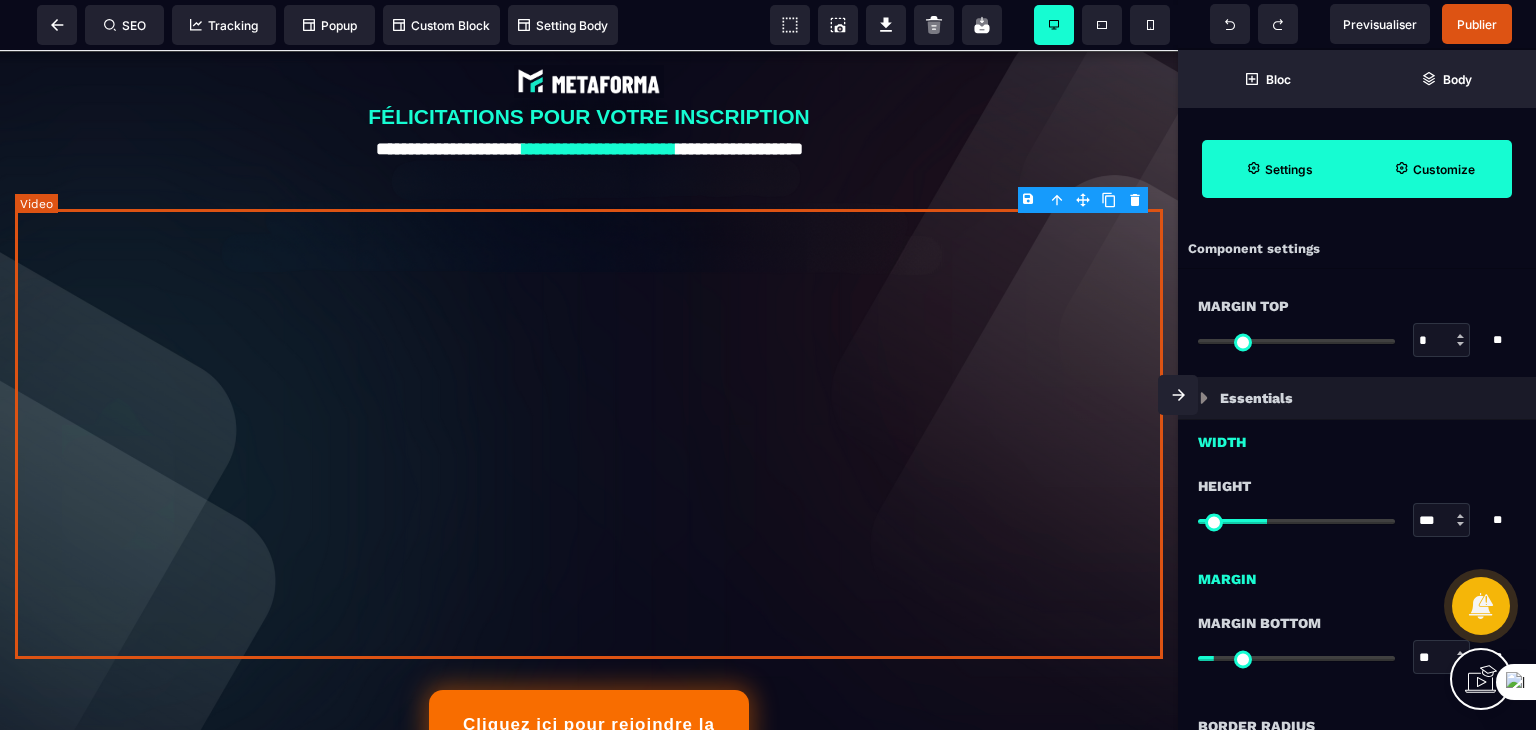 click at bounding box center [589, 434] 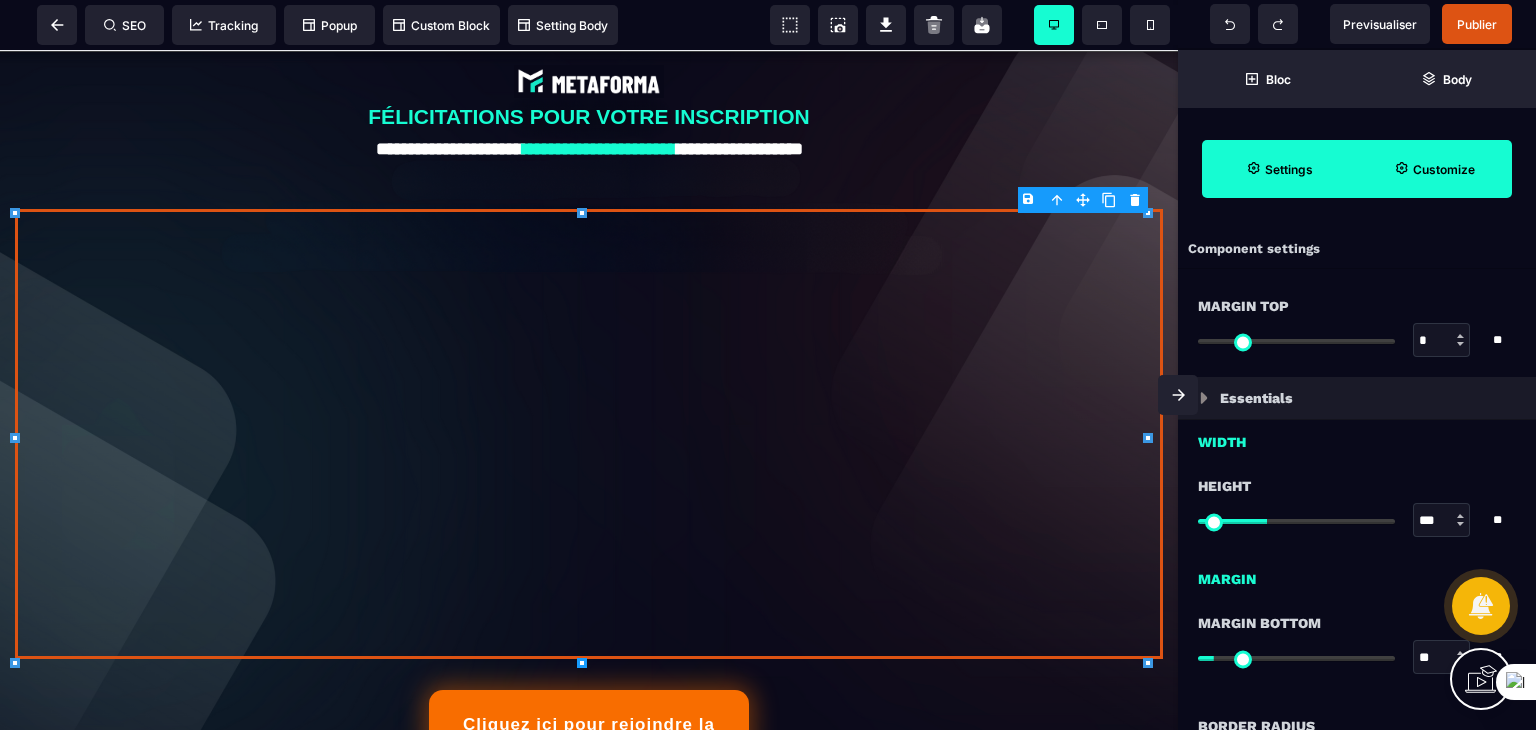 click on "B I U S
A *******
Text
SEO
Tracking
Popup" at bounding box center (768, 365) 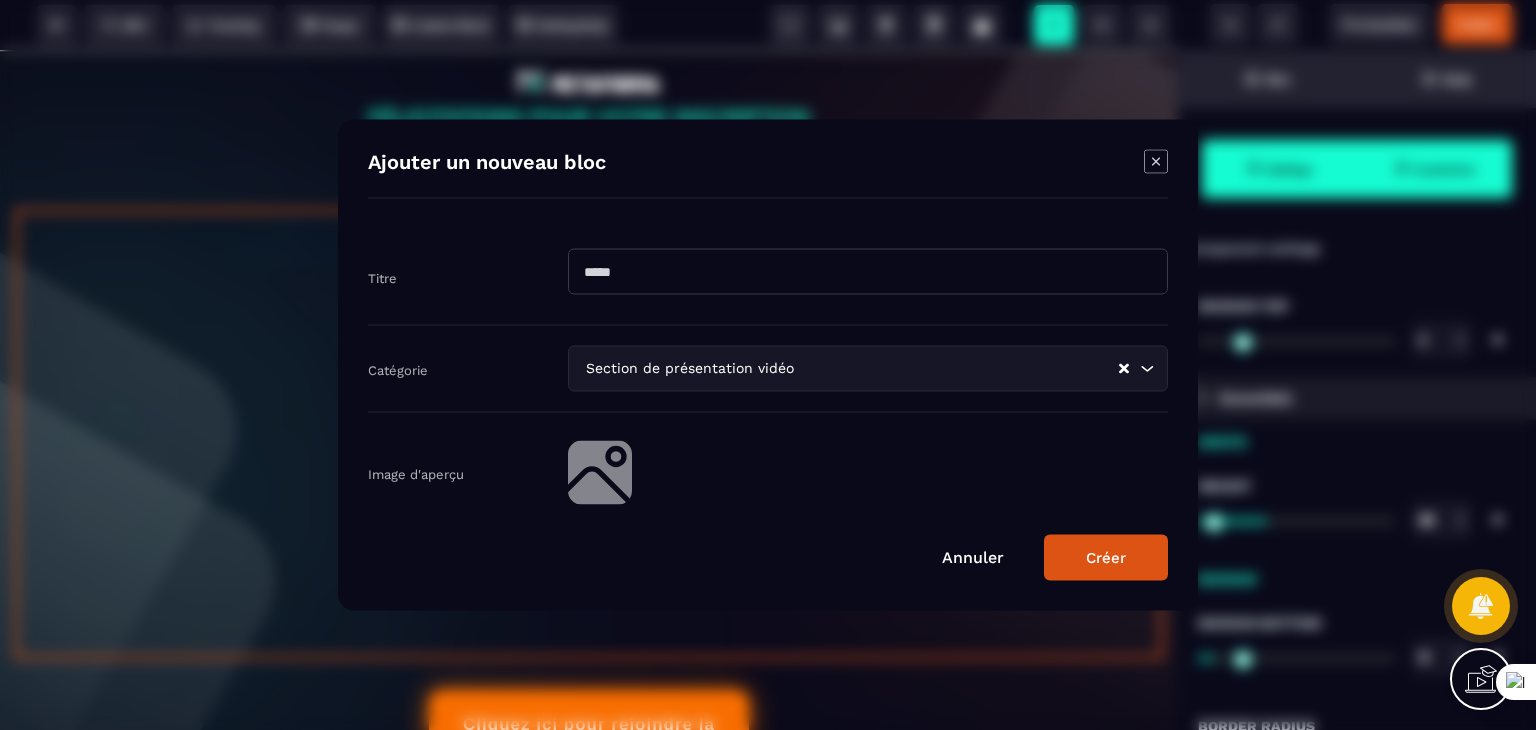 click 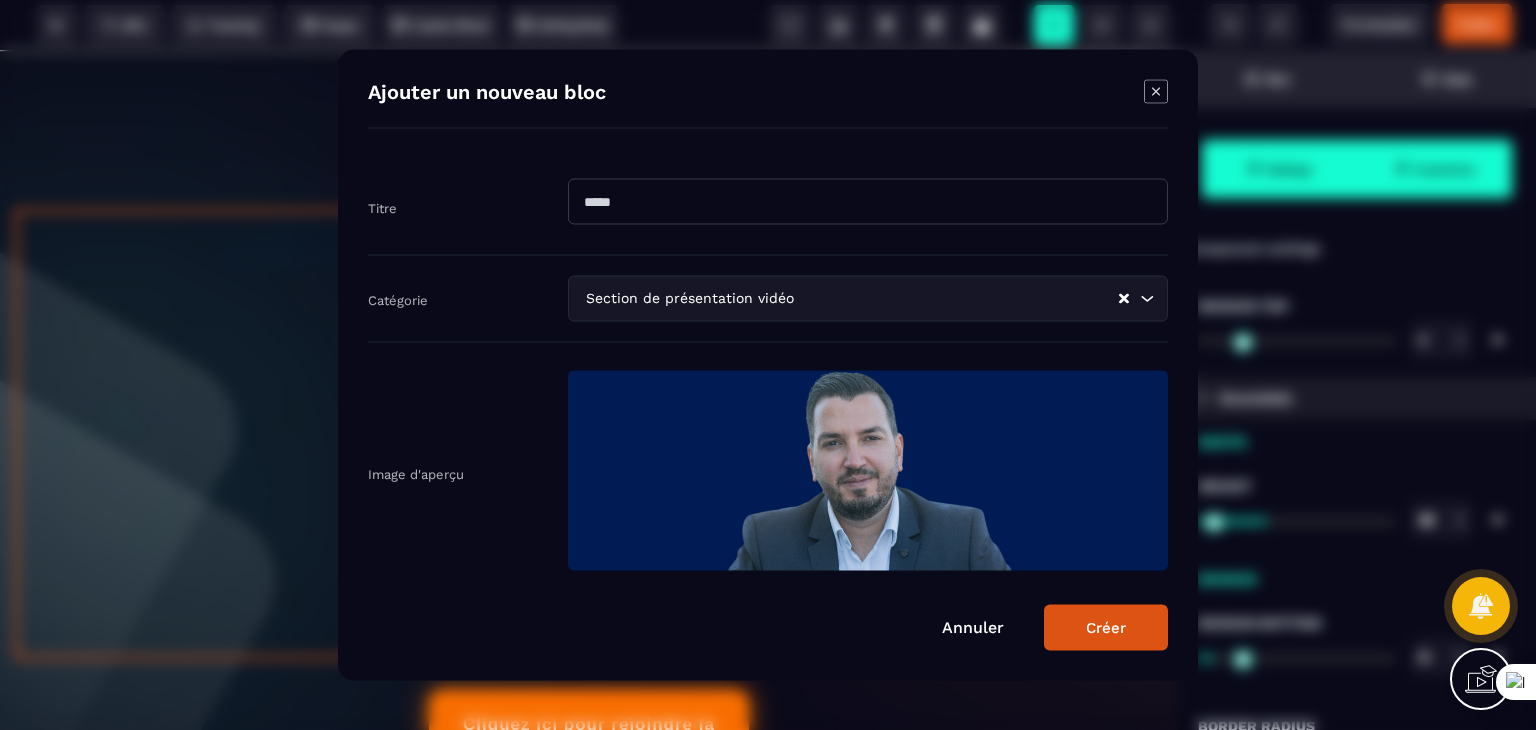 click on "Créer" at bounding box center (1106, 628) 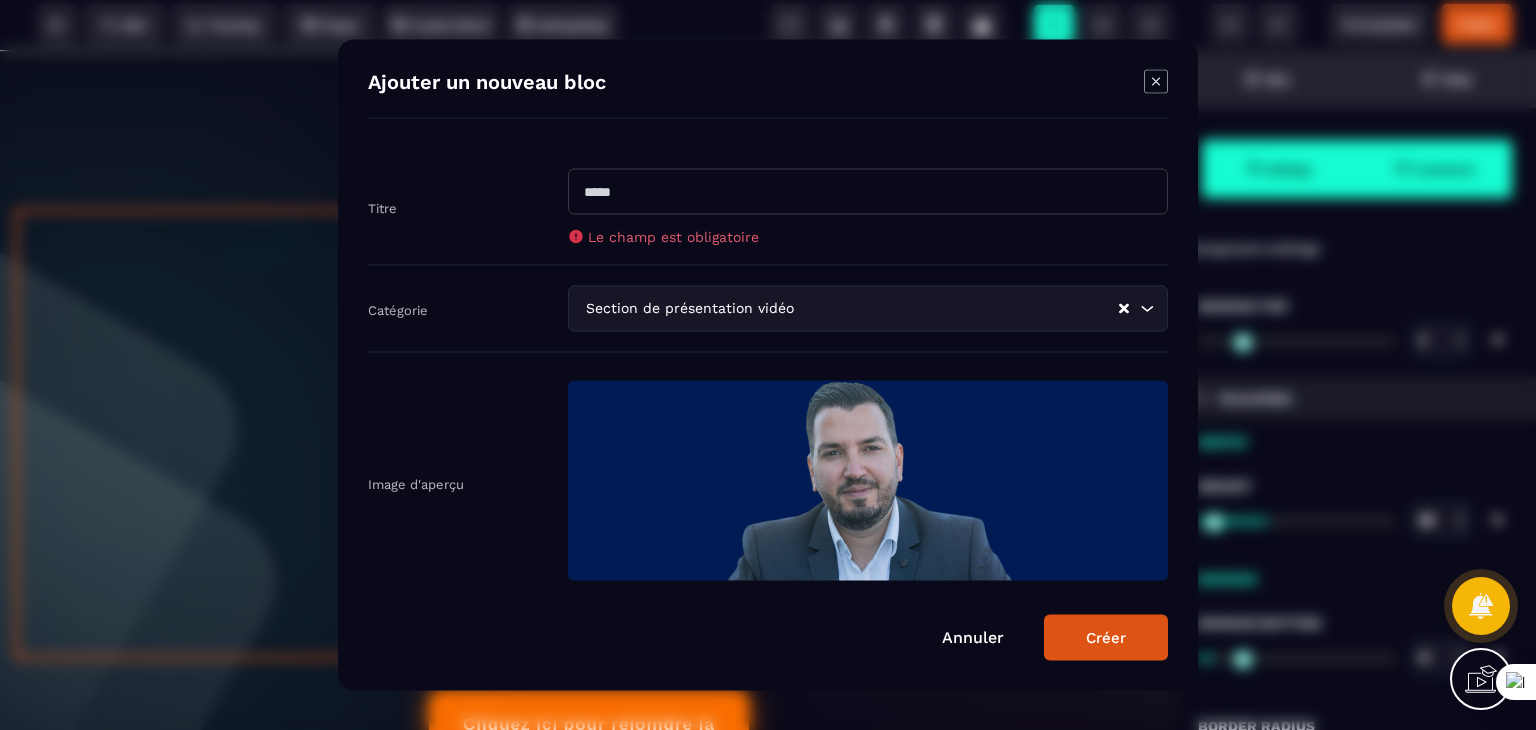 click at bounding box center (868, 192) 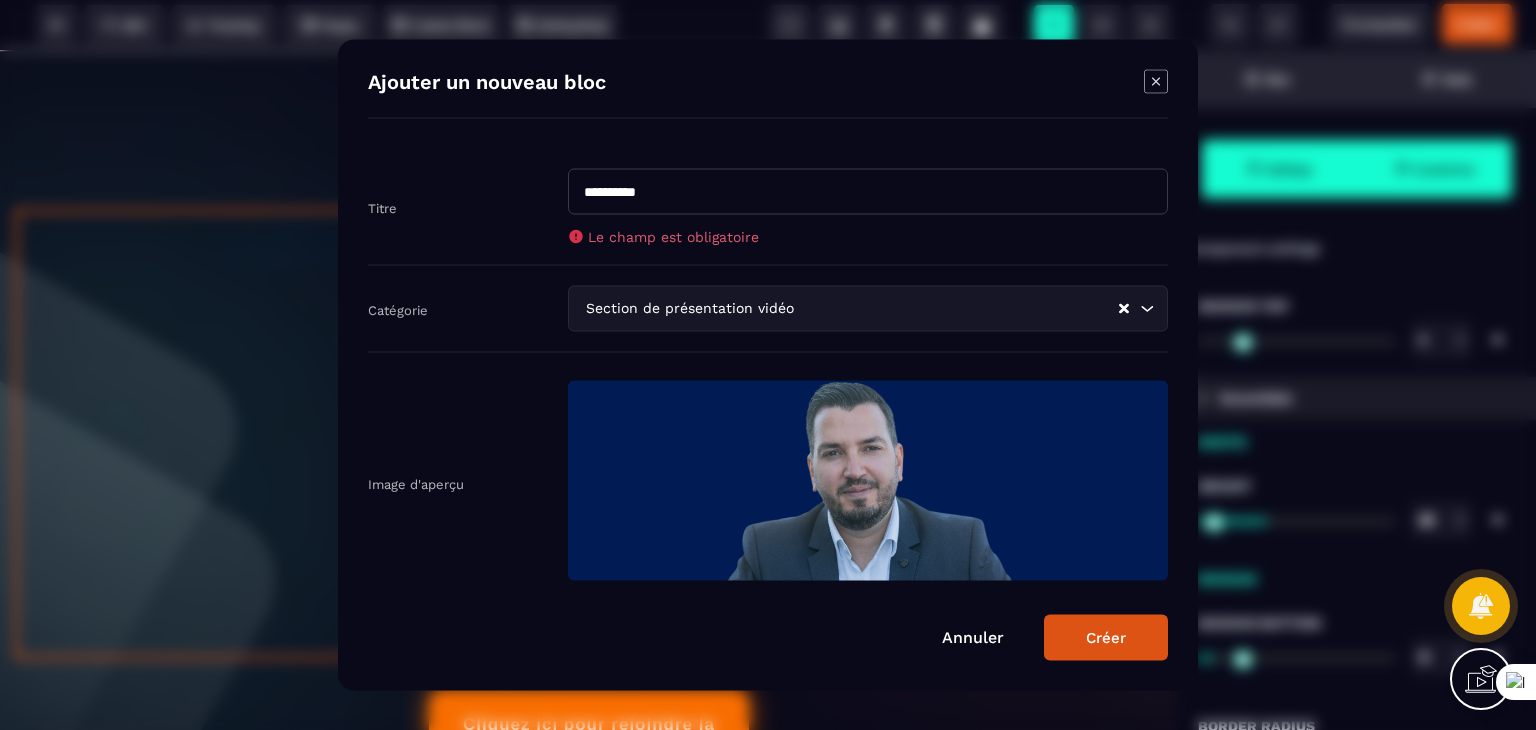 type on "**********" 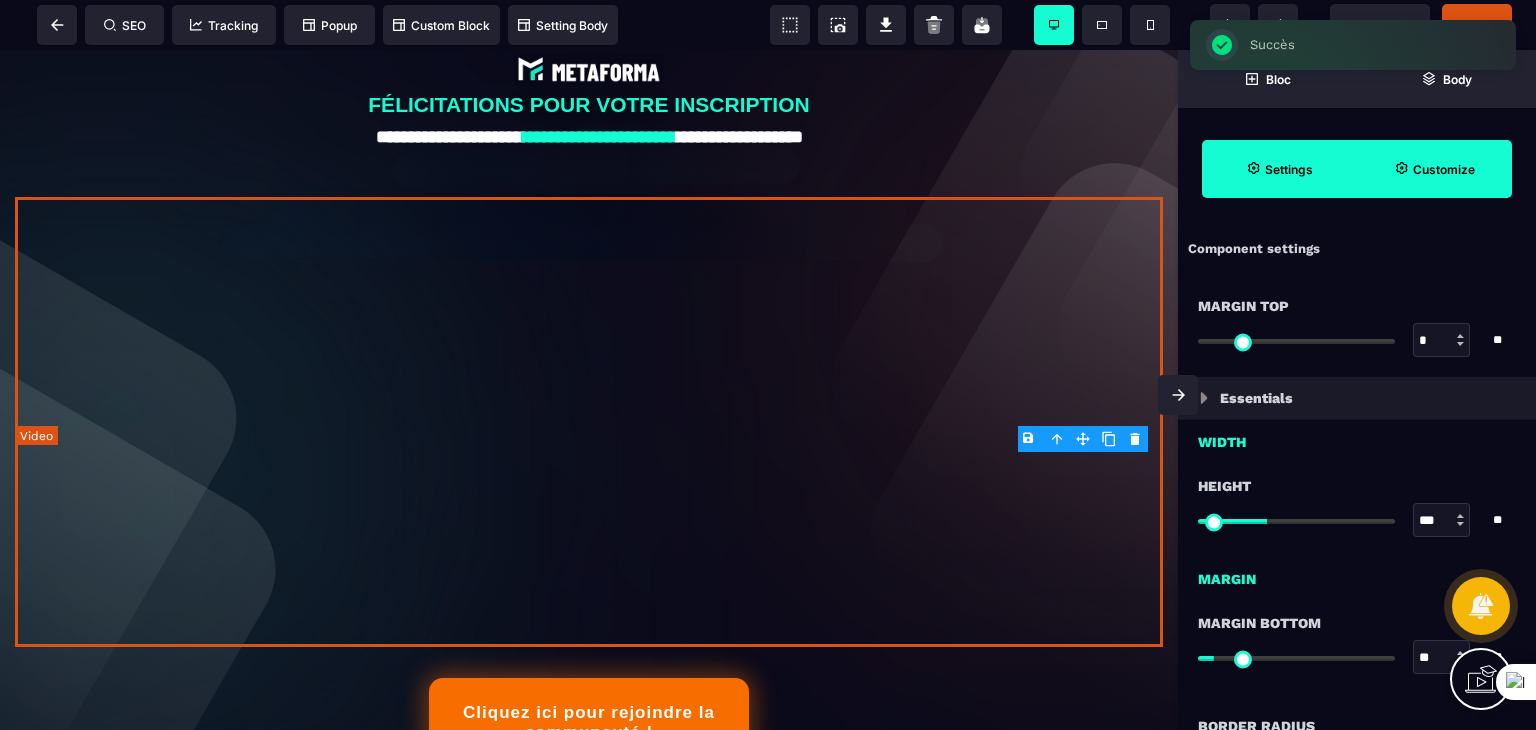 scroll, scrollTop: 0, scrollLeft: 0, axis: both 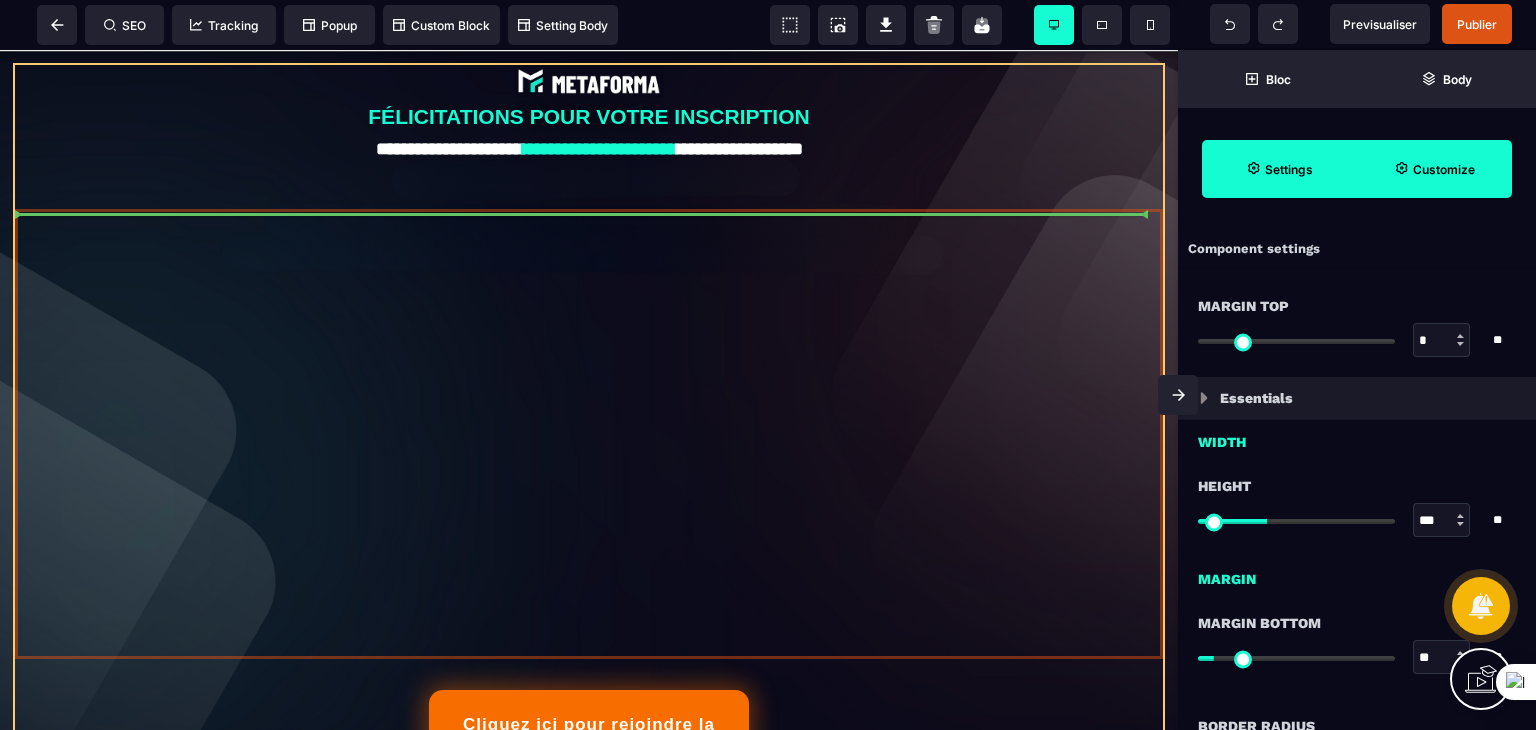 drag, startPoint x: 888, startPoint y: 330, endPoint x: 874, endPoint y: 255, distance: 76.29548 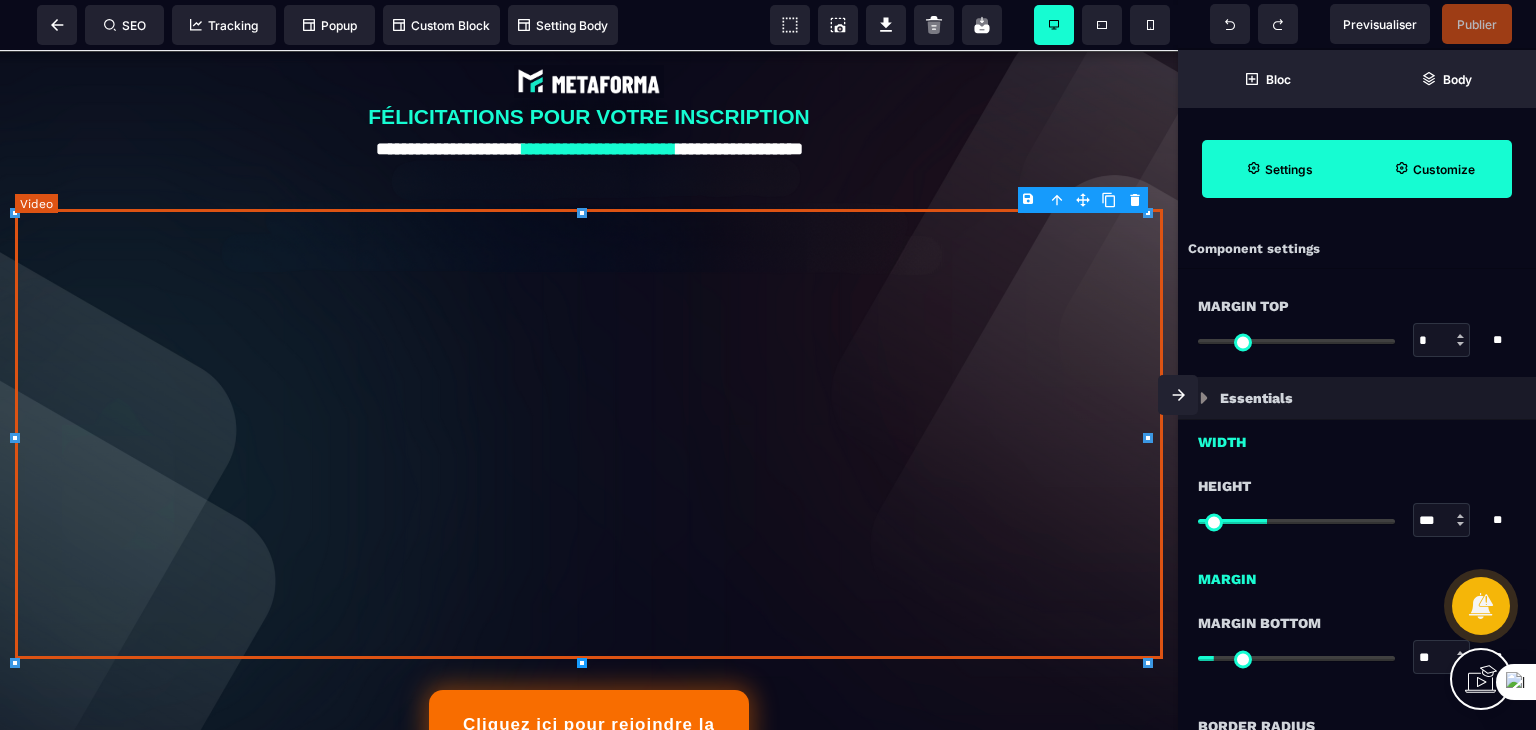 select on "***" 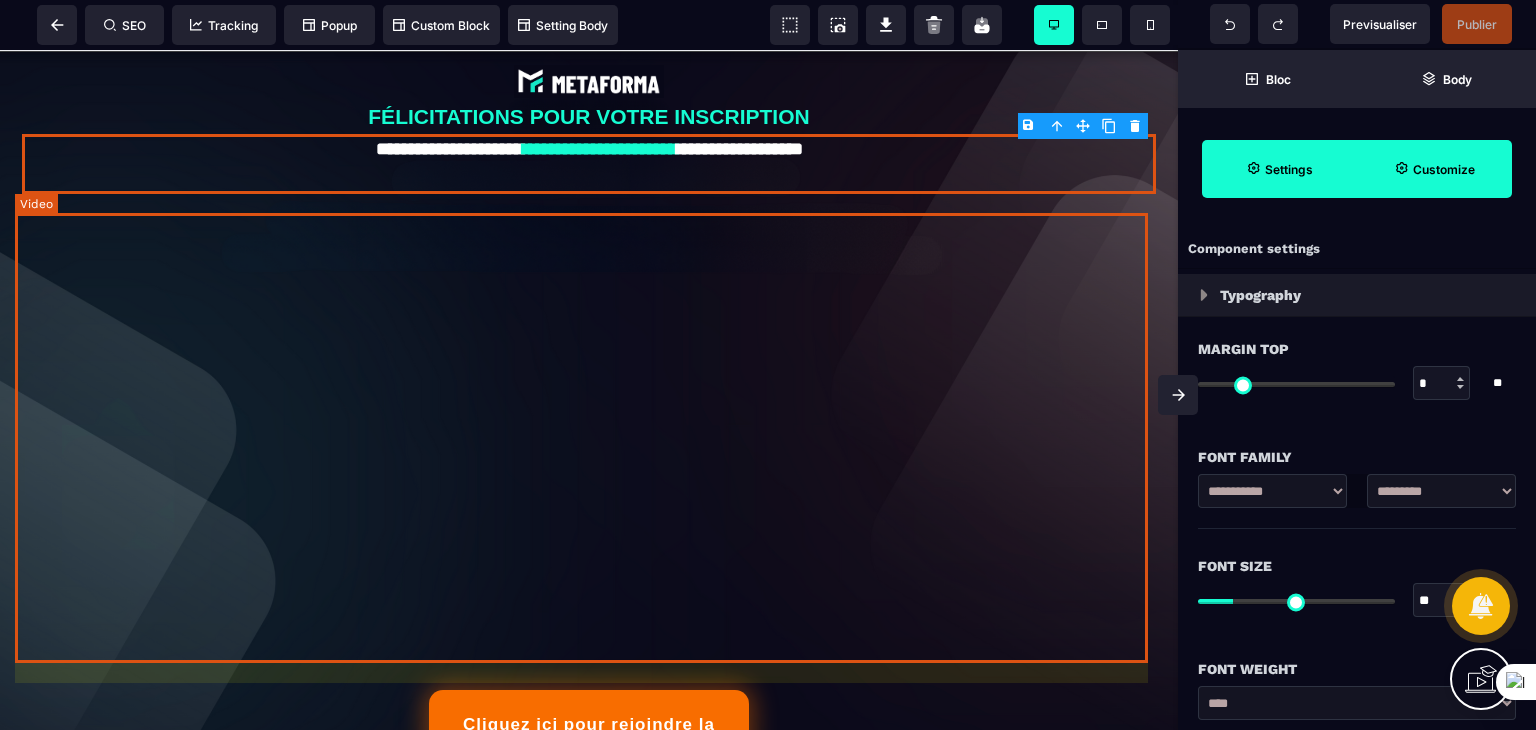 click at bounding box center (589, 434) 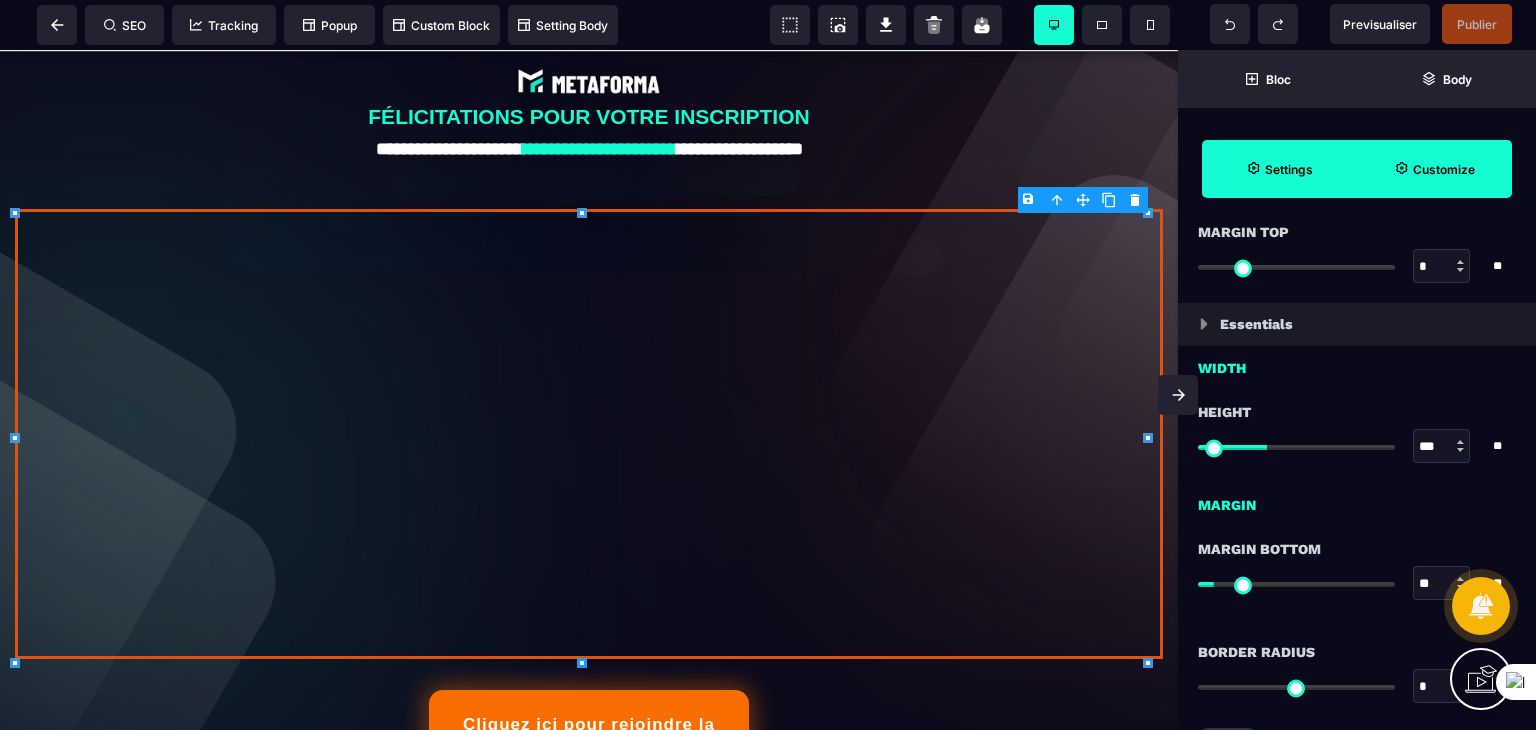 scroll, scrollTop: 0, scrollLeft: 0, axis: both 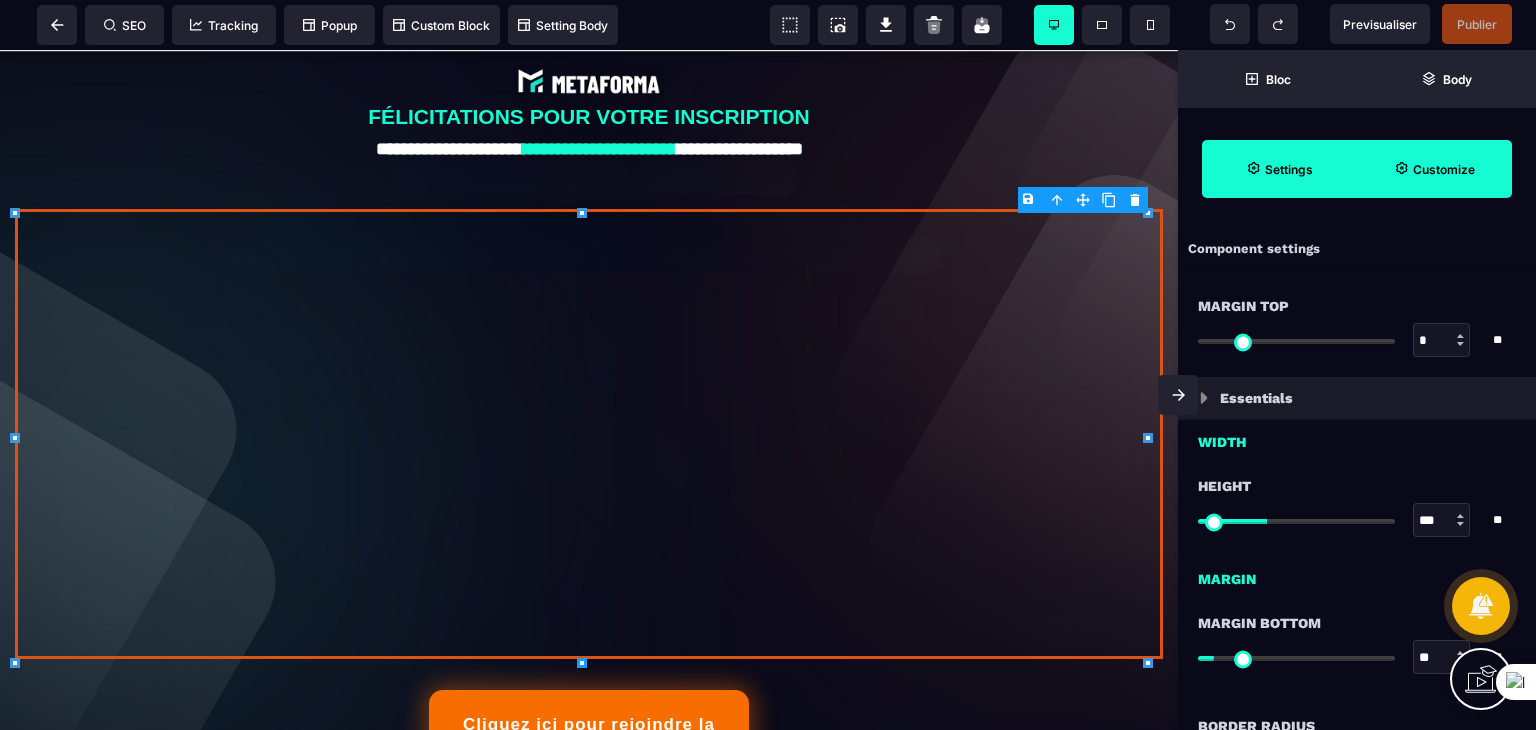 click on "Customize" at bounding box center (1434, 169) 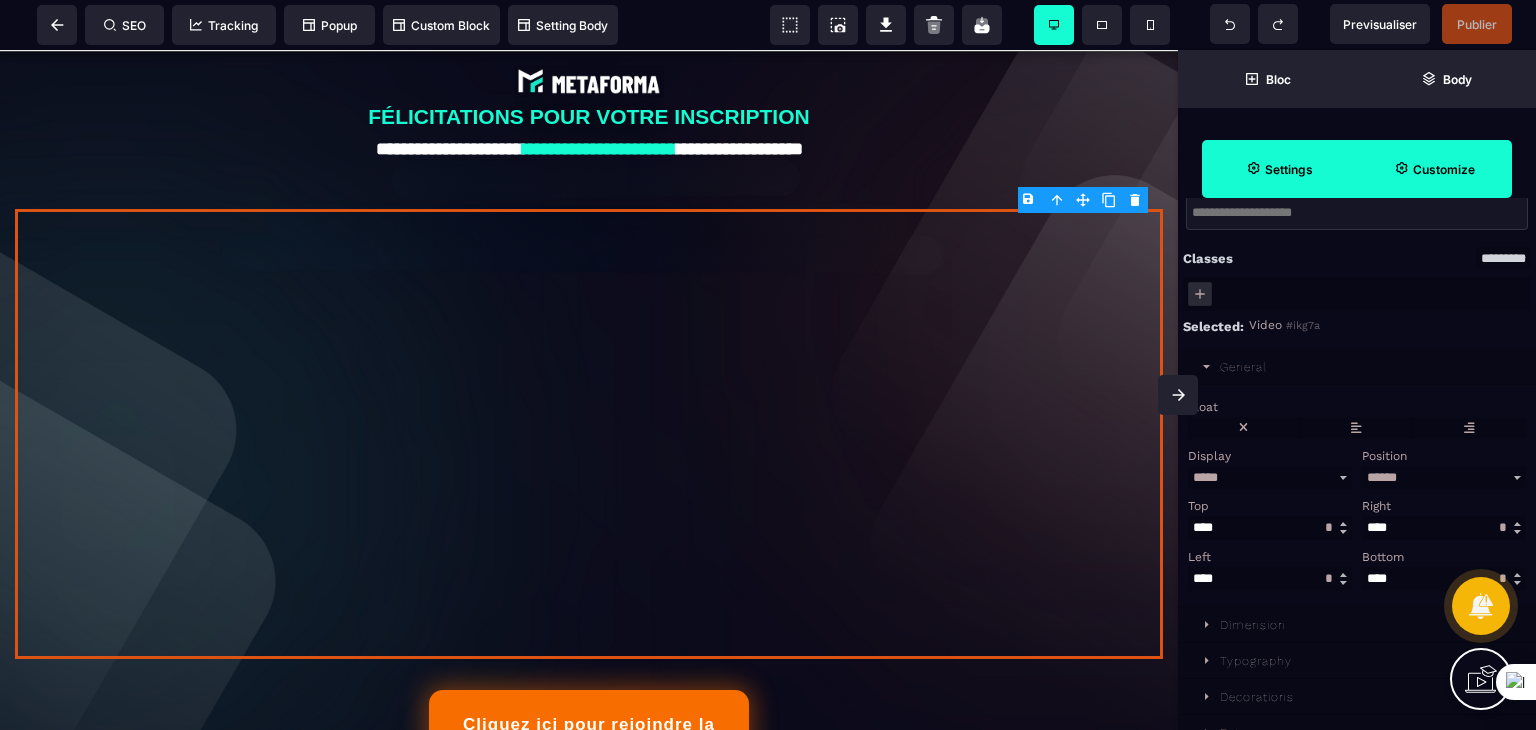 scroll, scrollTop: 127, scrollLeft: 0, axis: vertical 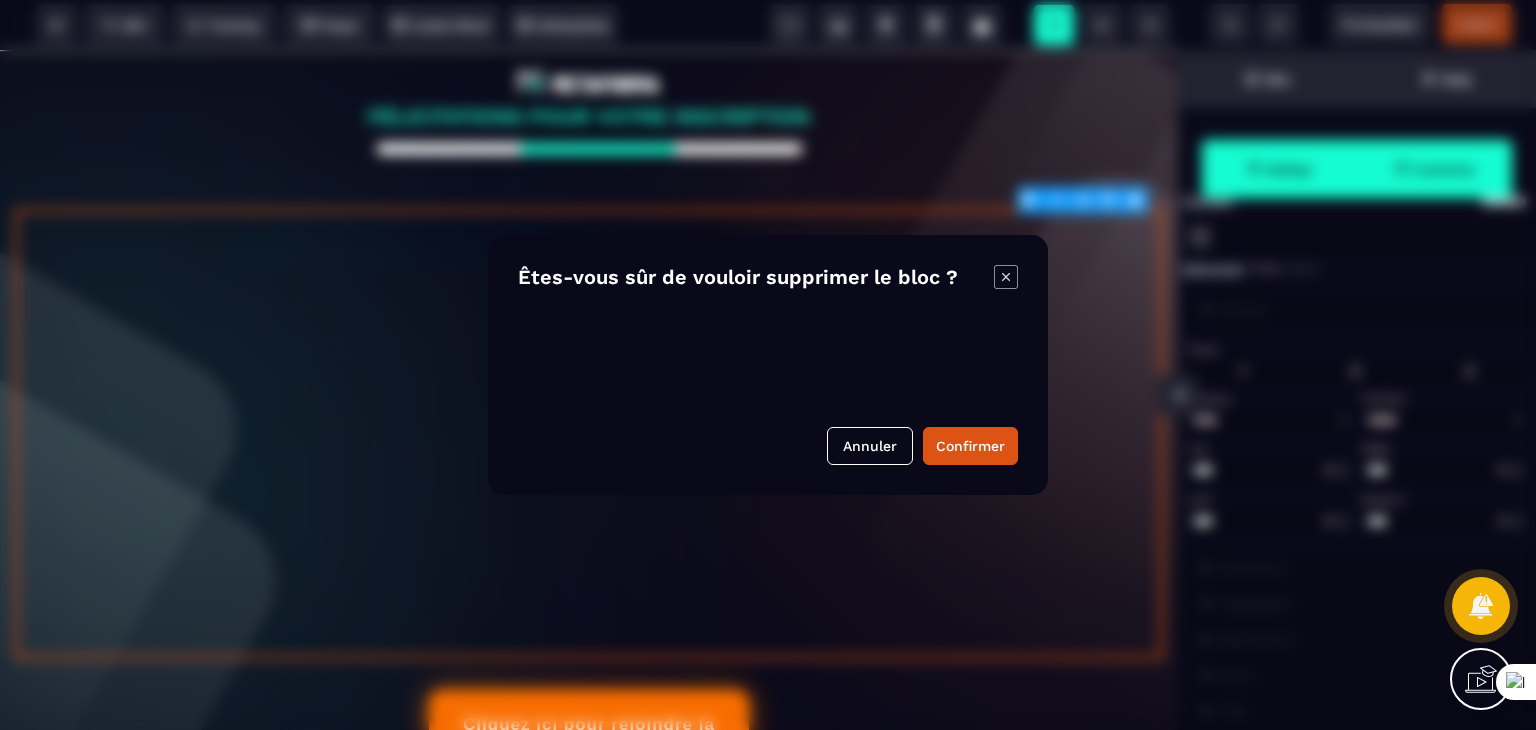 click on "B I U S
A *******
Video
SEO
Tracking
Popup" at bounding box center (768, 365) 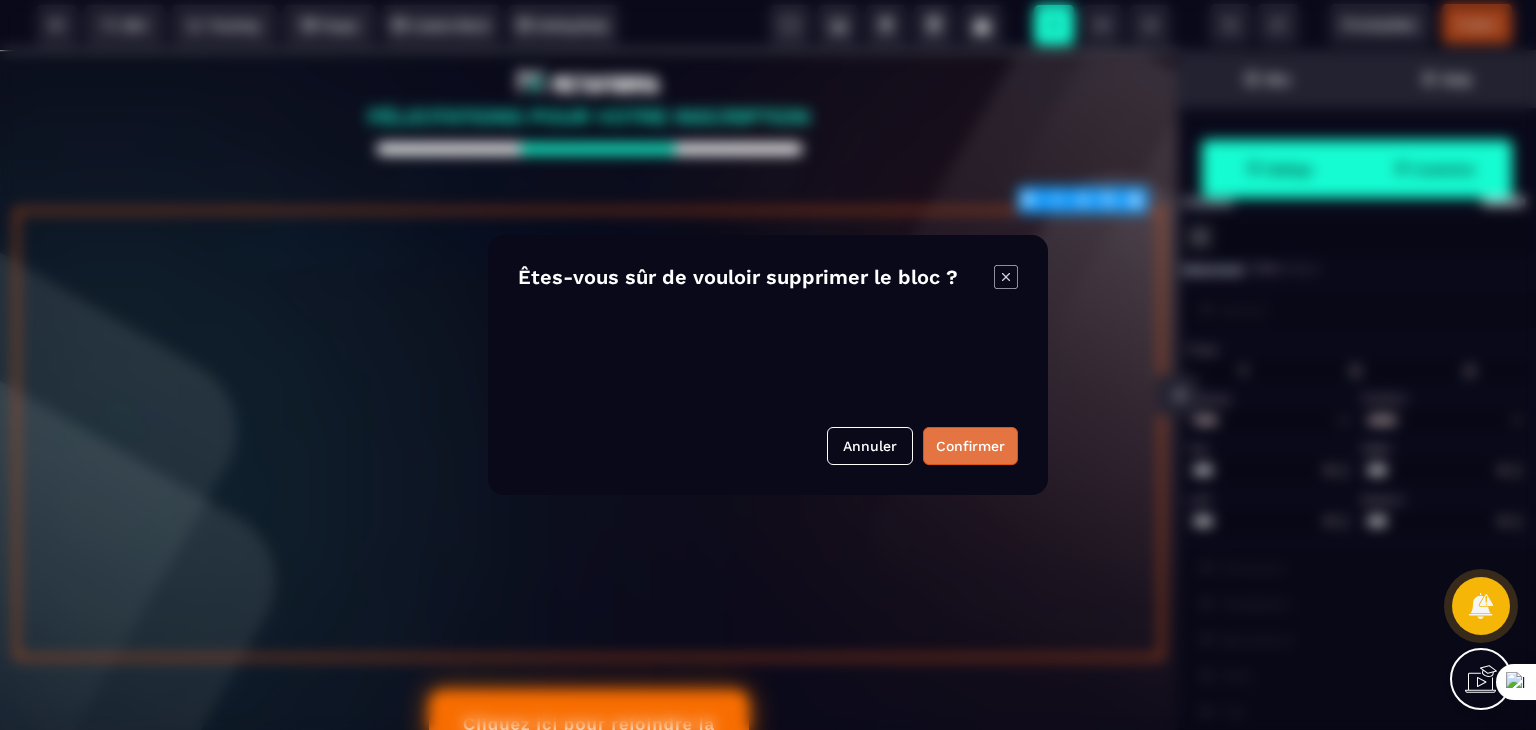 click on "Confirmer" at bounding box center [970, 446] 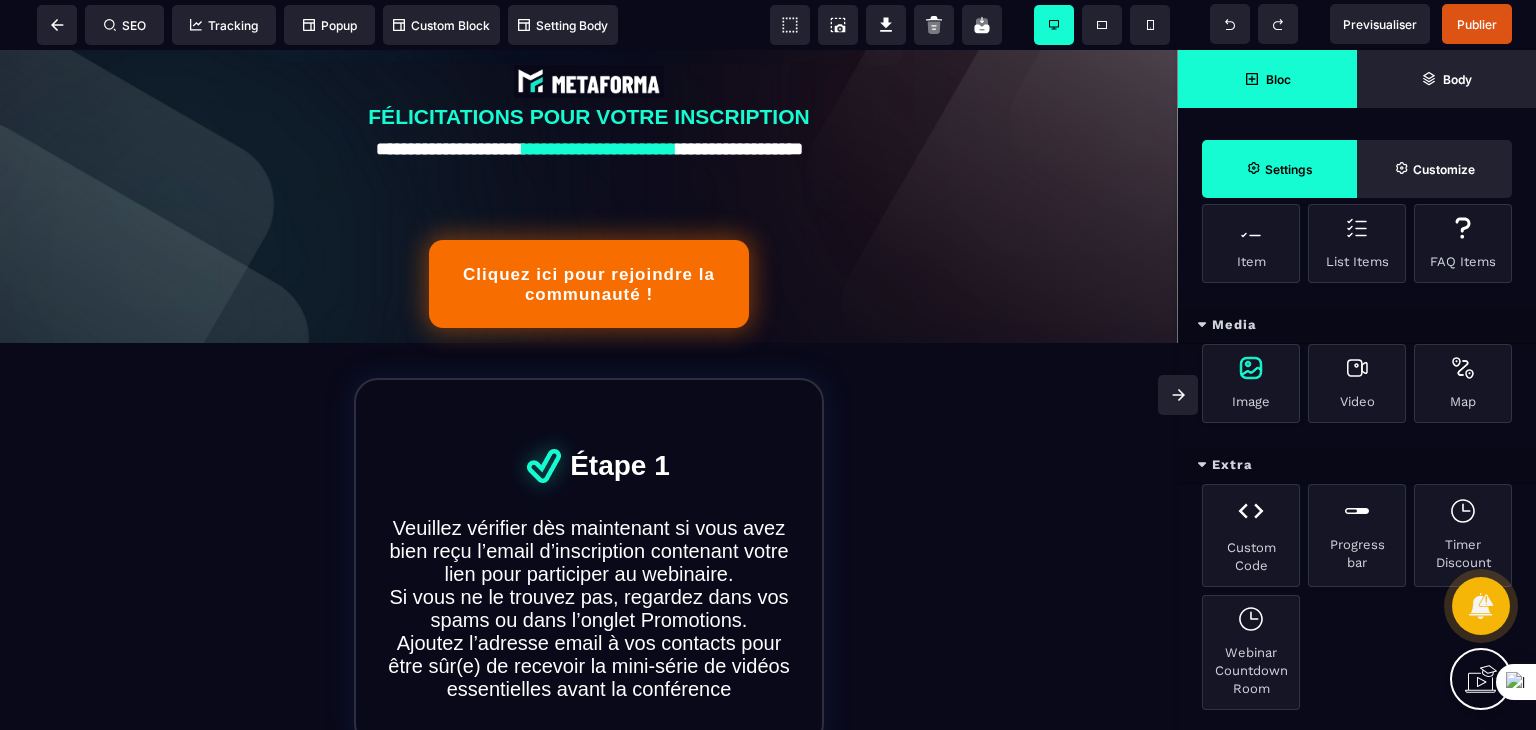 scroll, scrollTop: 612, scrollLeft: 0, axis: vertical 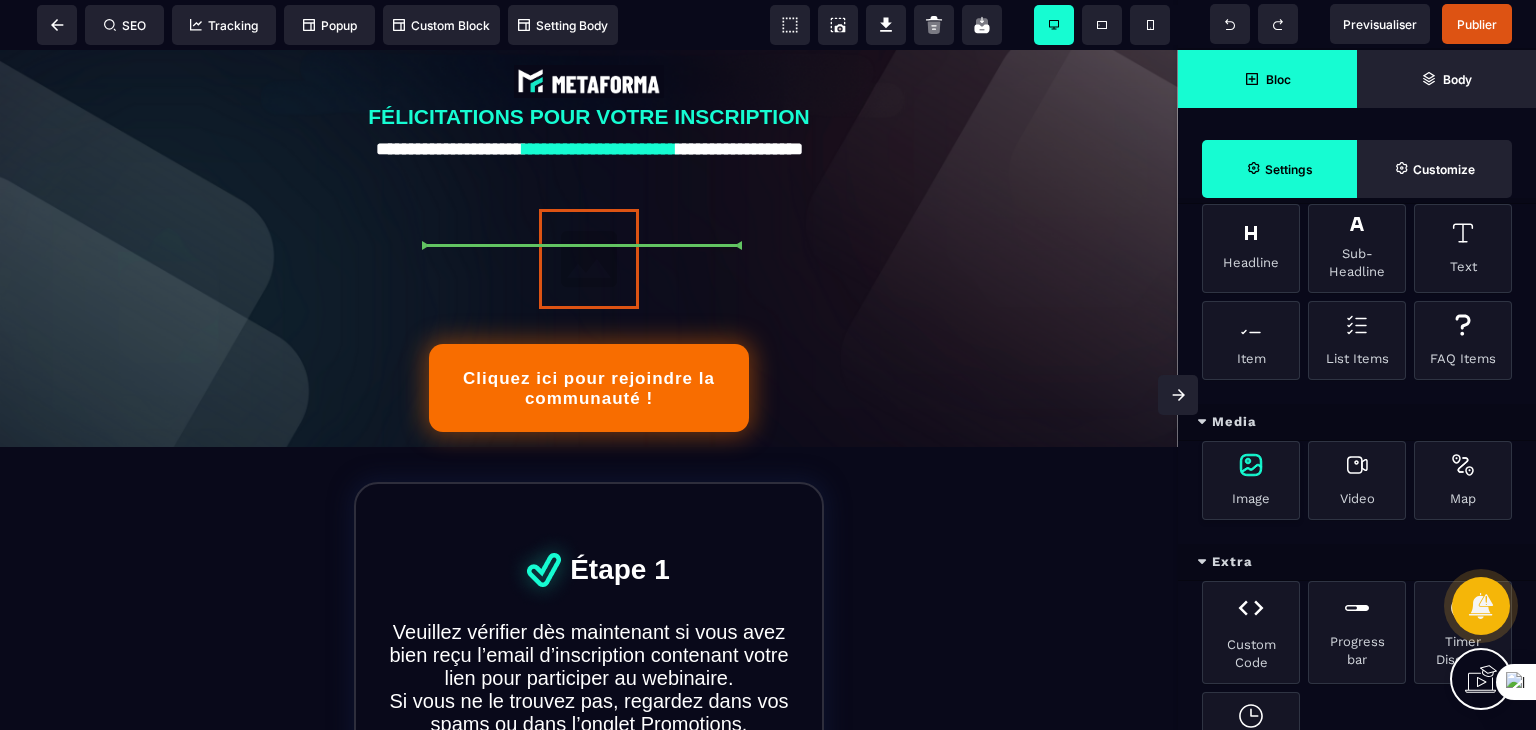 select 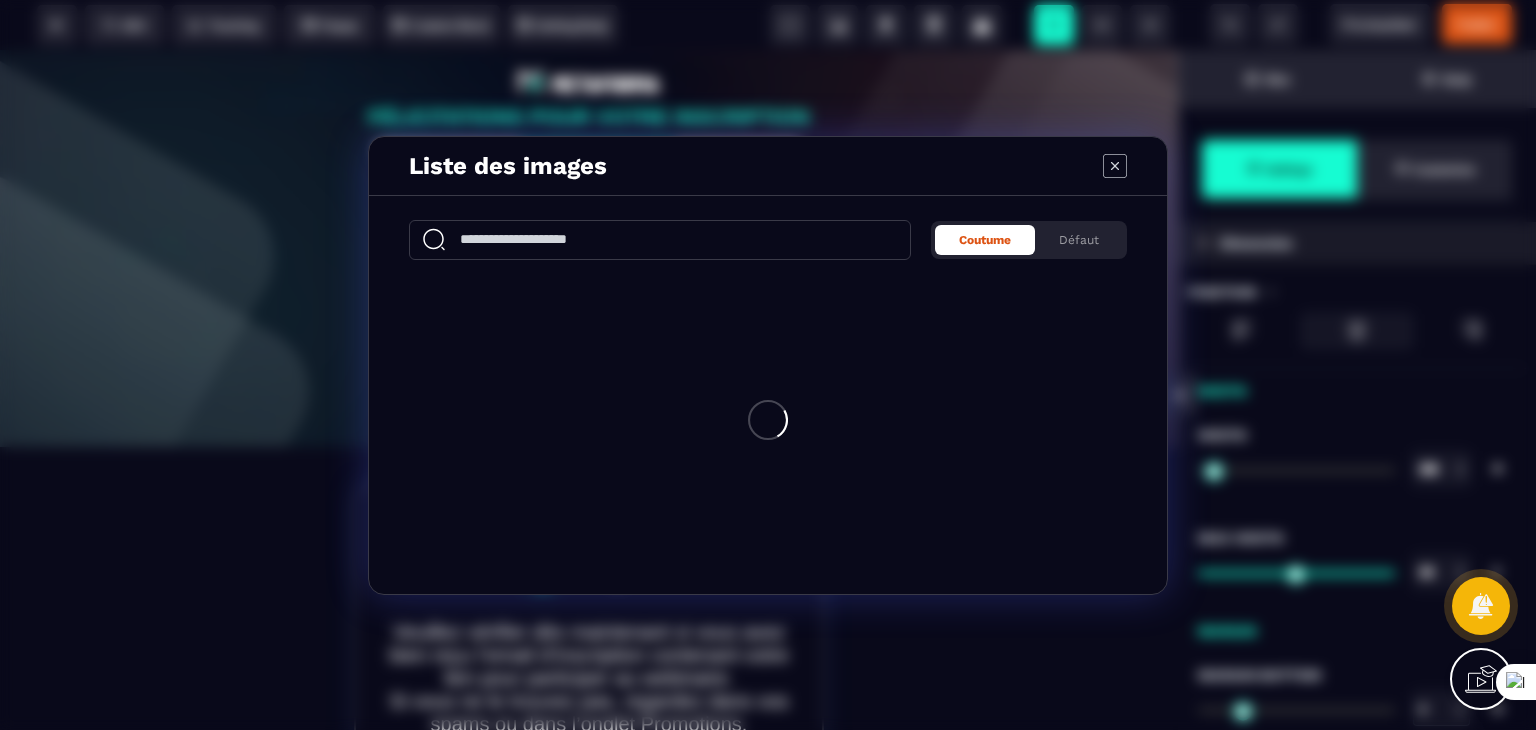 scroll, scrollTop: 0, scrollLeft: 0, axis: both 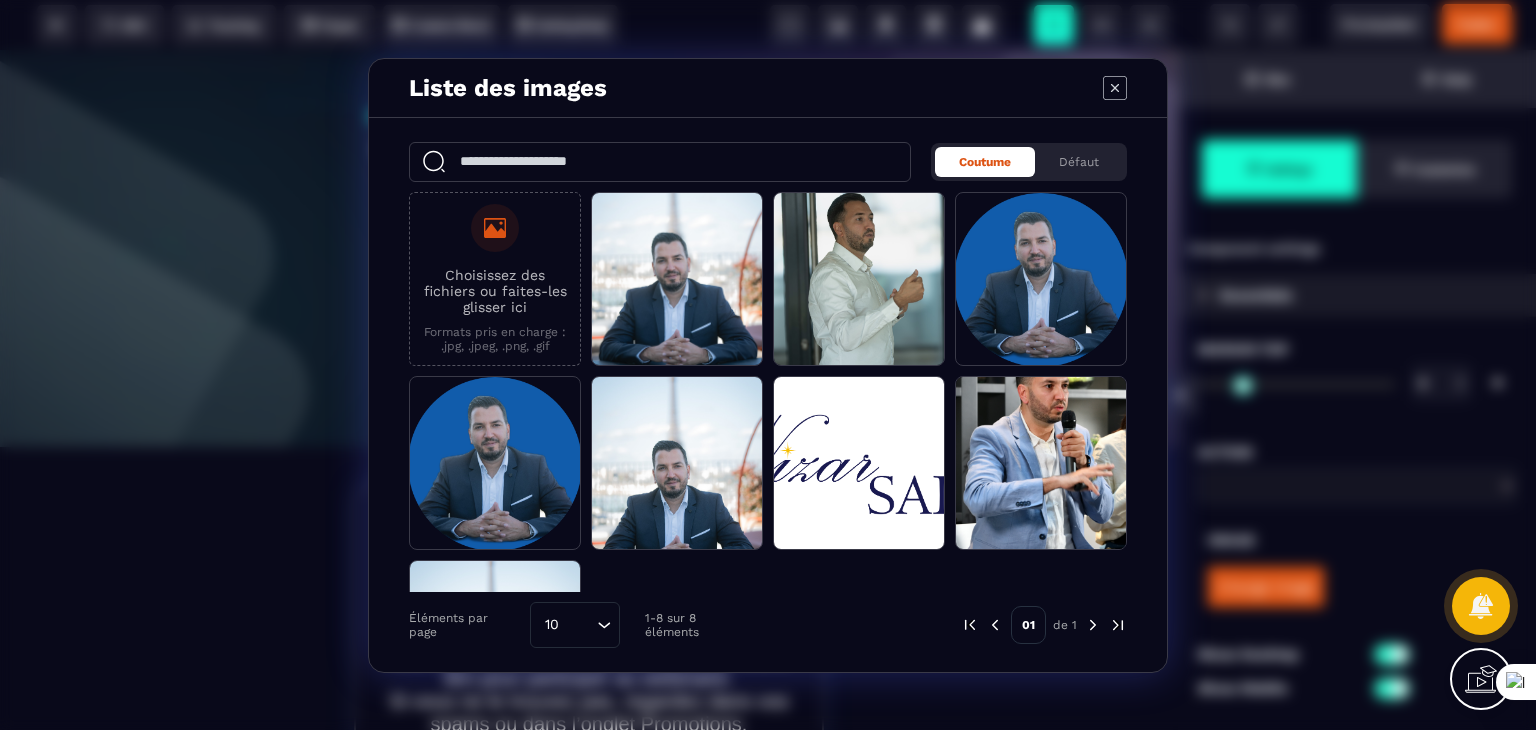 click on "Choisissez des fichiers ou faites-les glisser ici Formats pris en charge : .jpg, .jpeg, .png, .gif" at bounding box center [495, 278] 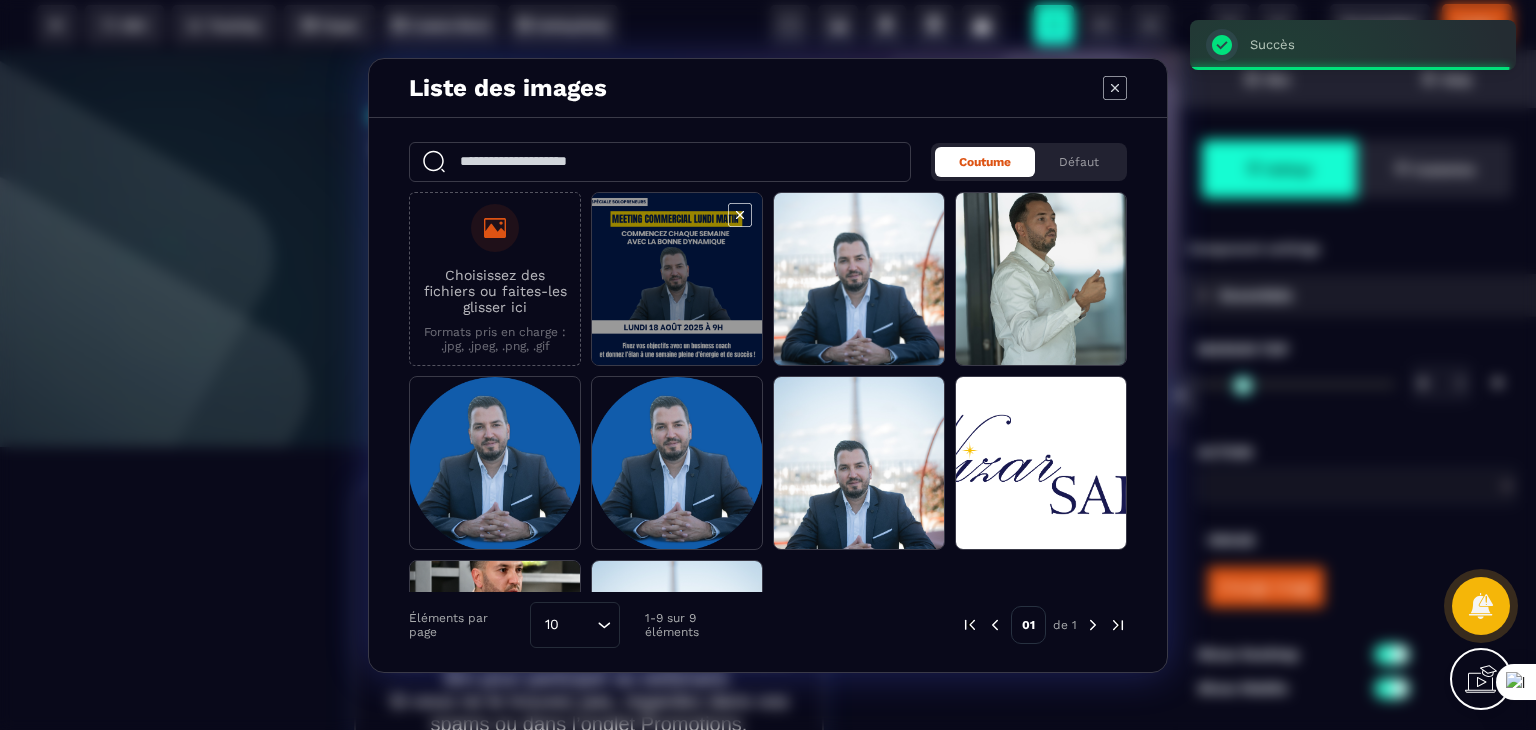 click at bounding box center [677, 280] 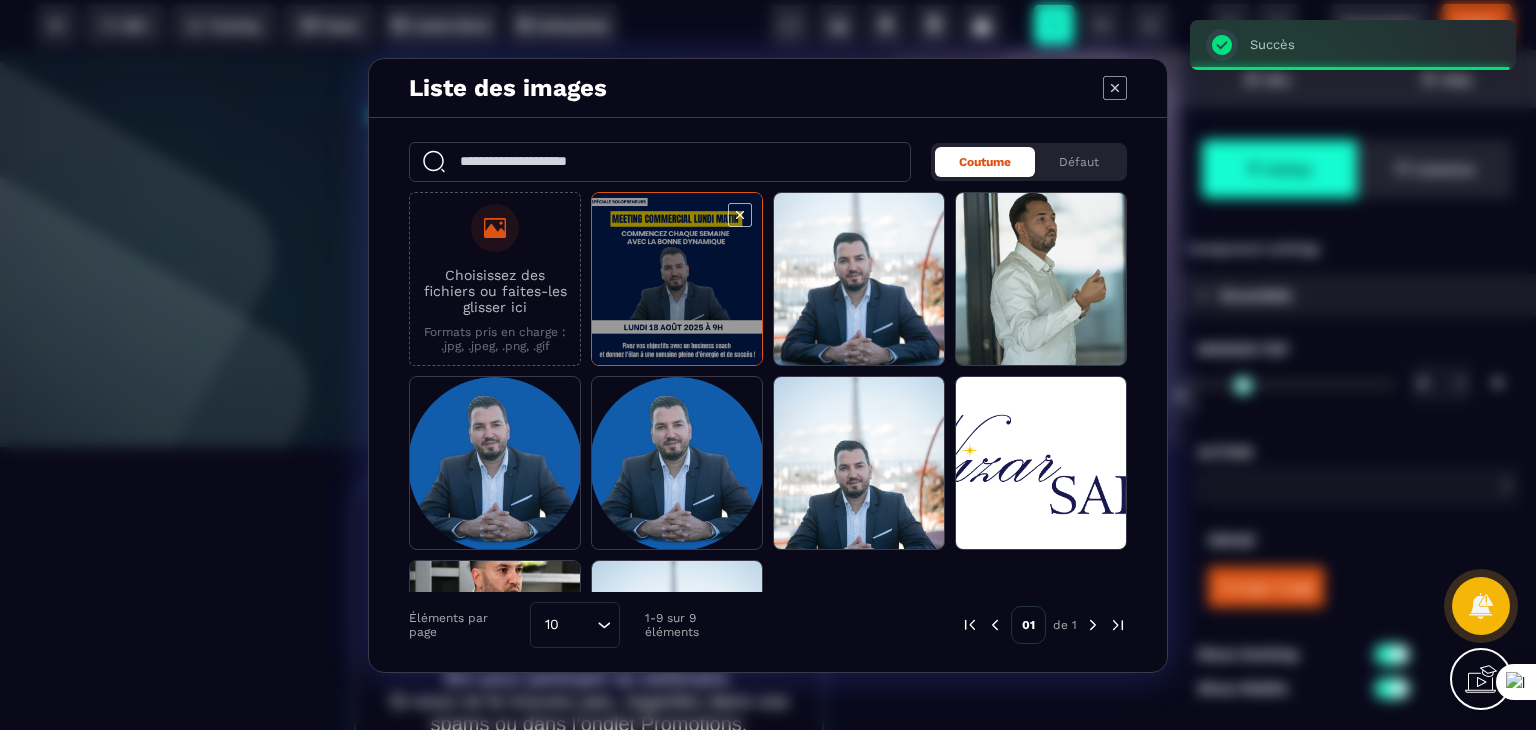 click at bounding box center (677, 280) 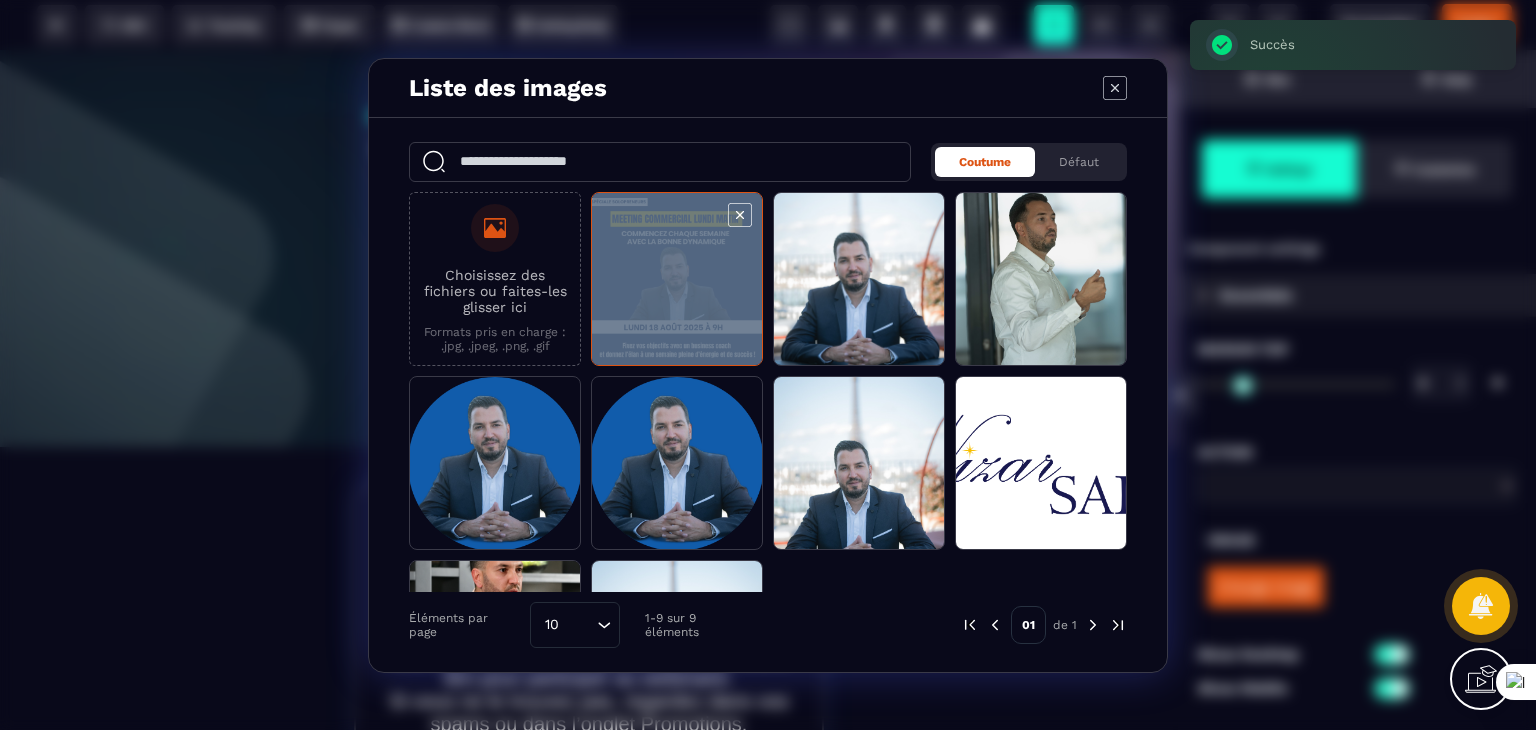 click at bounding box center [677, 280] 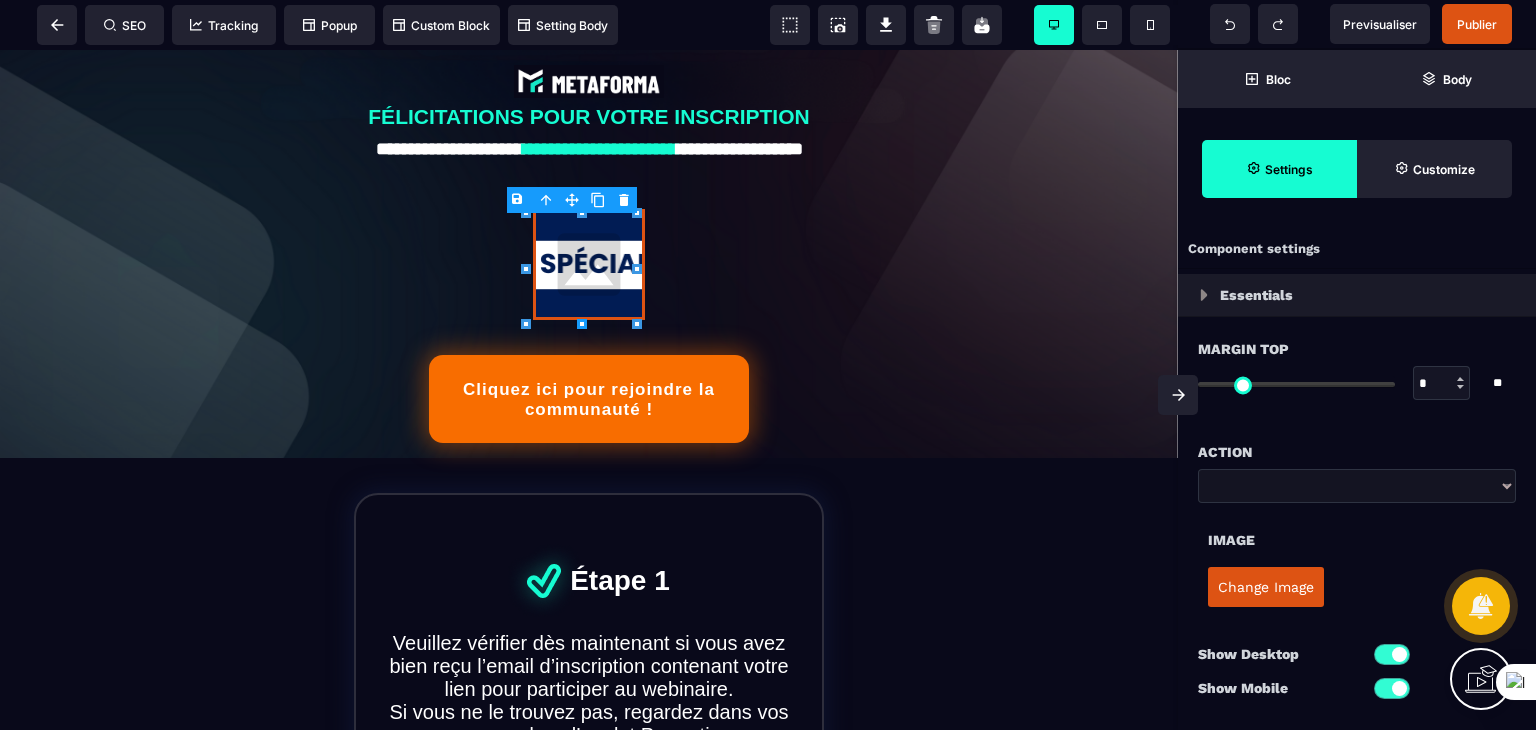 type on "***" 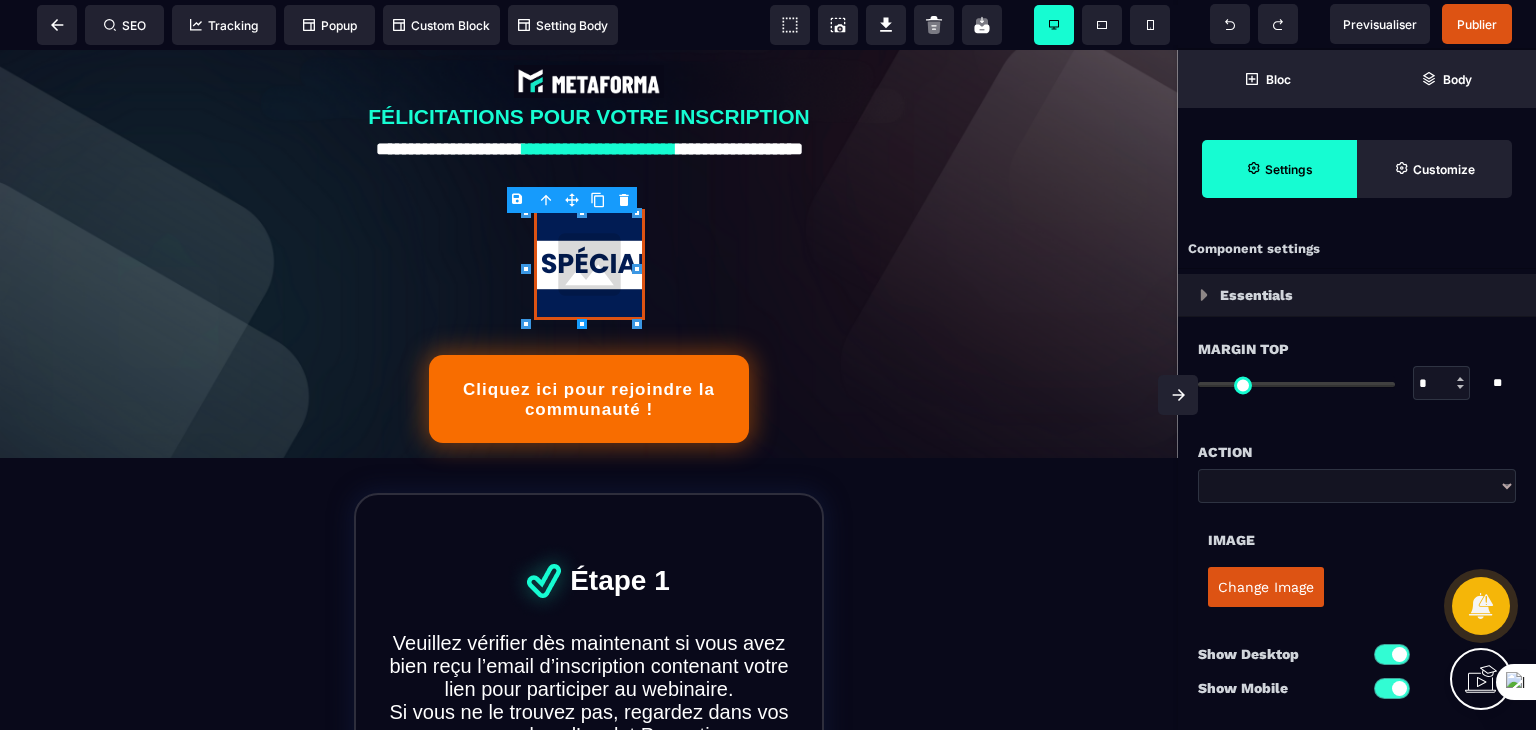type on "***" 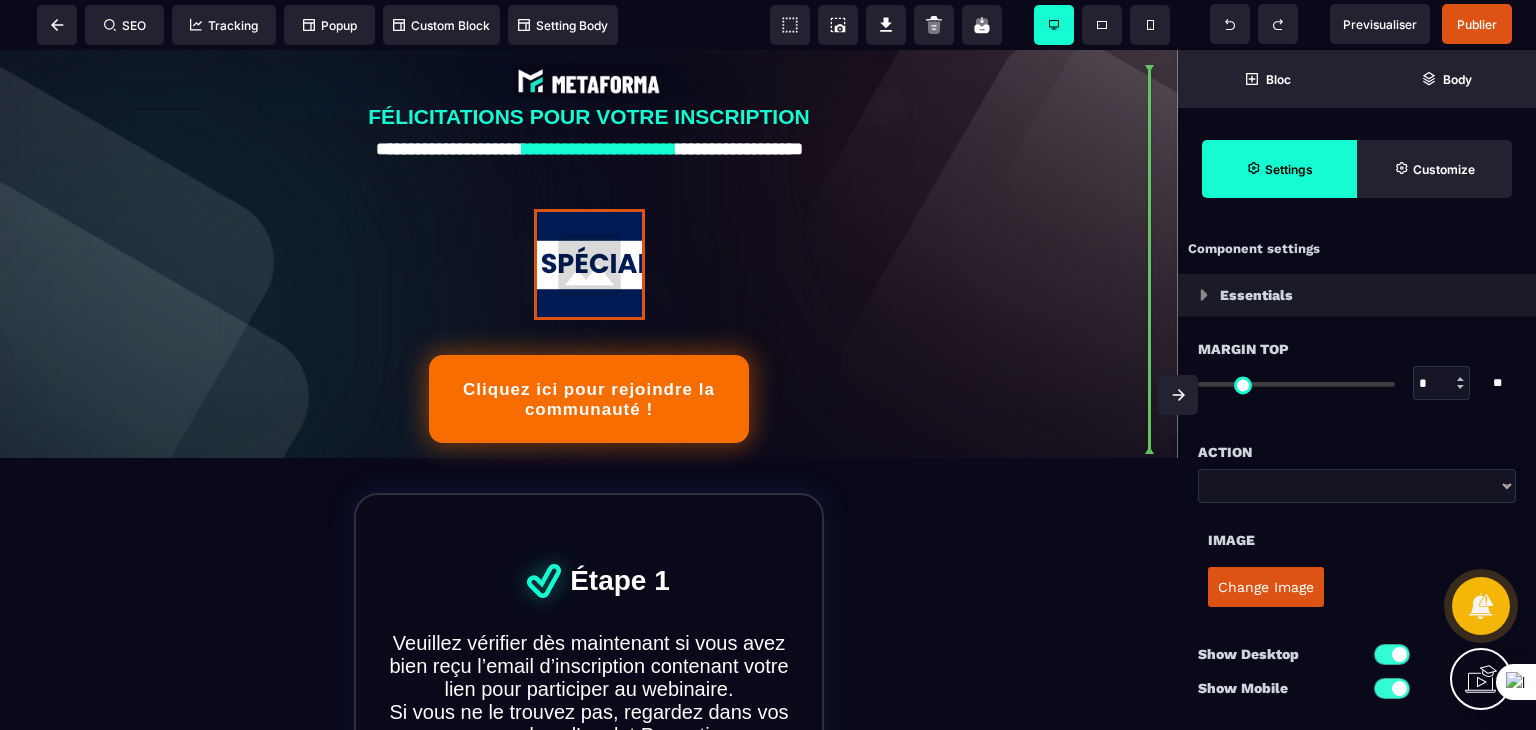 click on "**********" at bounding box center [589, 254] 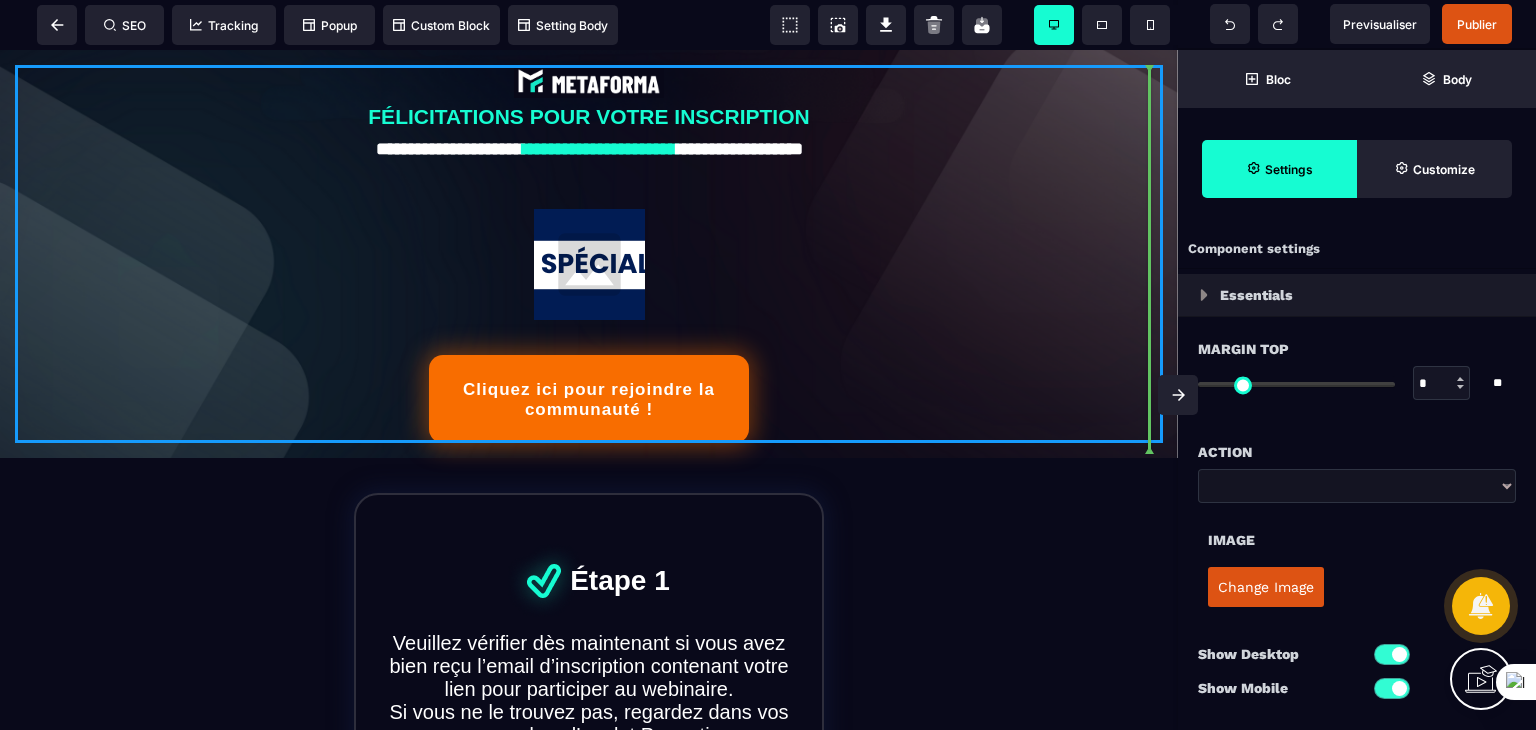 select on "**" 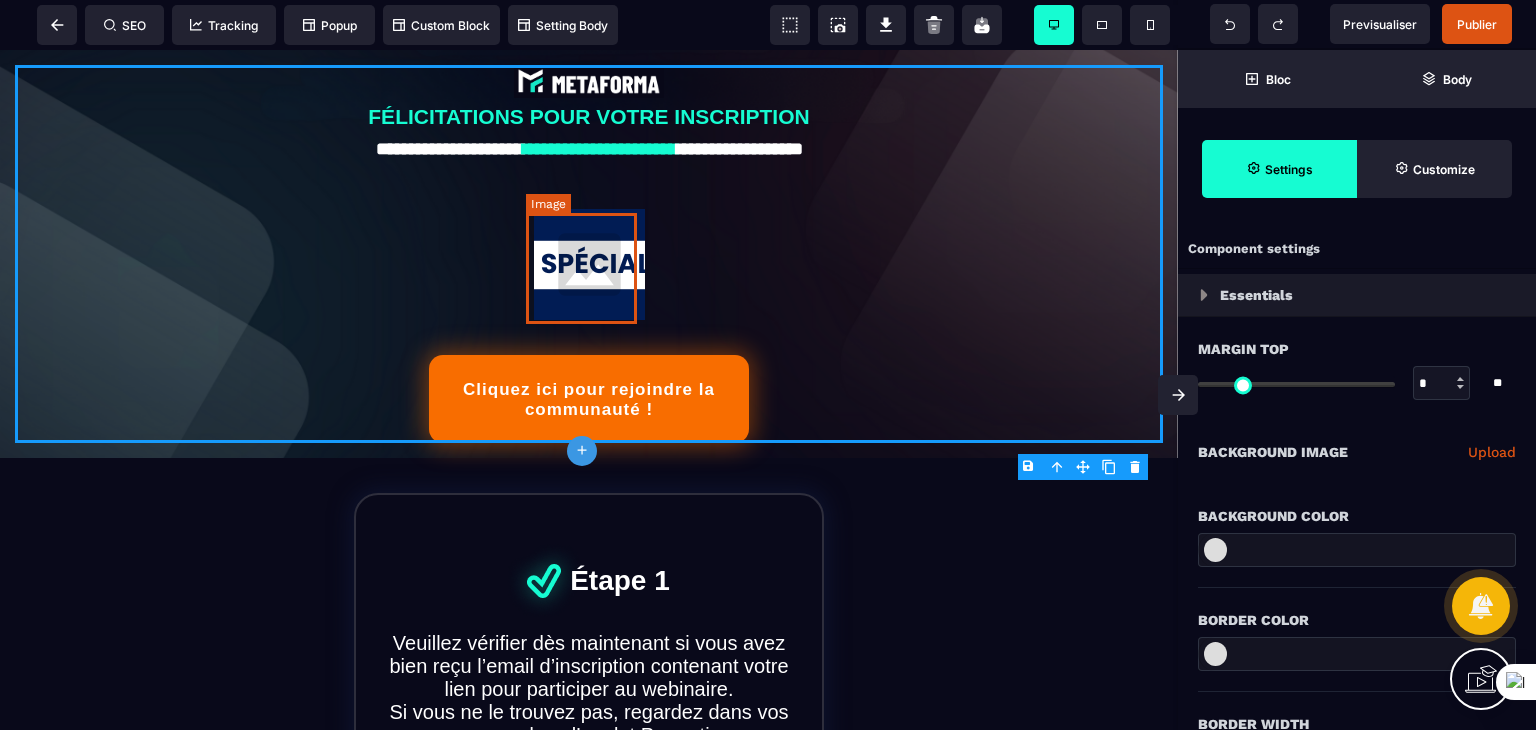 click at bounding box center (589, 264) 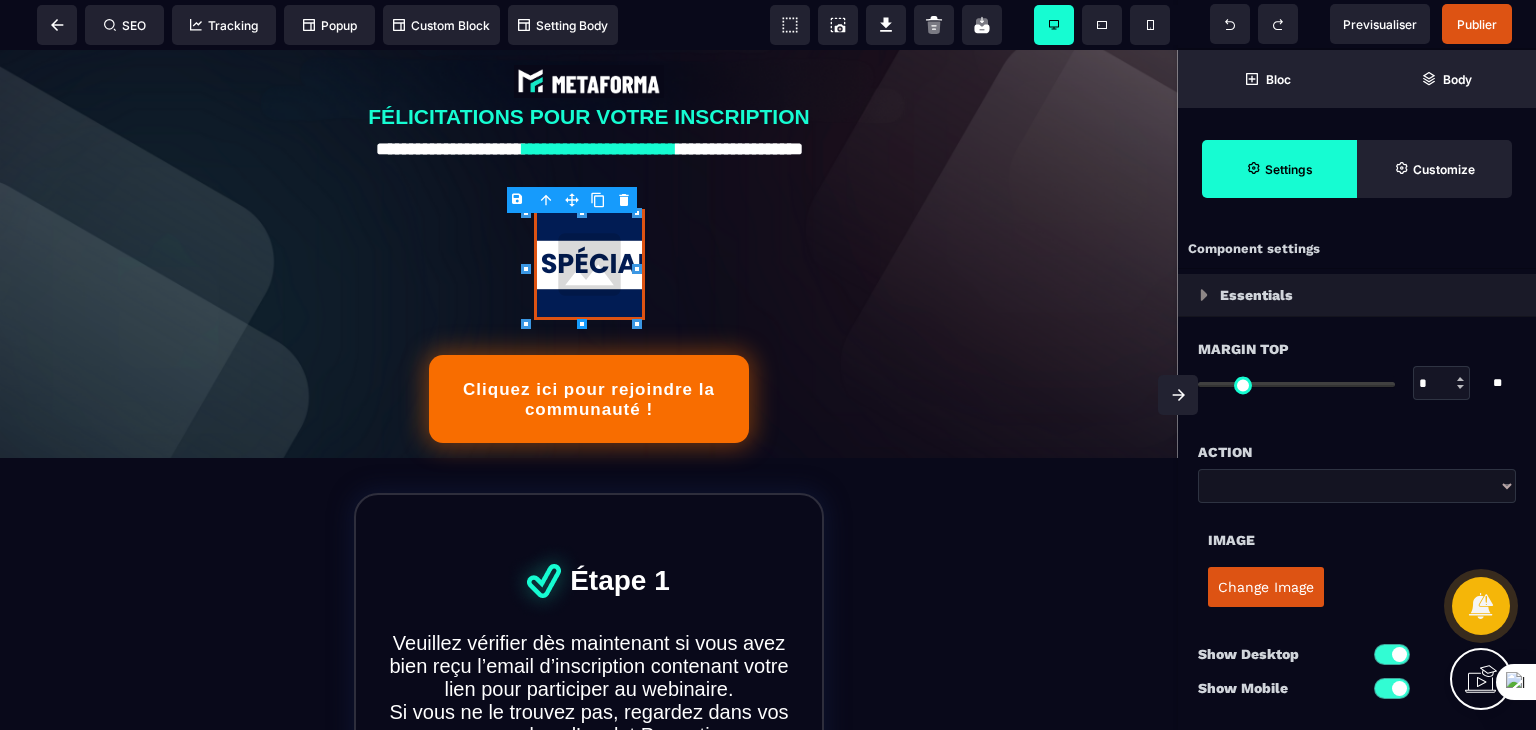 click on "B I U S
A *******
Column
SEO
Tracking" at bounding box center (768, 365) 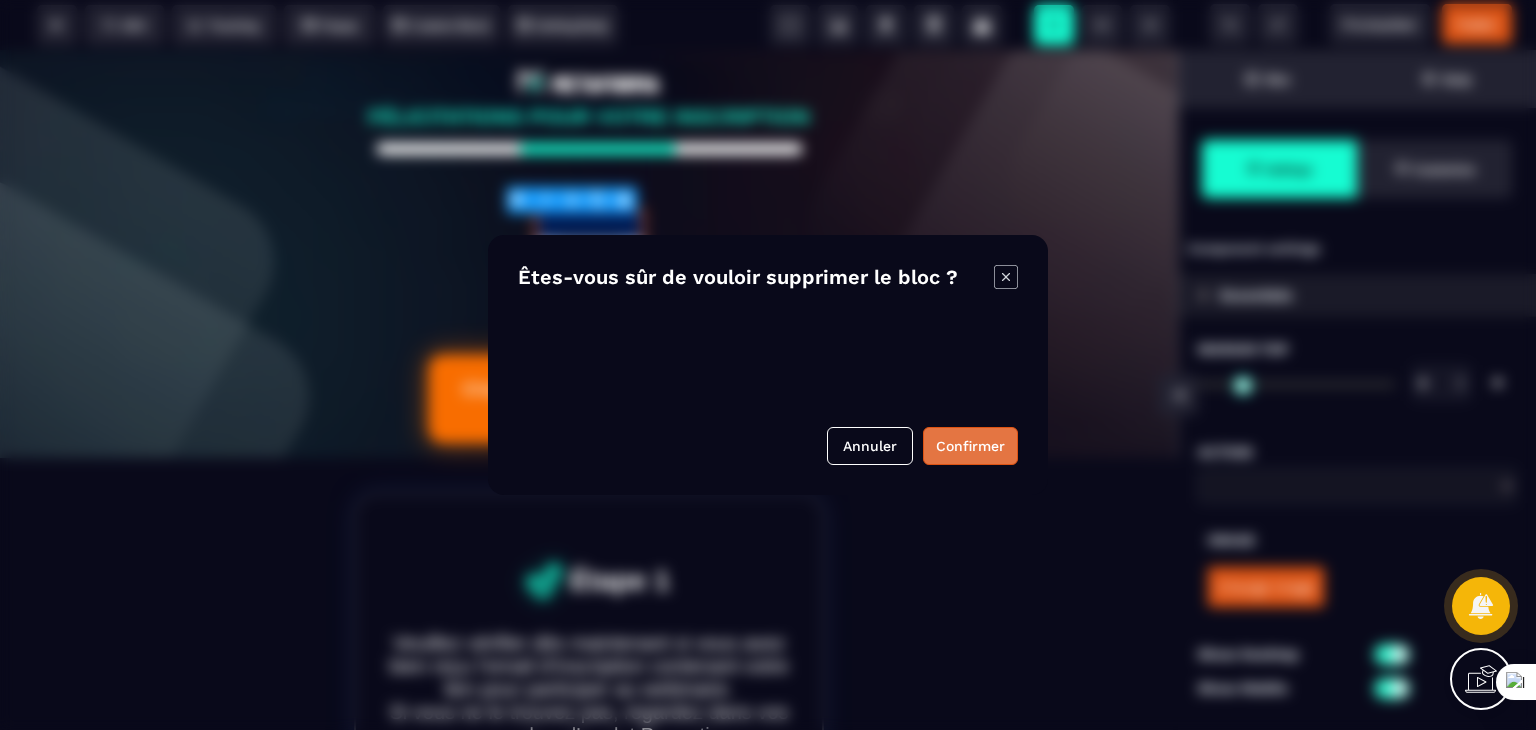 click on "Confirmer" at bounding box center [970, 446] 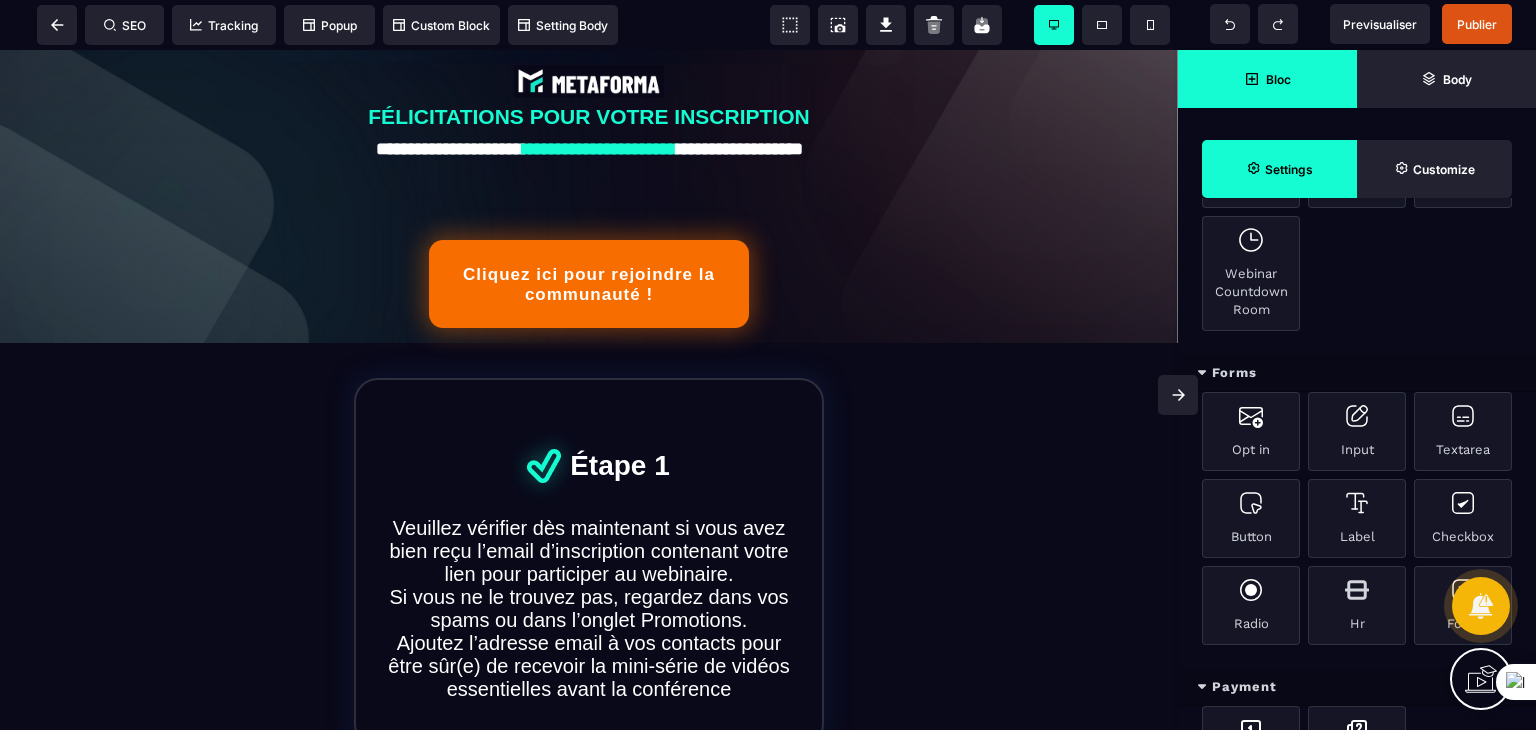 scroll, scrollTop: 1100, scrollLeft: 0, axis: vertical 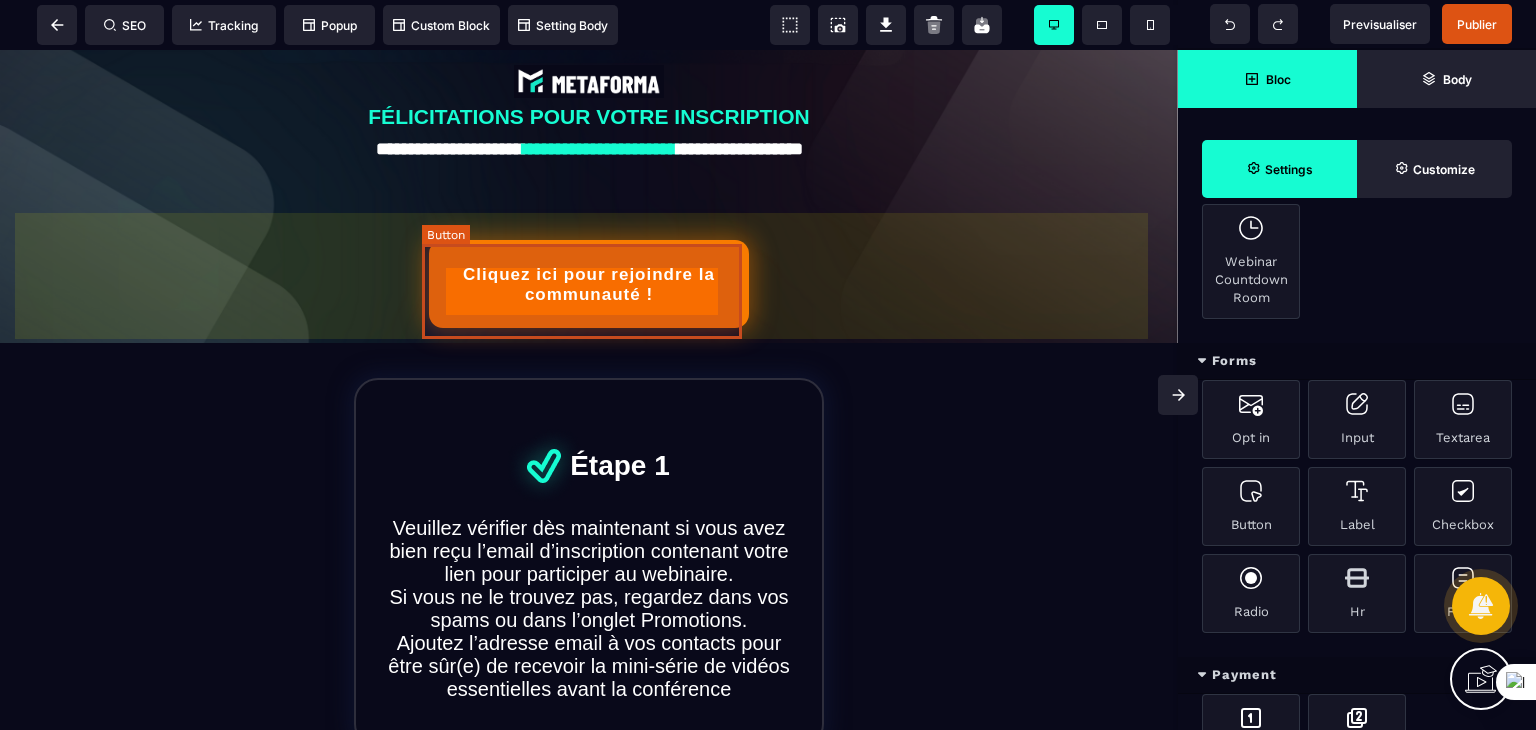click on "Cliquez ici pour rejoindre la communauté  !" at bounding box center (589, 284) 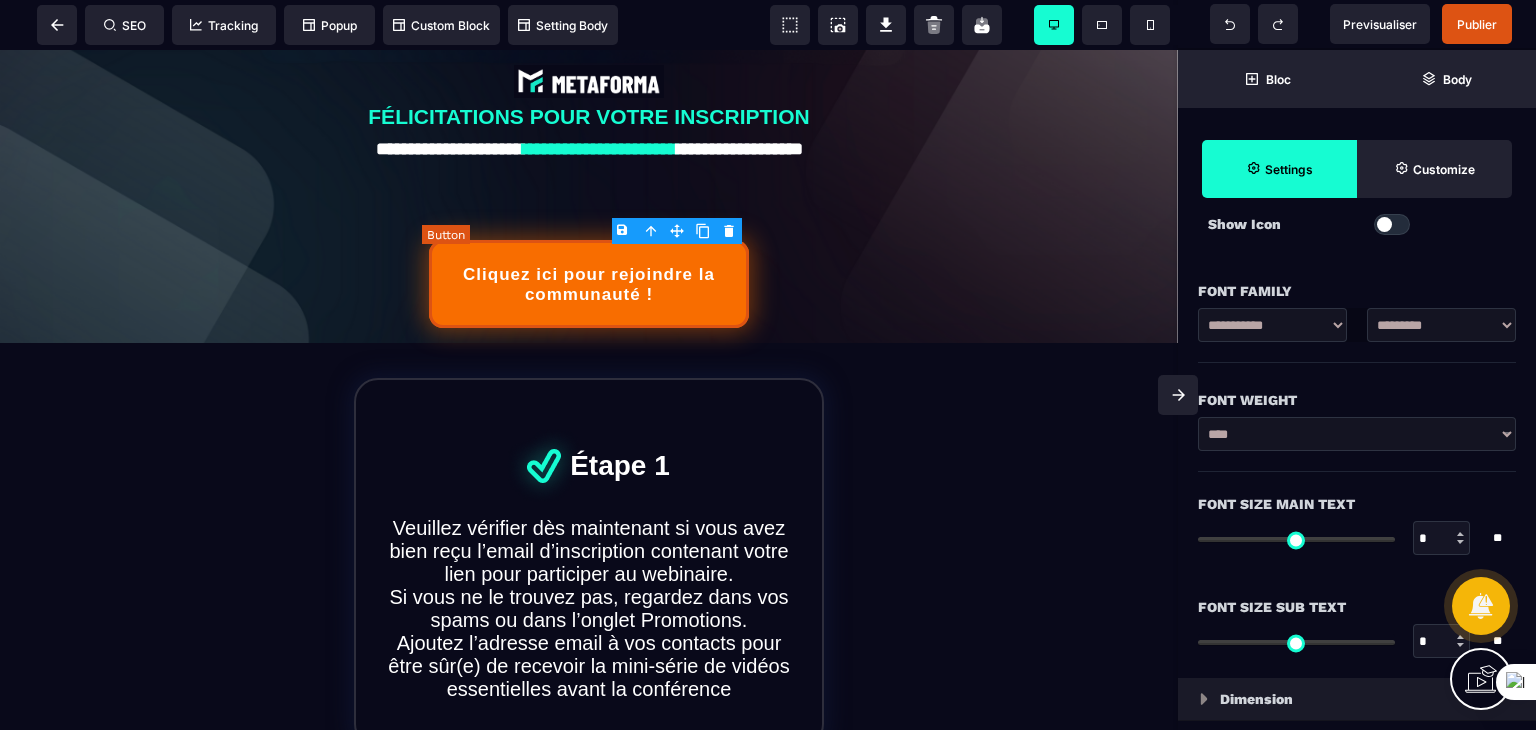 type on "**" 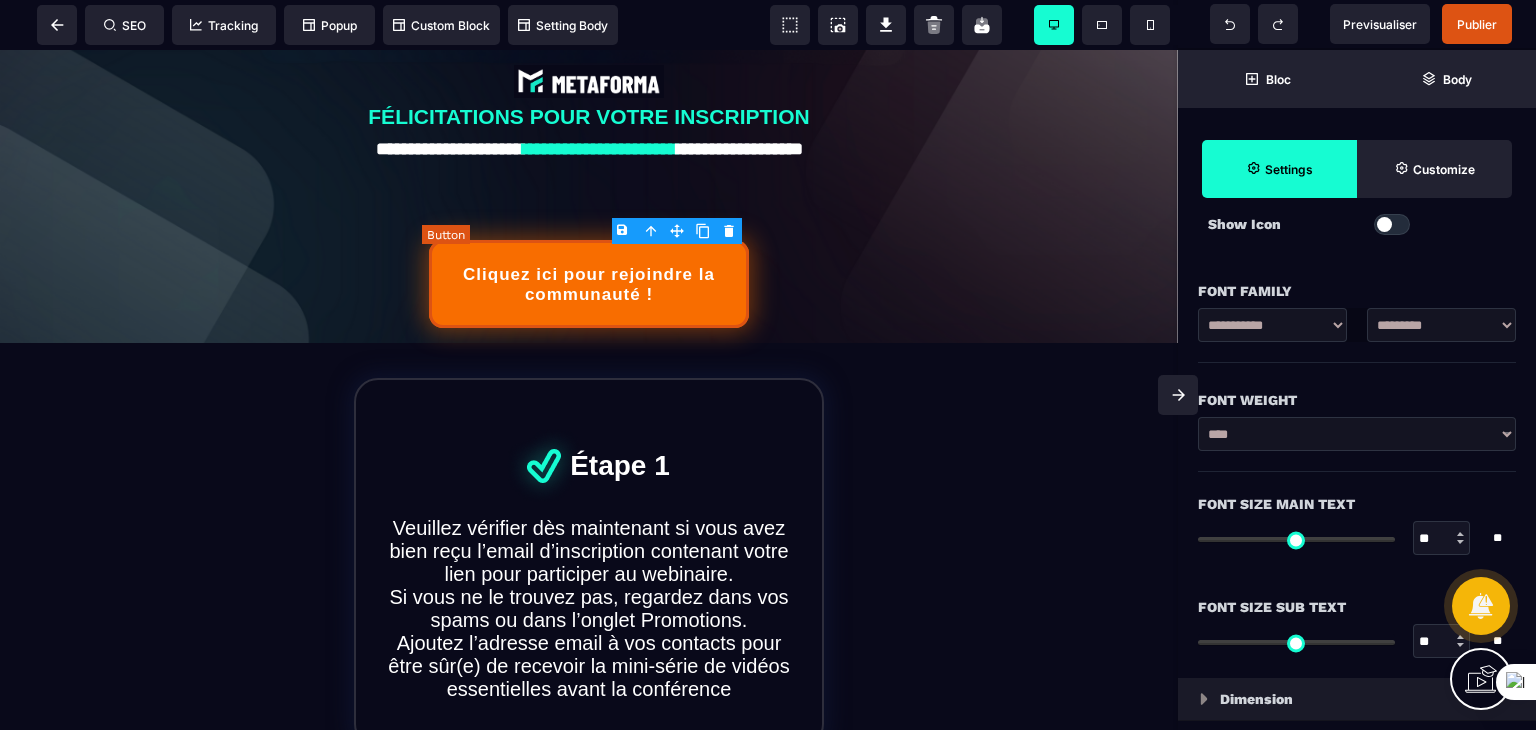 type on "***" 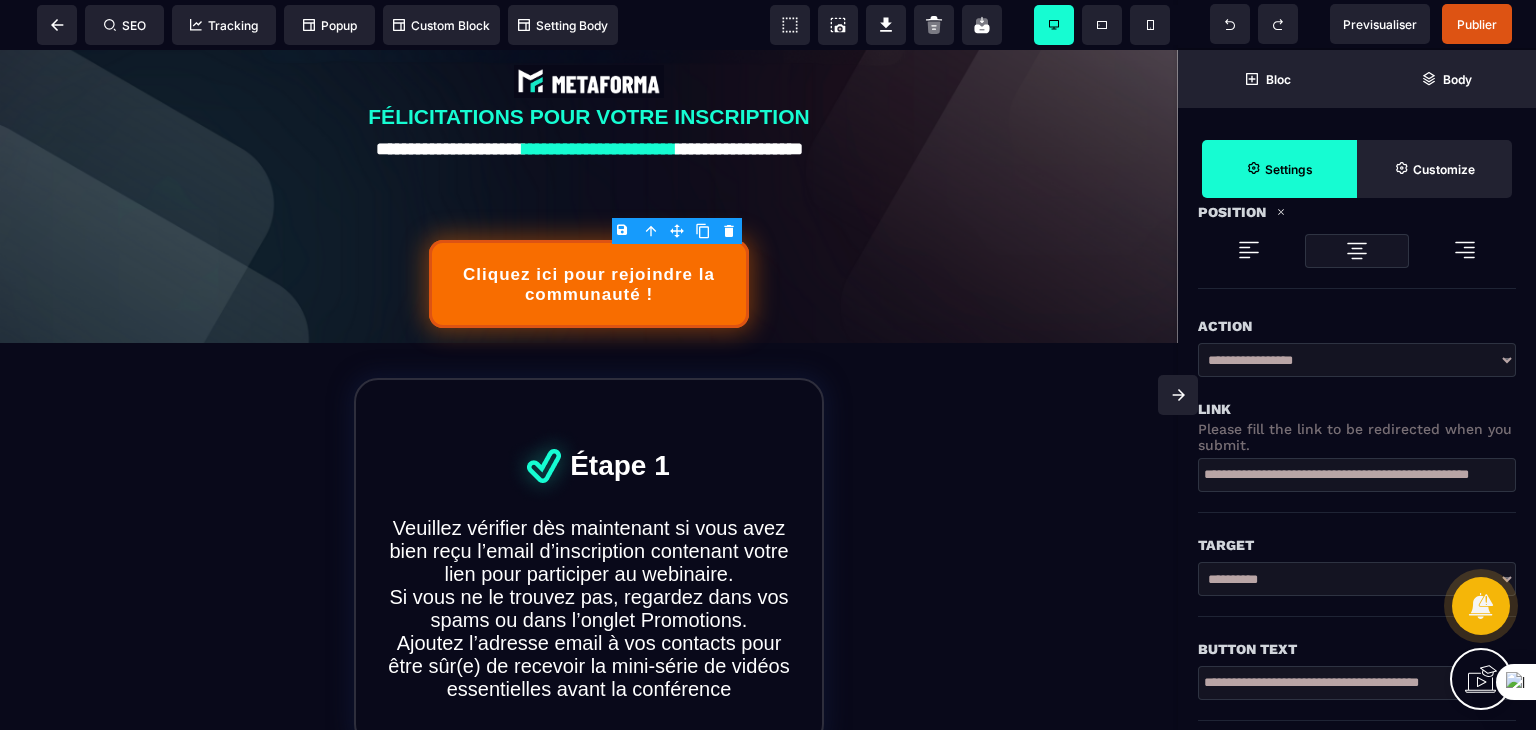 scroll, scrollTop: 300, scrollLeft: 0, axis: vertical 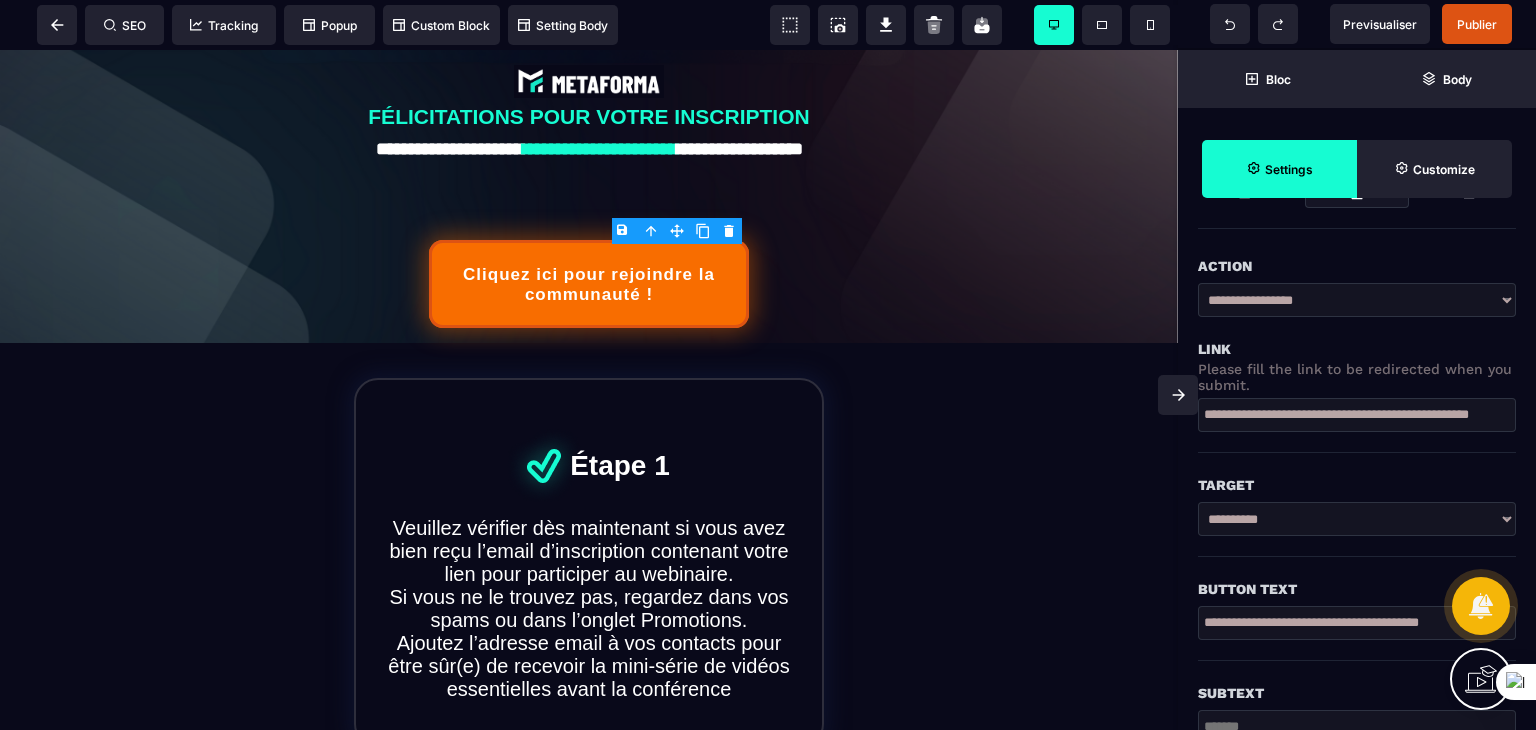 click on "**********" at bounding box center (1357, 415) 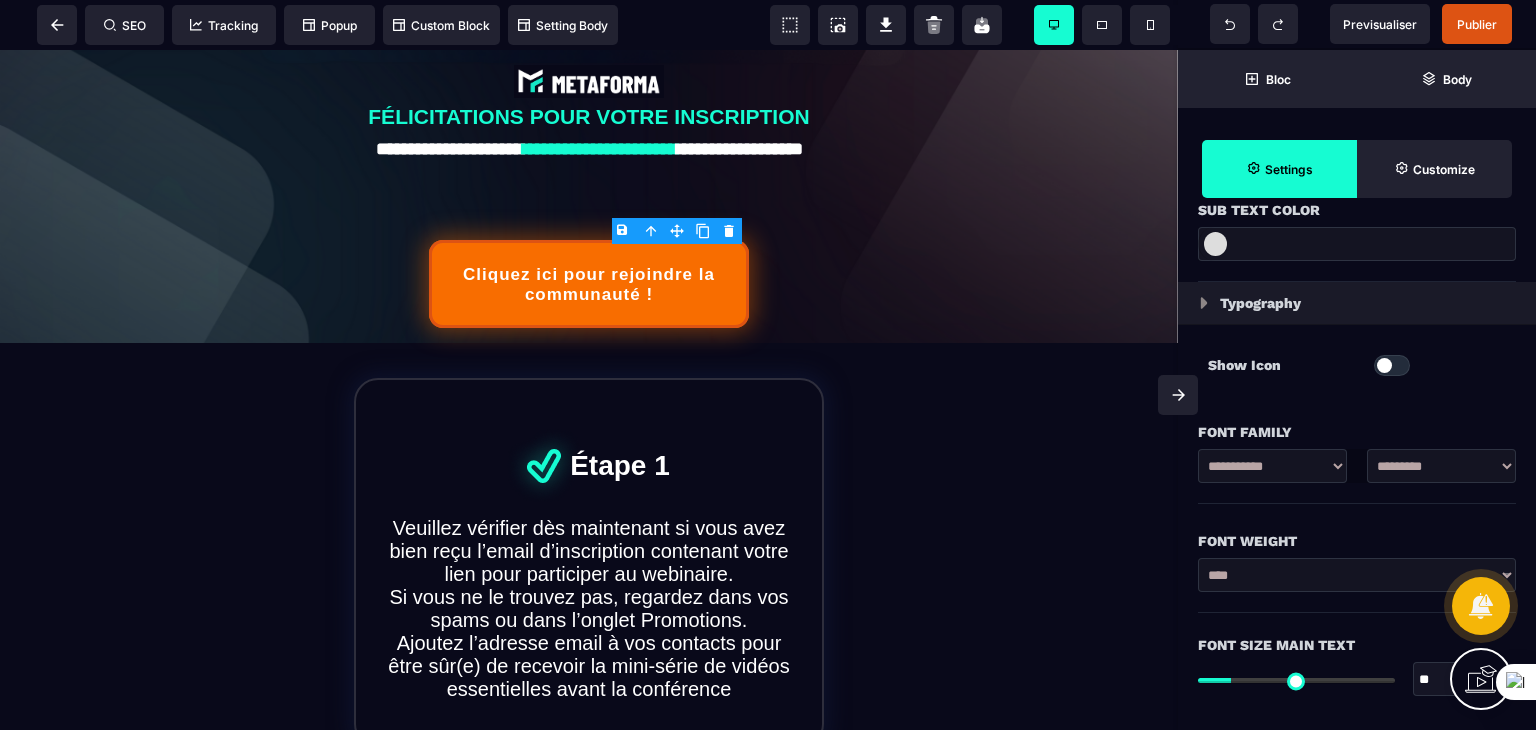 scroll, scrollTop: 1000, scrollLeft: 0, axis: vertical 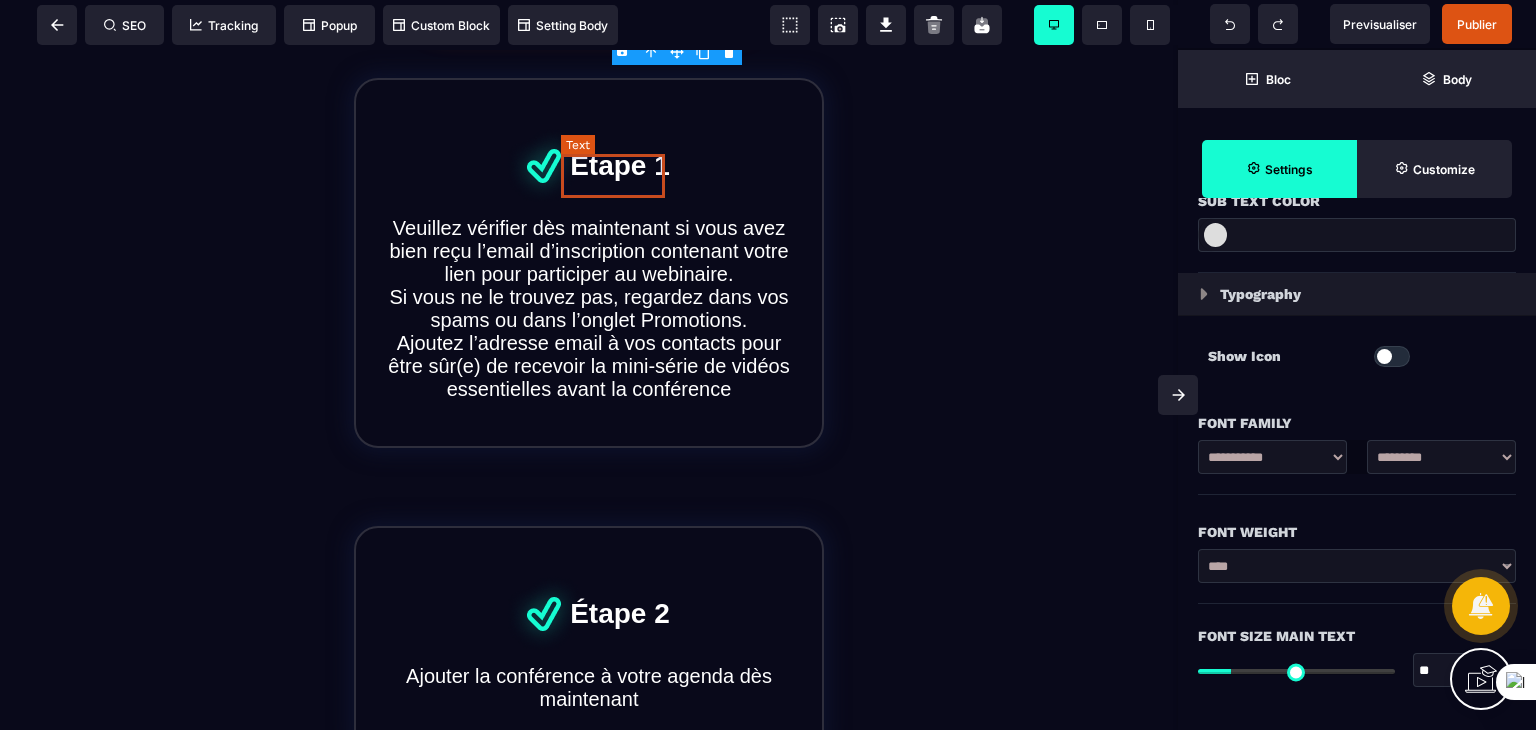 click on "Étape 1" at bounding box center [620, 166] 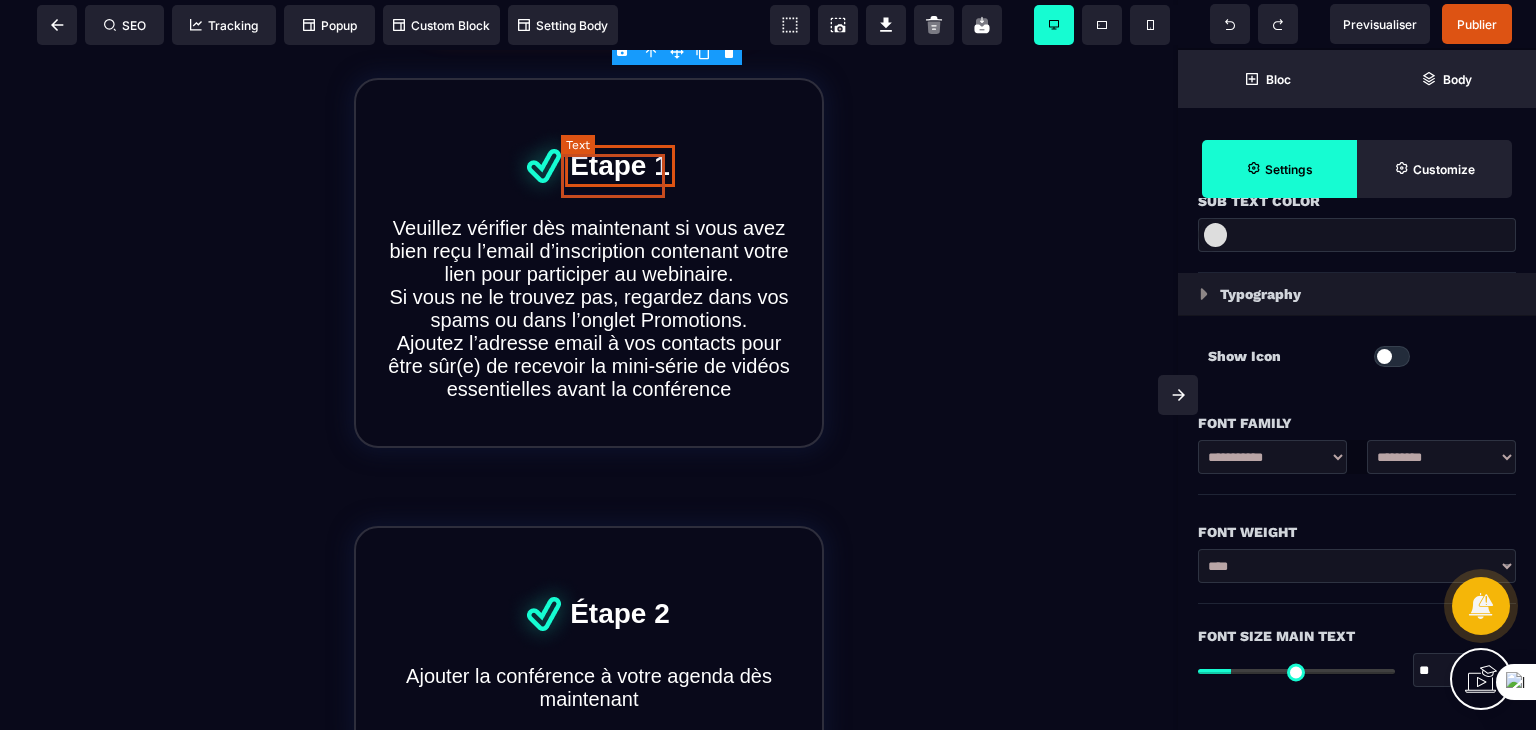 scroll, scrollTop: 0, scrollLeft: 0, axis: both 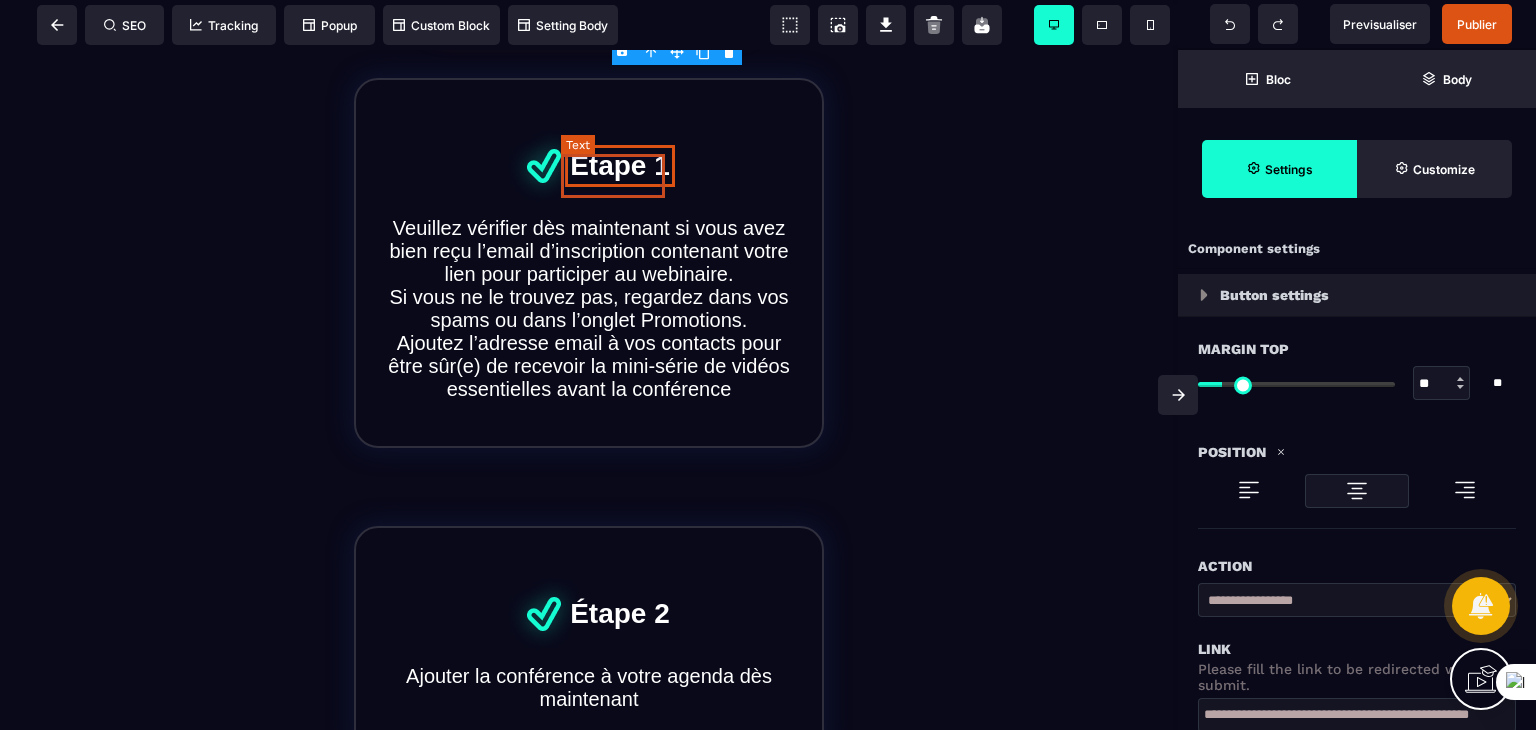 click on "Étape 1" at bounding box center [620, 166] 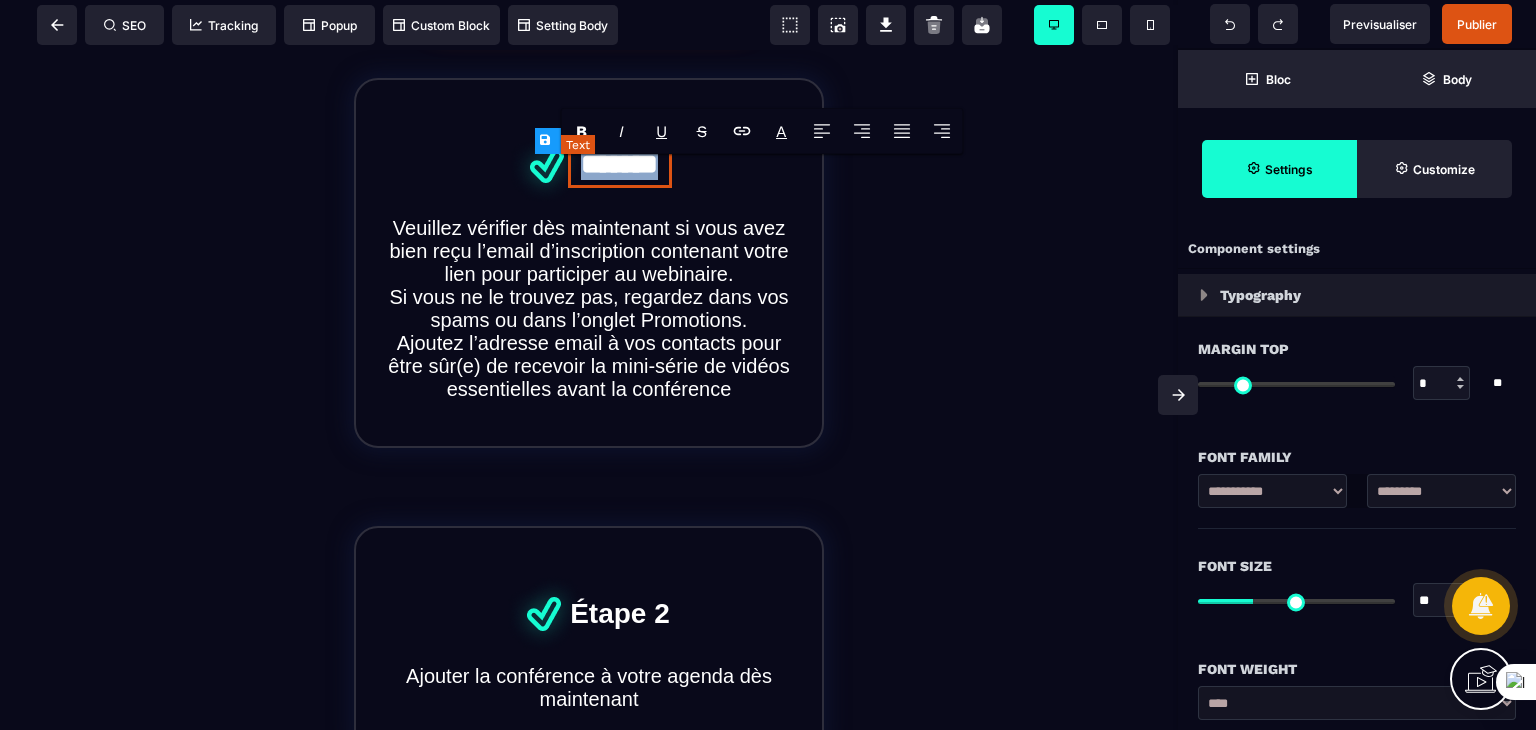 click on "*******" at bounding box center (620, 166) 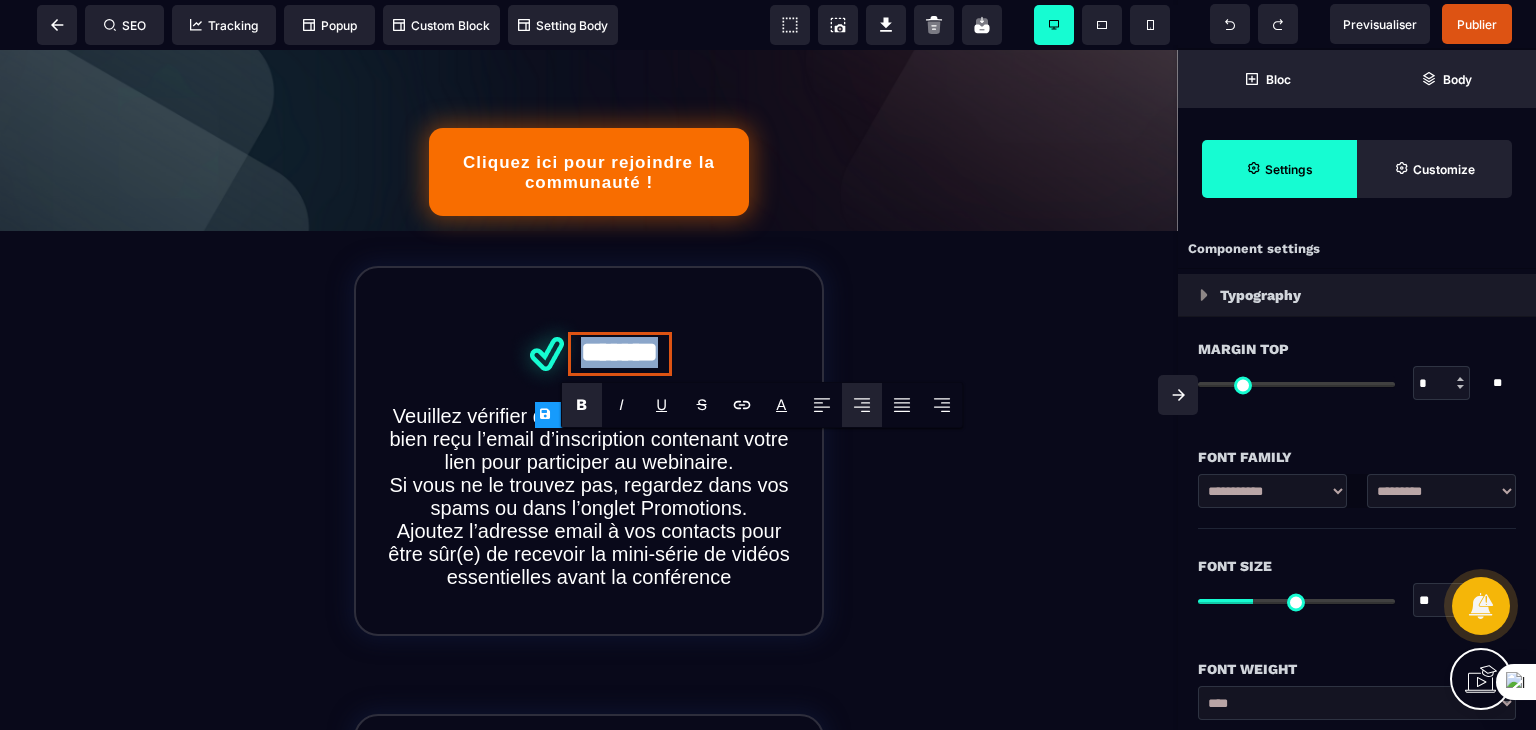 scroll, scrollTop: 0, scrollLeft: 0, axis: both 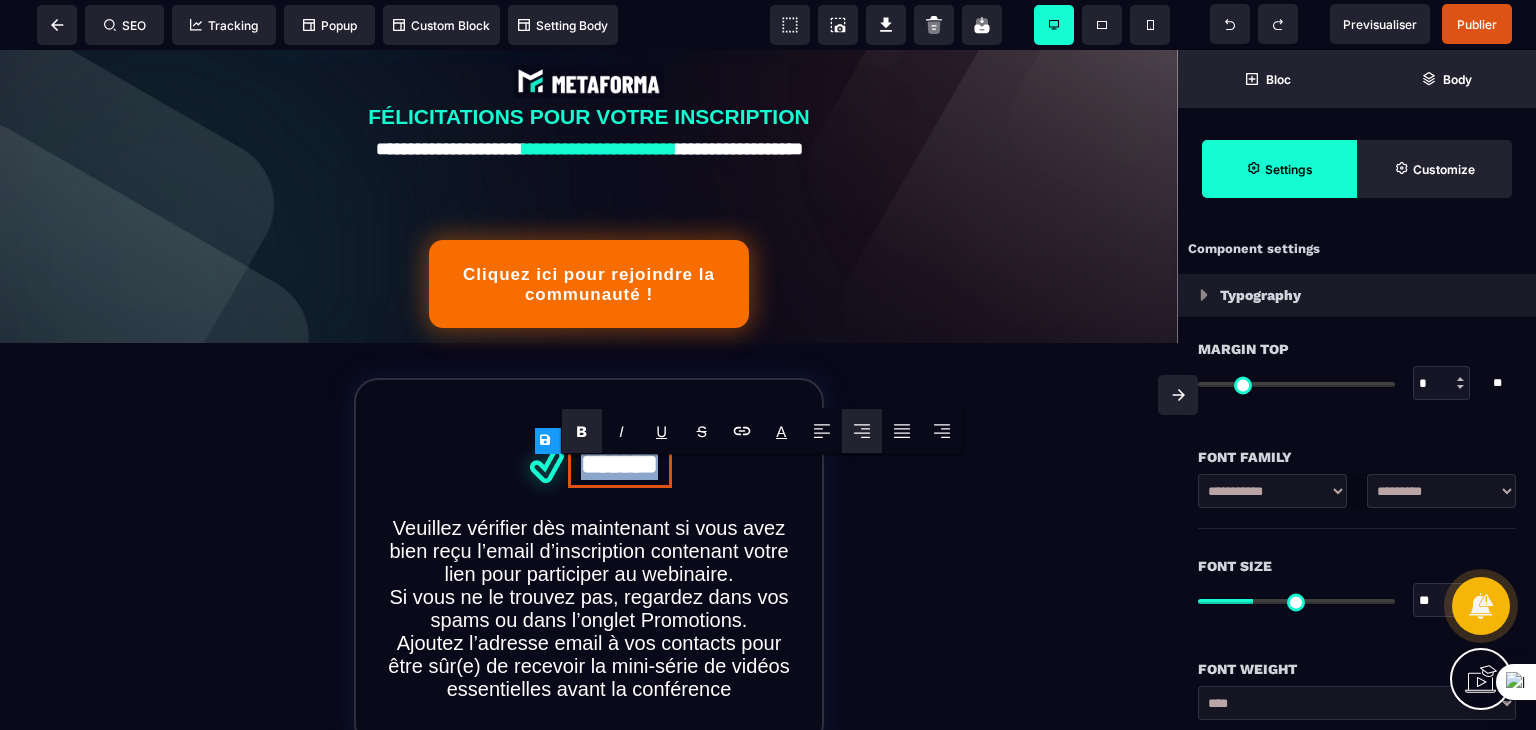 click on "**********" at bounding box center [589, 1477] 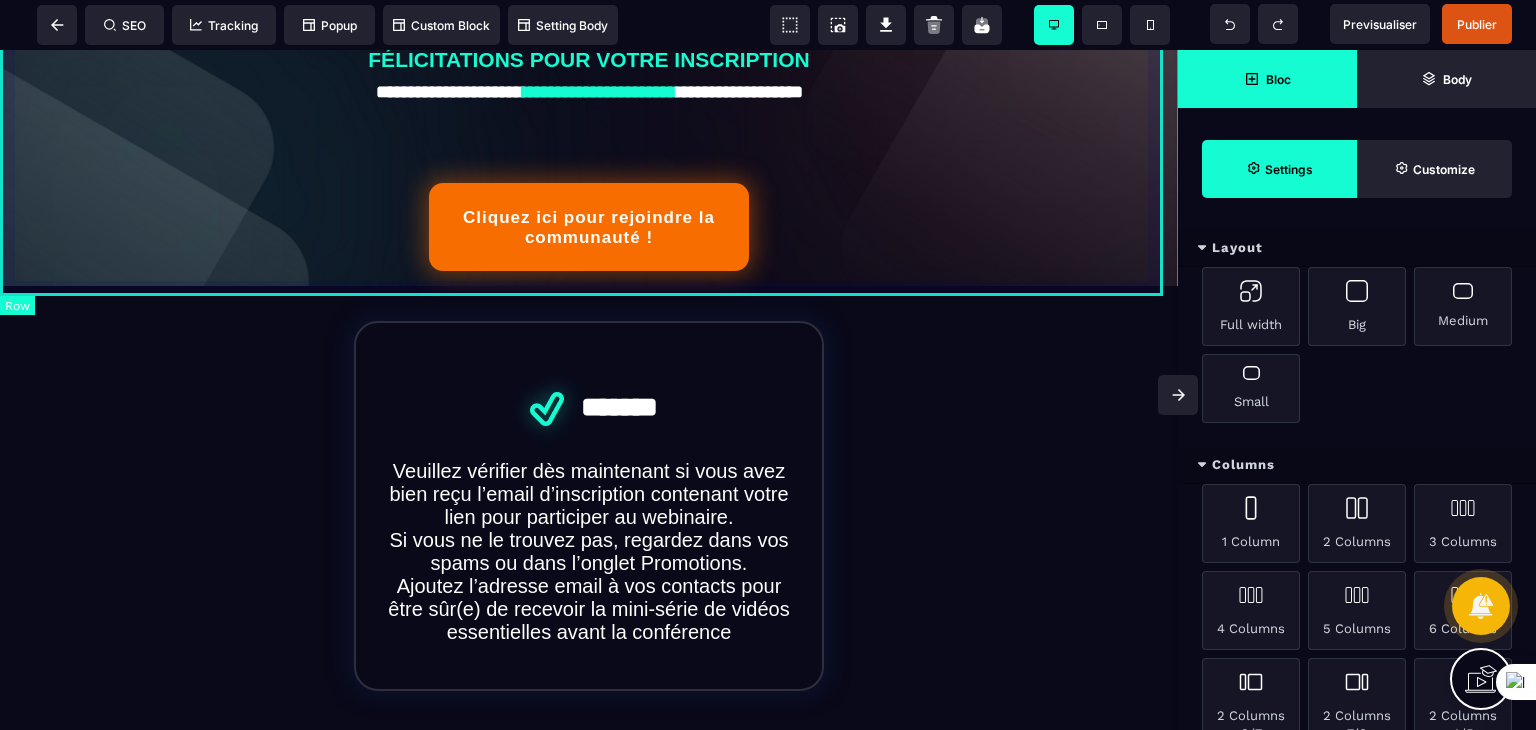 scroll, scrollTop: 0, scrollLeft: 0, axis: both 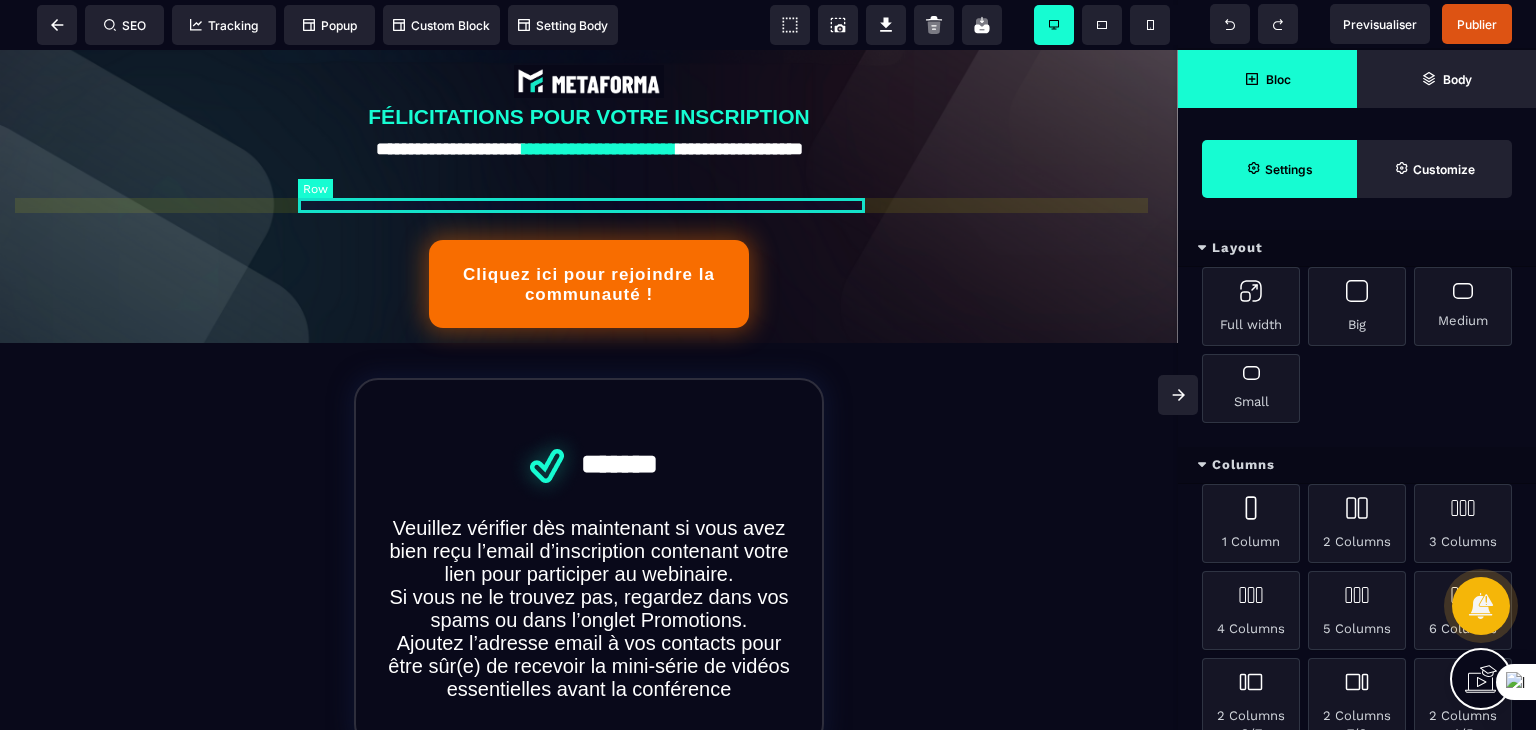 click at bounding box center (589, 201) 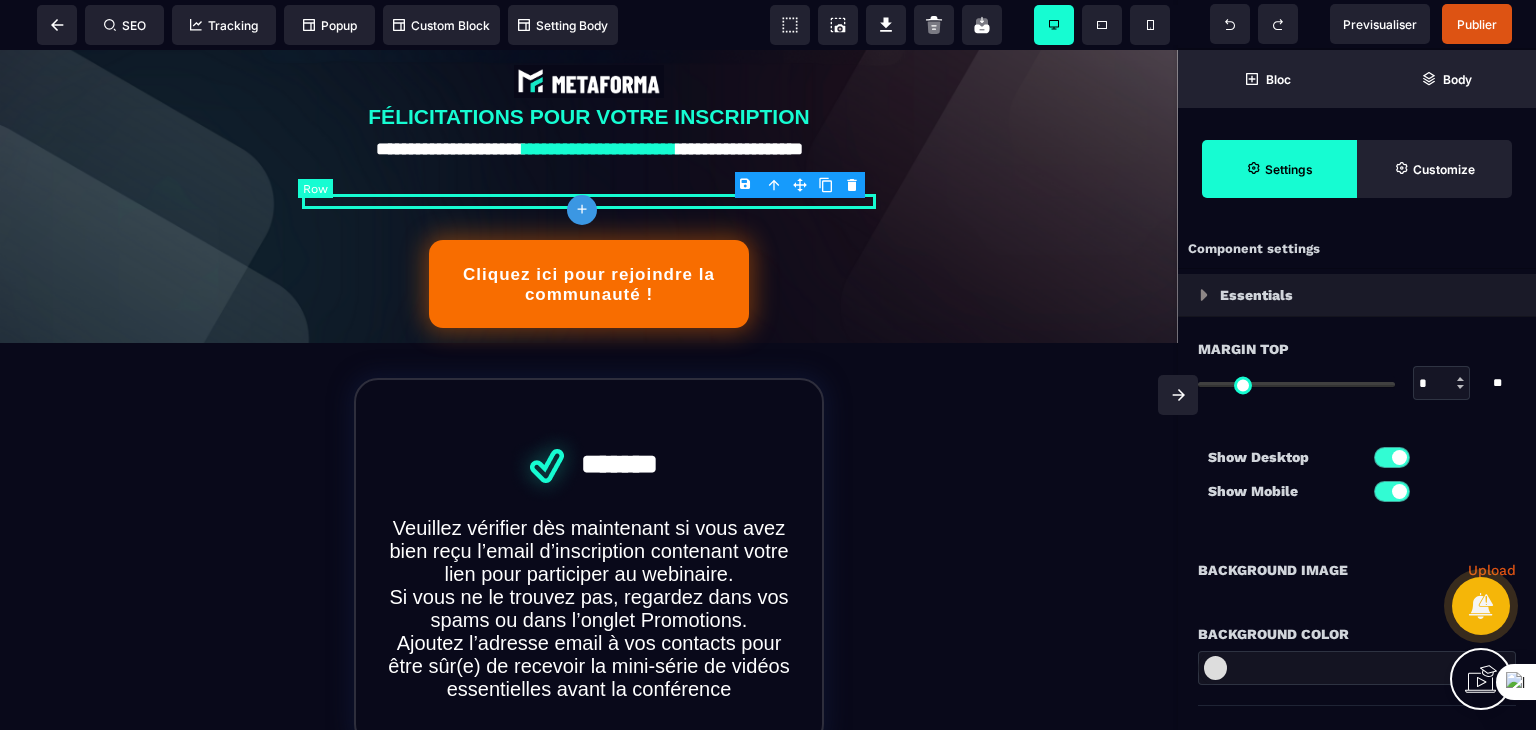 type on "*" 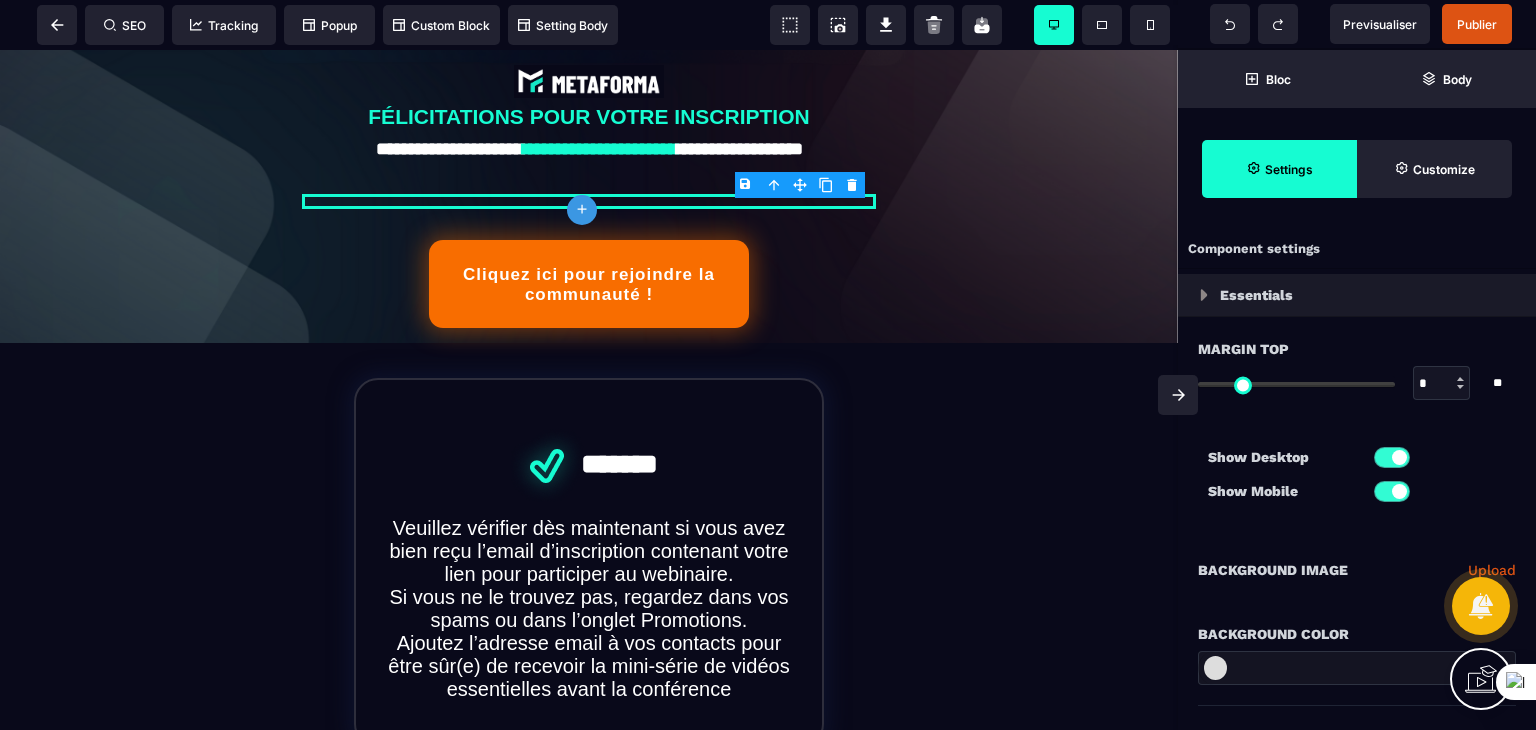 click on "B I U S
A *******
plus
Row
SEO
Big" at bounding box center (768, 365) 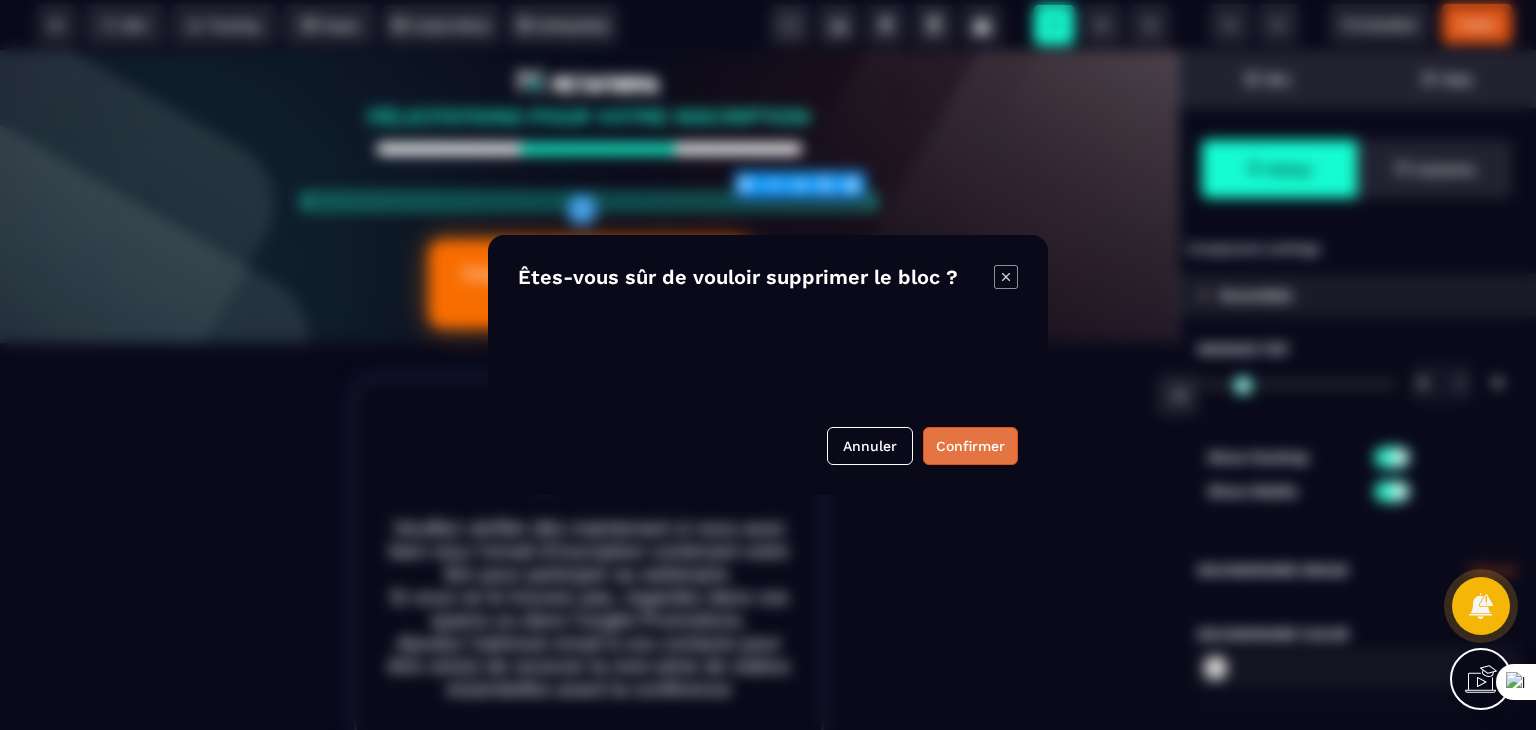 click on "Confirmer" at bounding box center (970, 446) 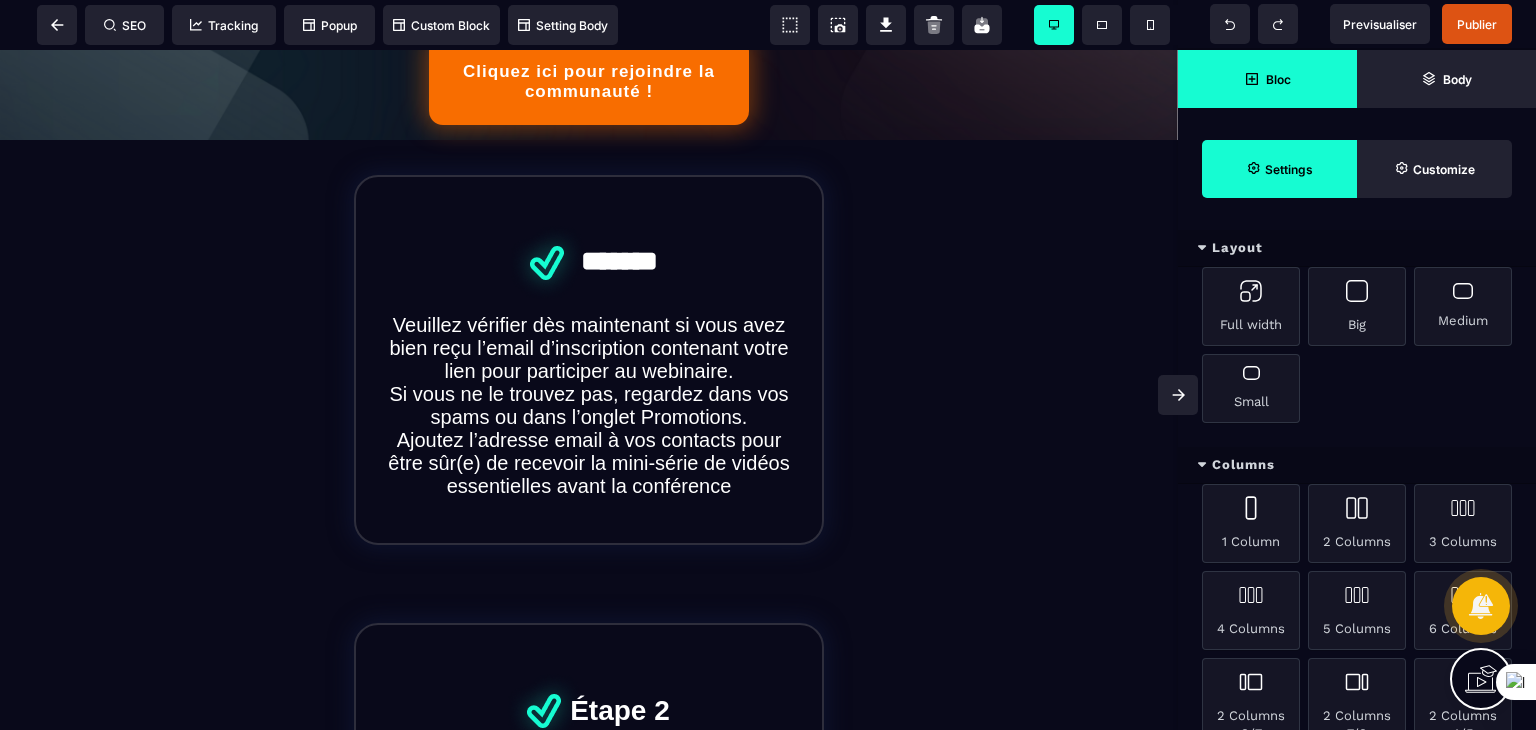 scroll, scrollTop: 0, scrollLeft: 0, axis: both 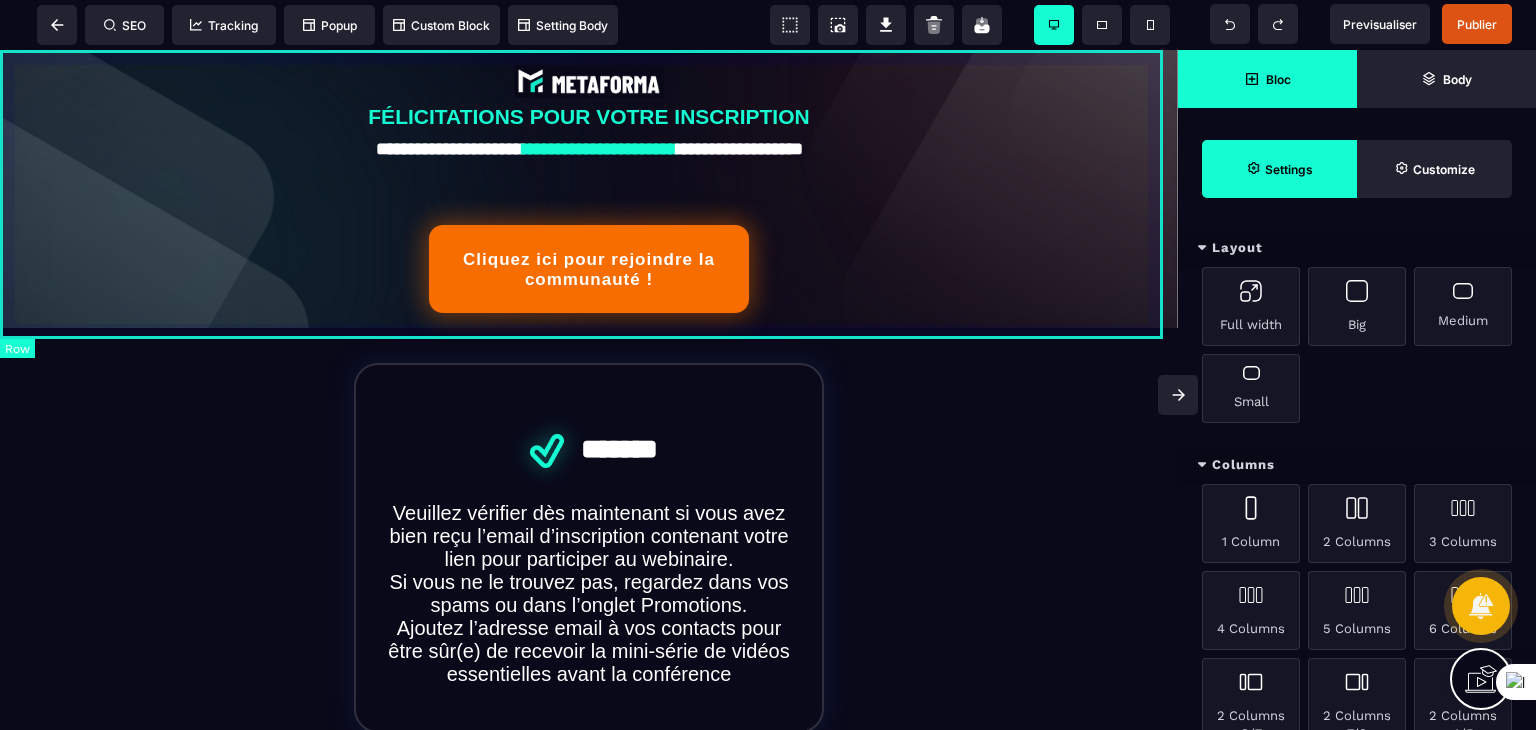 click on "**********" at bounding box center [589, 189] 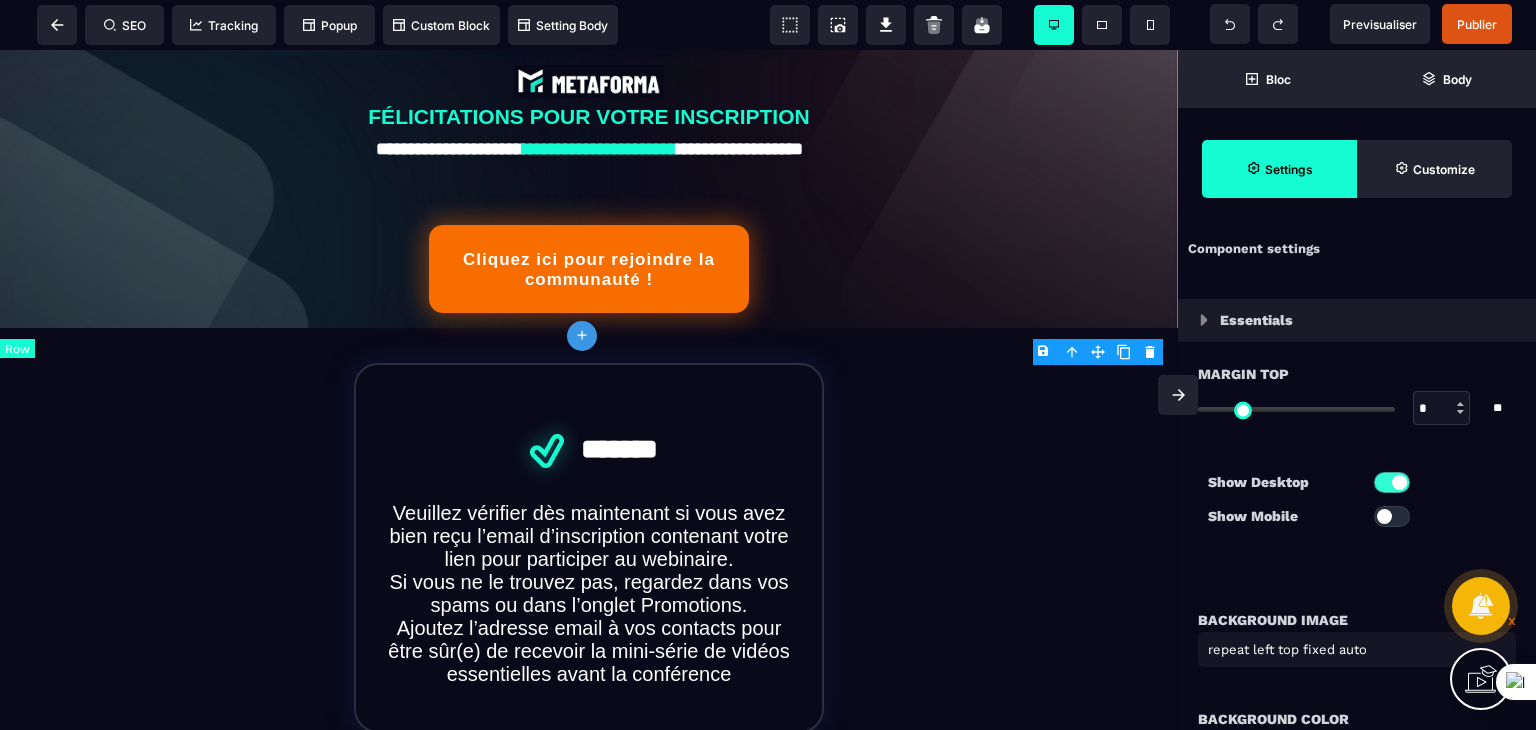 type on "*" 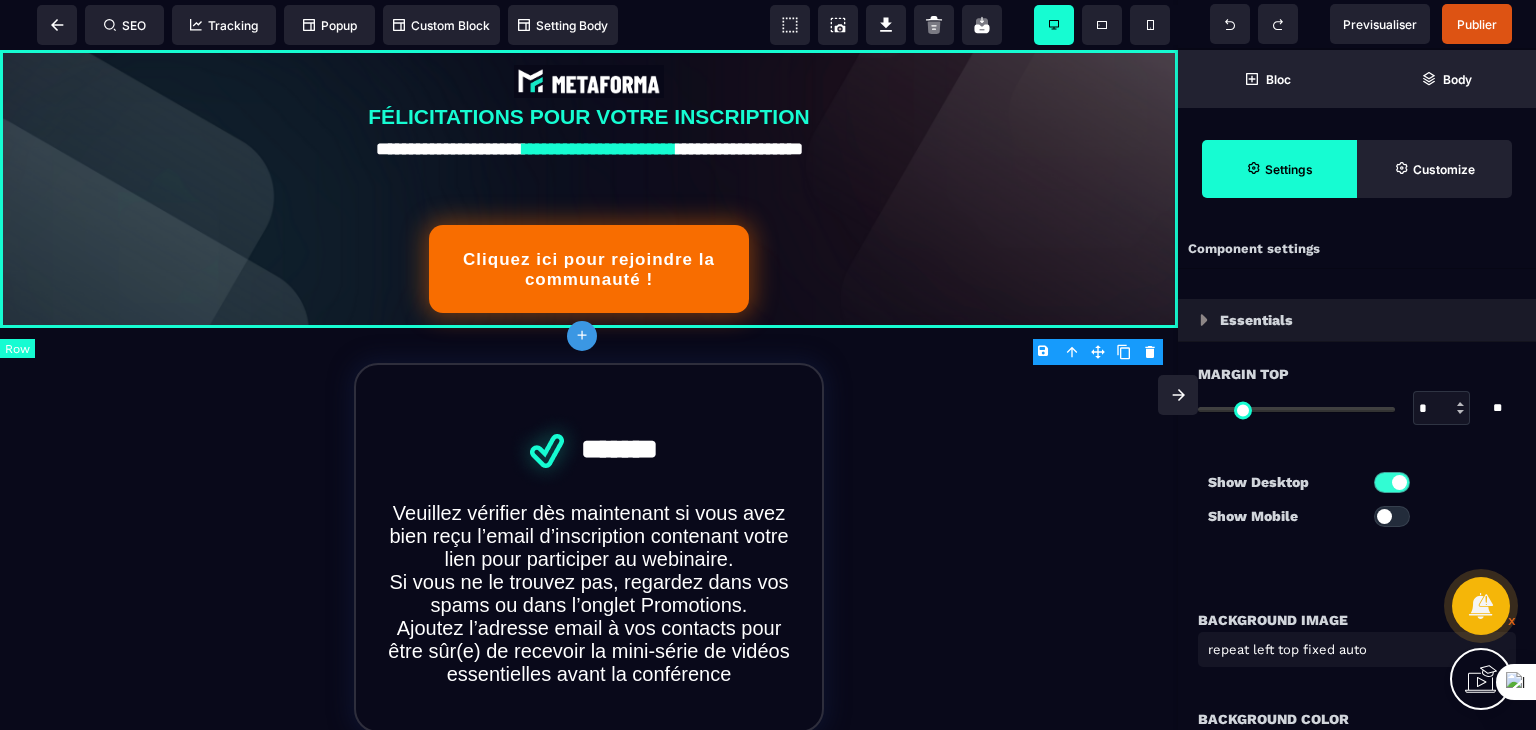 type on "*" 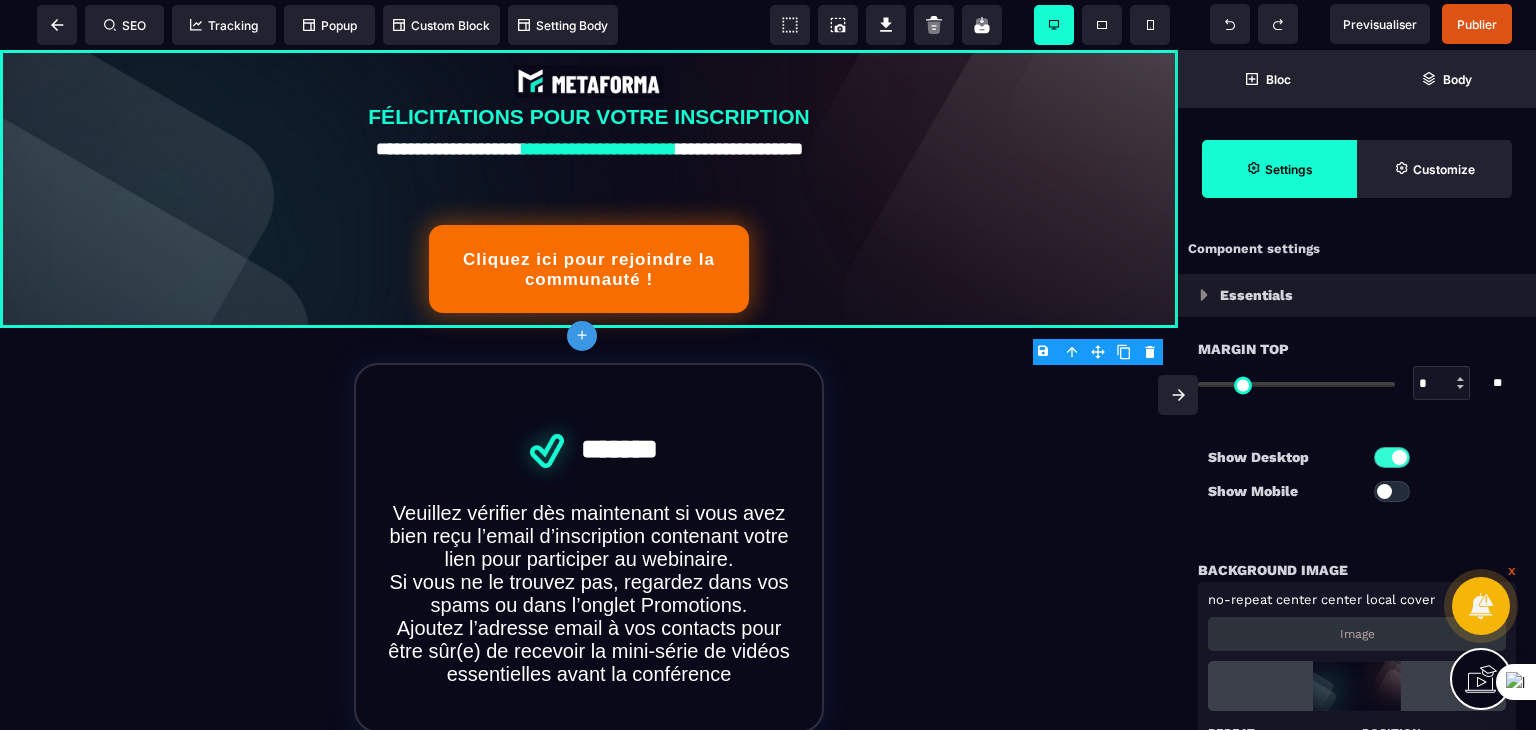 click on "**********" at bounding box center (589, 1470) 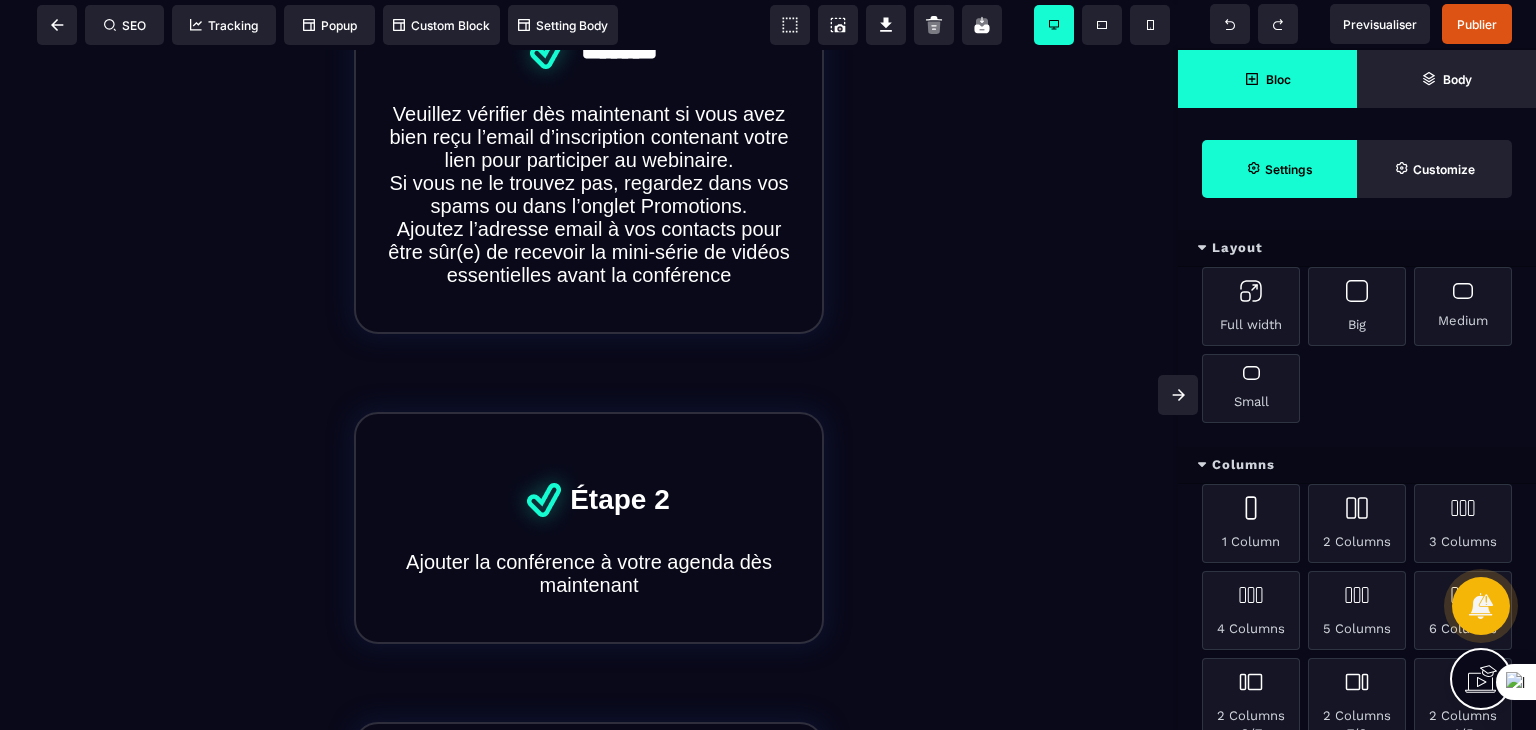 scroll, scrollTop: 400, scrollLeft: 0, axis: vertical 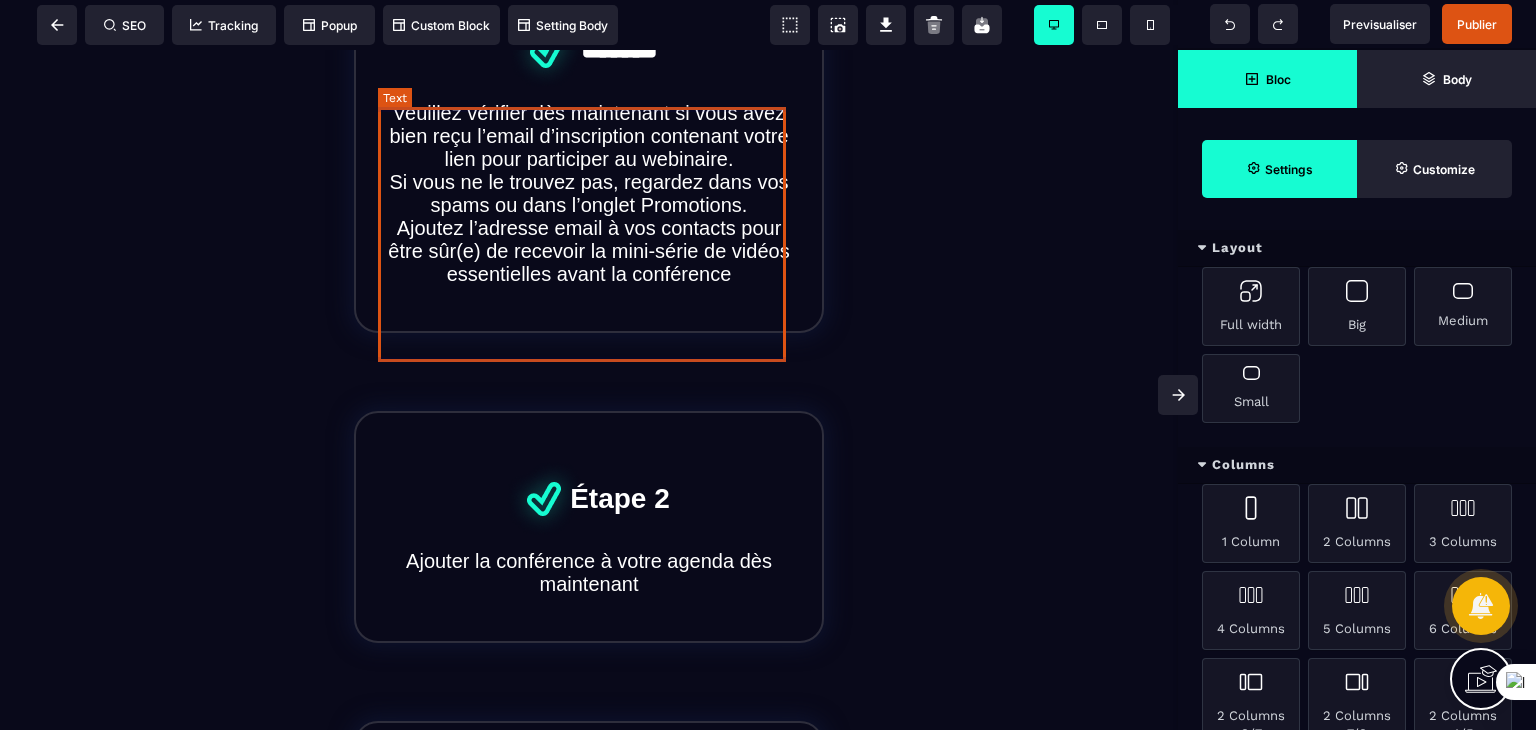 click on "Veuillez vérifier dès maintenant si vous avez bien reçu l’email d’inscription contenant votre lien pour participer au webinaire. Si vous ne le trouvez pas, regardez dans vos spams ou dans l’onglet Promotions. Ajoutez l’adresse email à vos contacts pour être sûr(e) de recevoir la mini-série de vidéos essentielles avant la conférence" at bounding box center [588, 194] 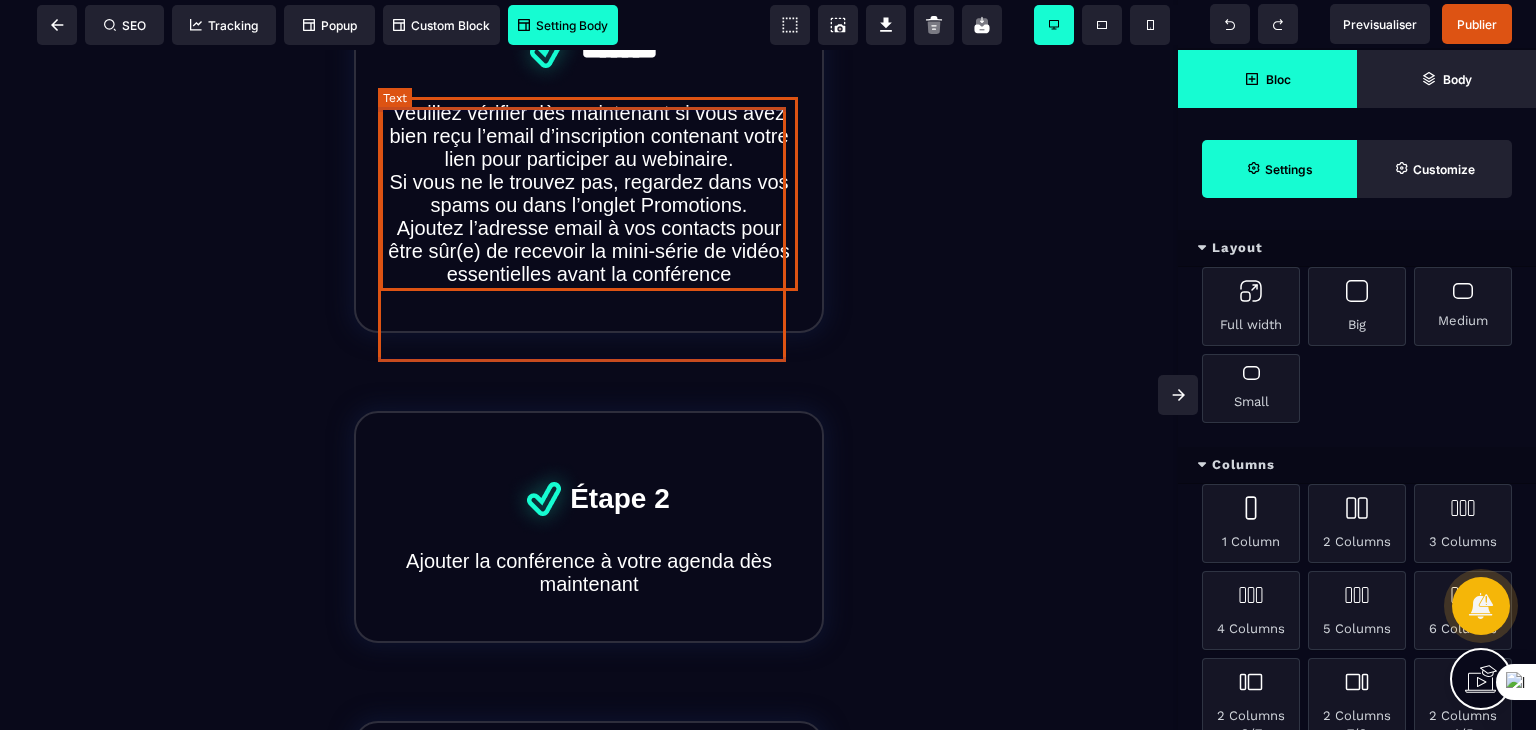 select on "***" 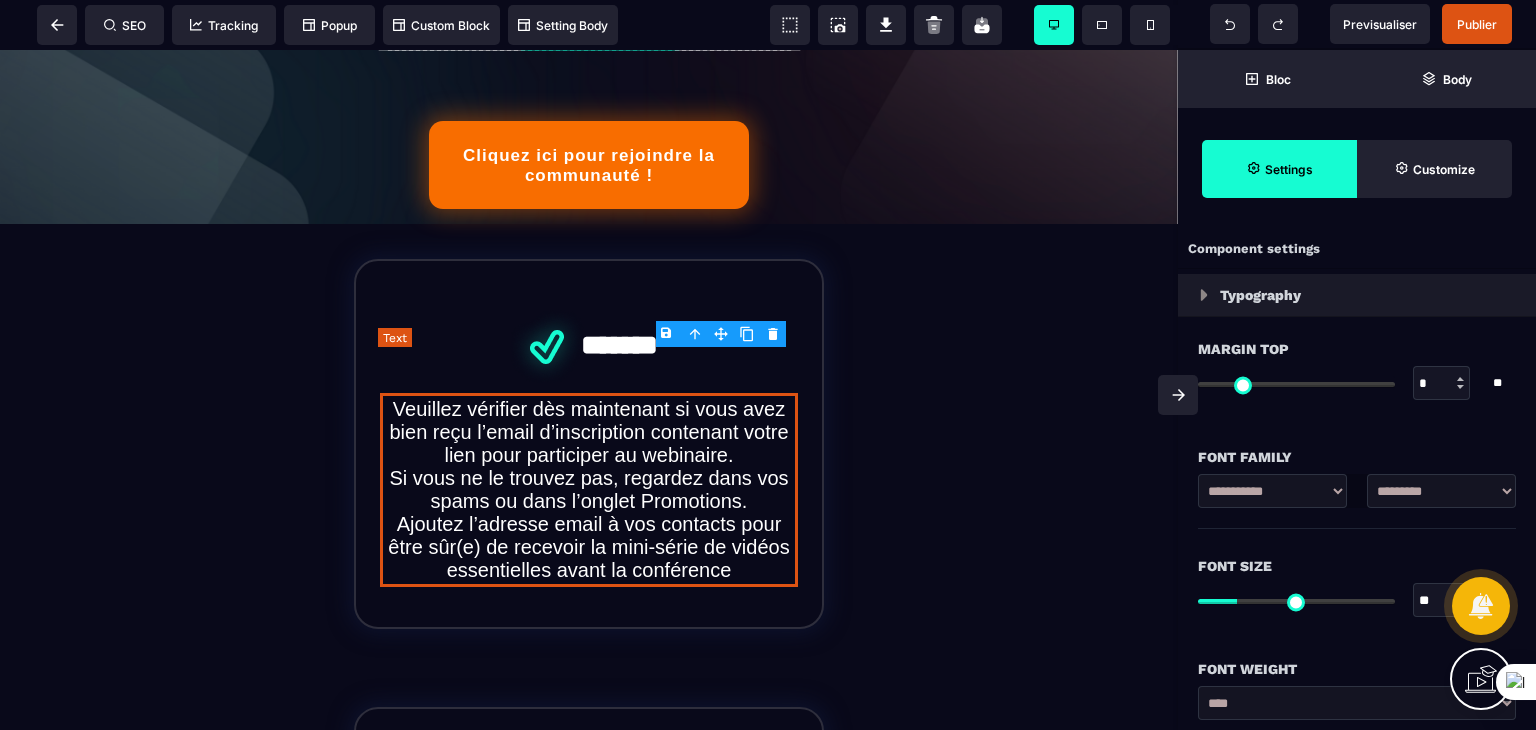 scroll, scrollTop: 200, scrollLeft: 0, axis: vertical 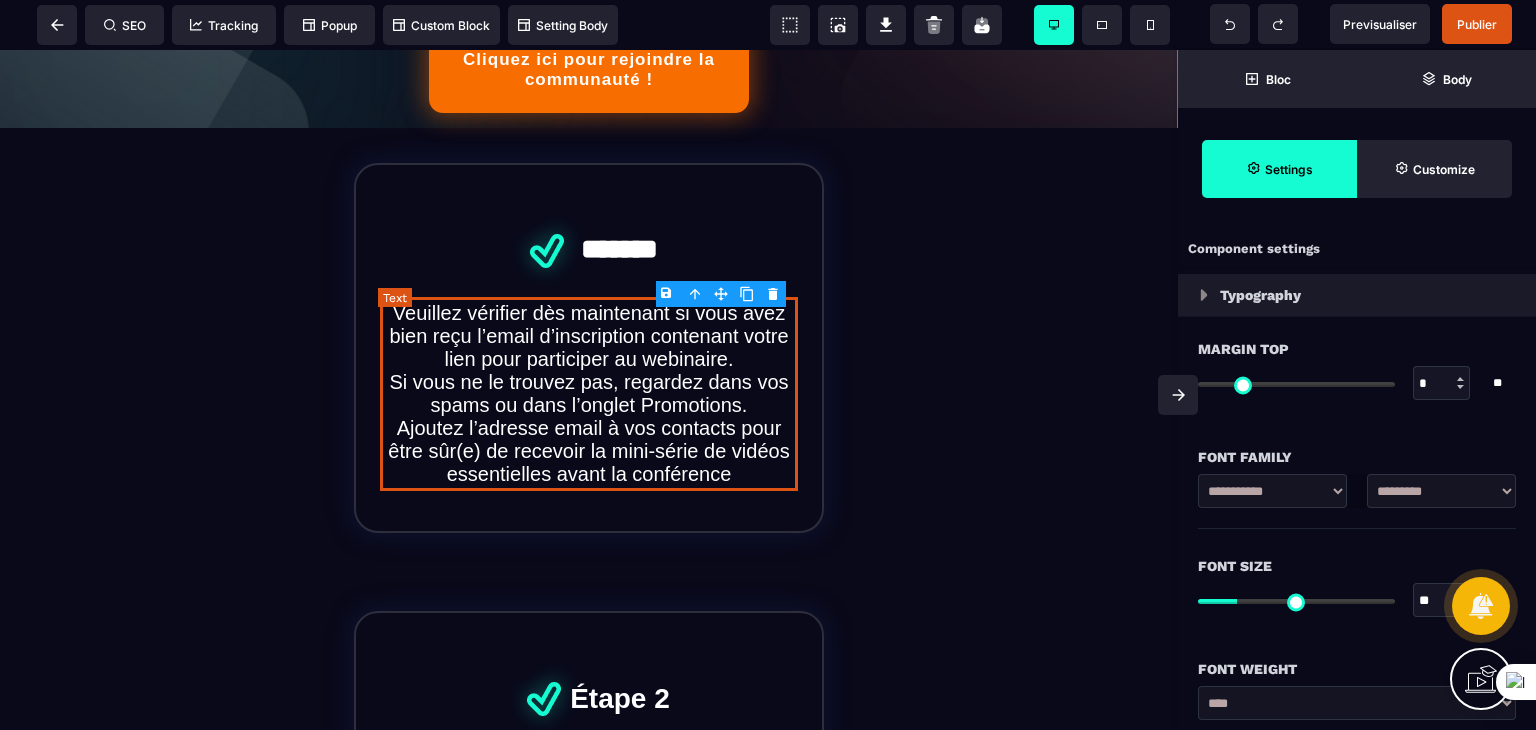 click on "Veuillez vérifier dès maintenant si vous avez bien reçu l’email d’inscription contenant votre lien pour participer au webinaire. Si vous ne le trouvez pas, regardez dans vos spams ou dans l’onglet Promotions. Ajoutez l’adresse email à vos contacts pour être sûr(e) de recevoir la mini-série de vidéos essentielles avant la conférence" at bounding box center (588, 394) 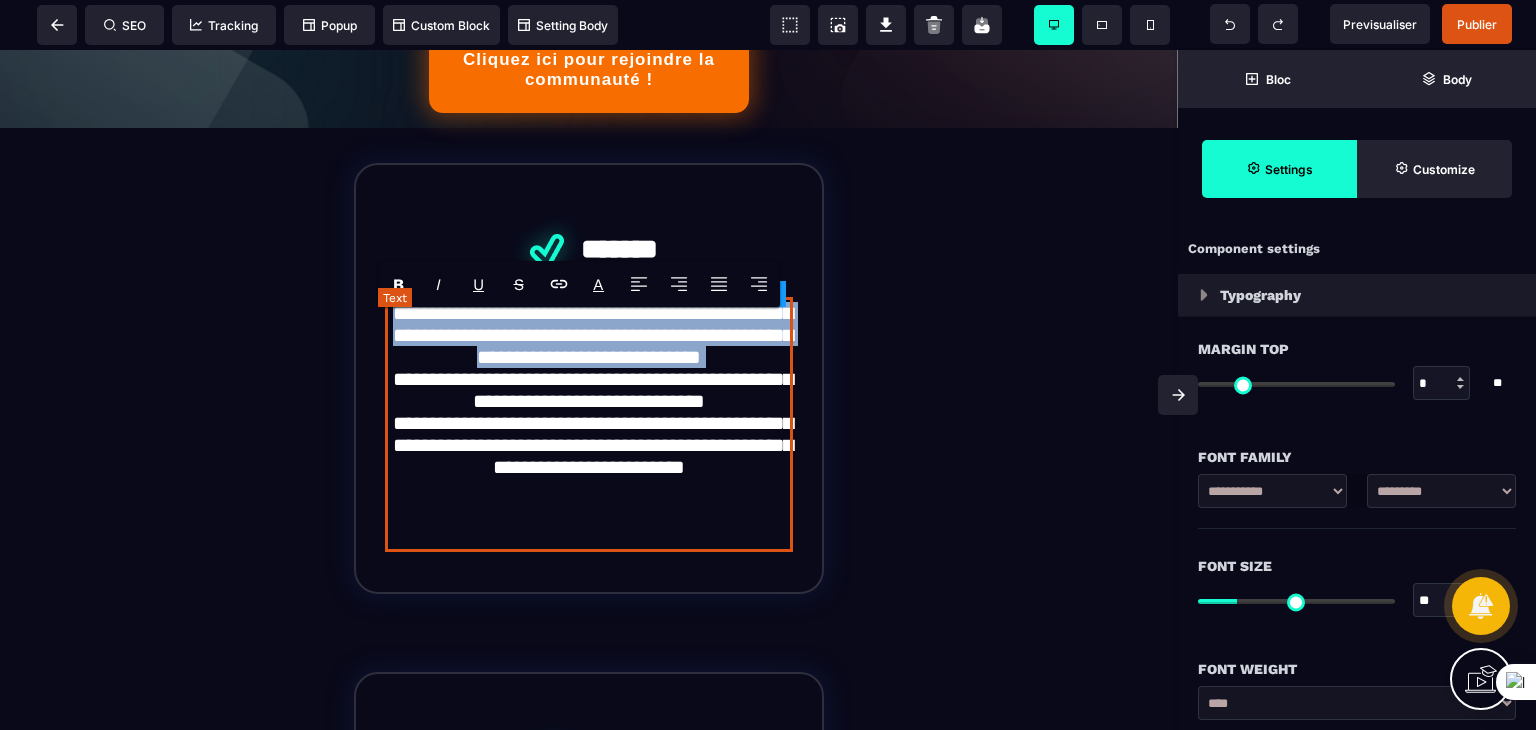 click on "**********" at bounding box center (589, 424) 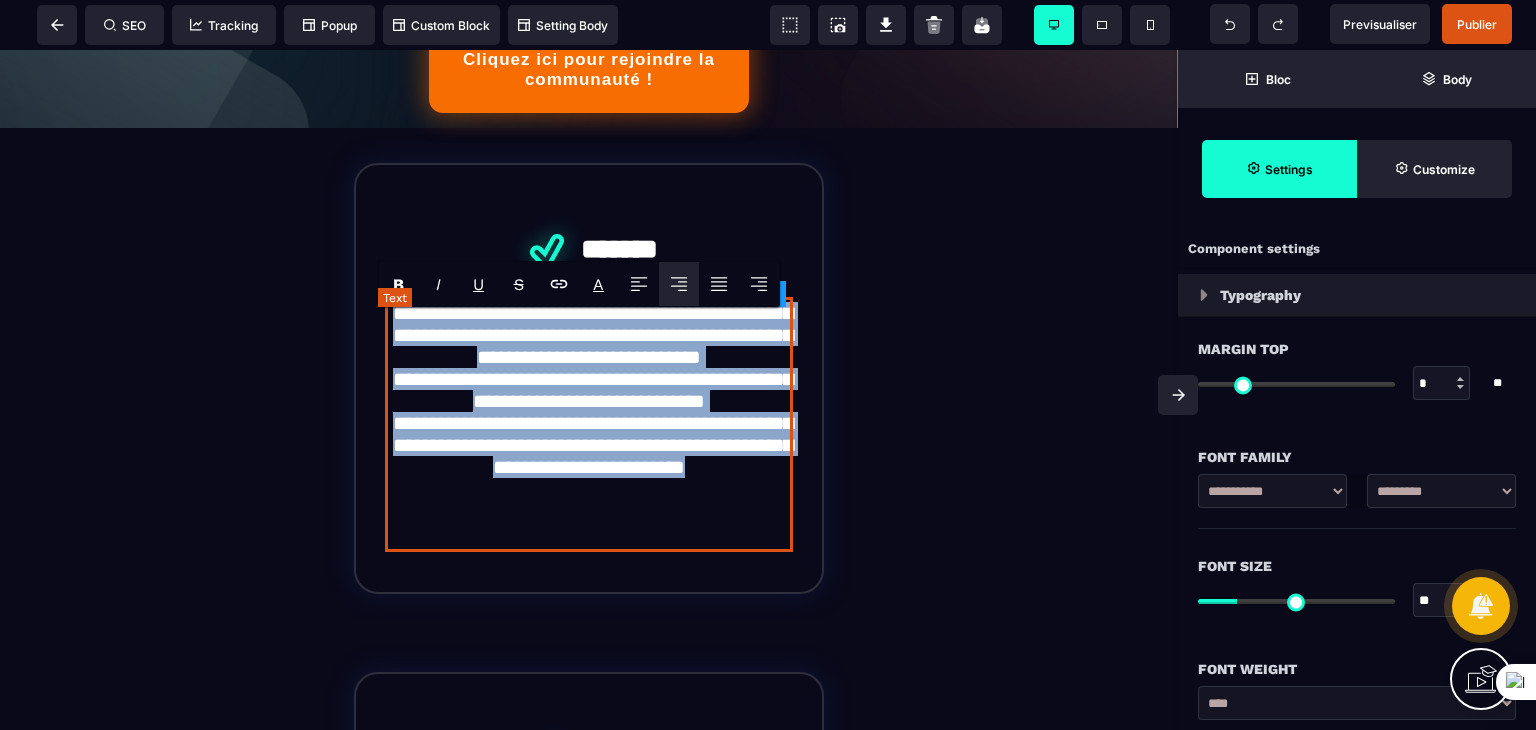 type 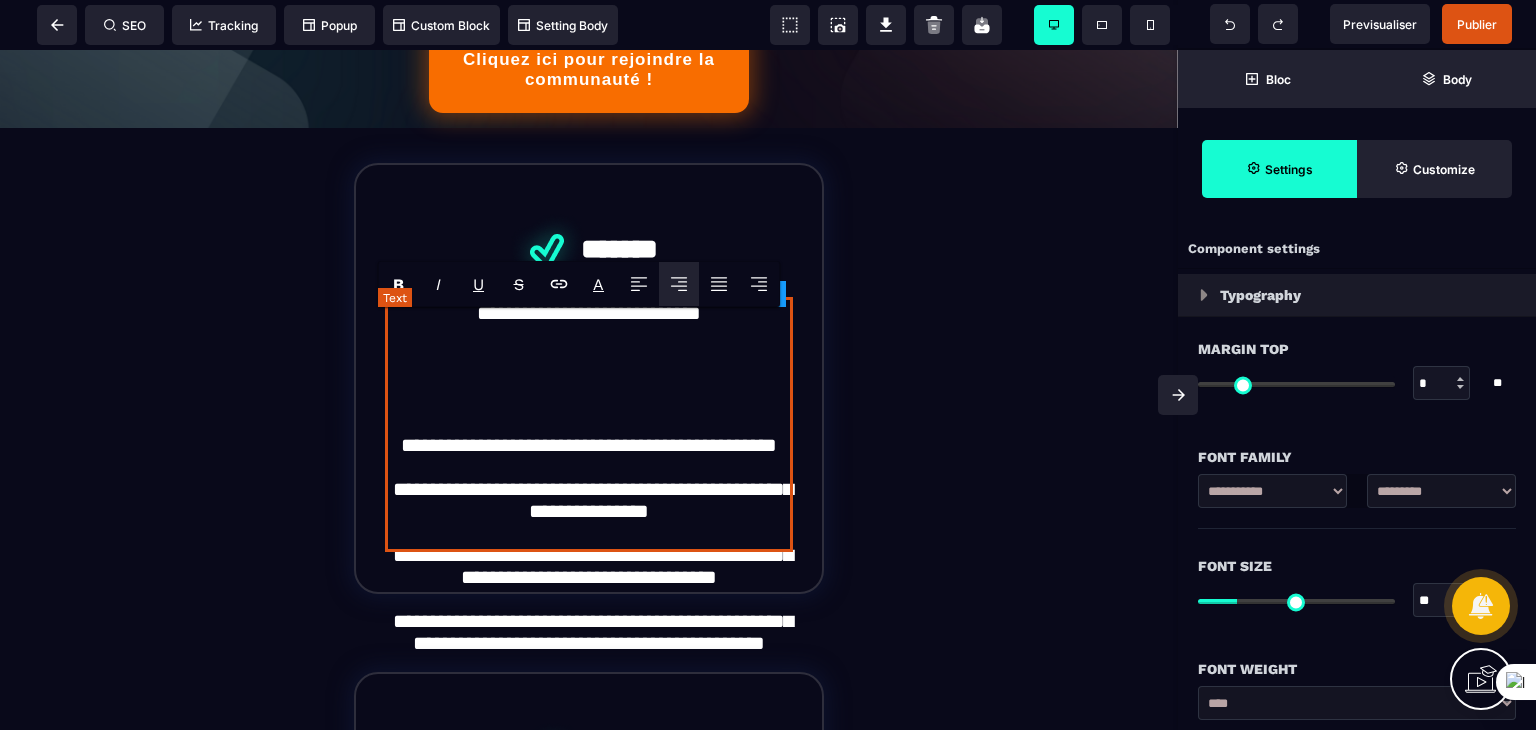 scroll, scrollTop: 336, scrollLeft: 0, axis: vertical 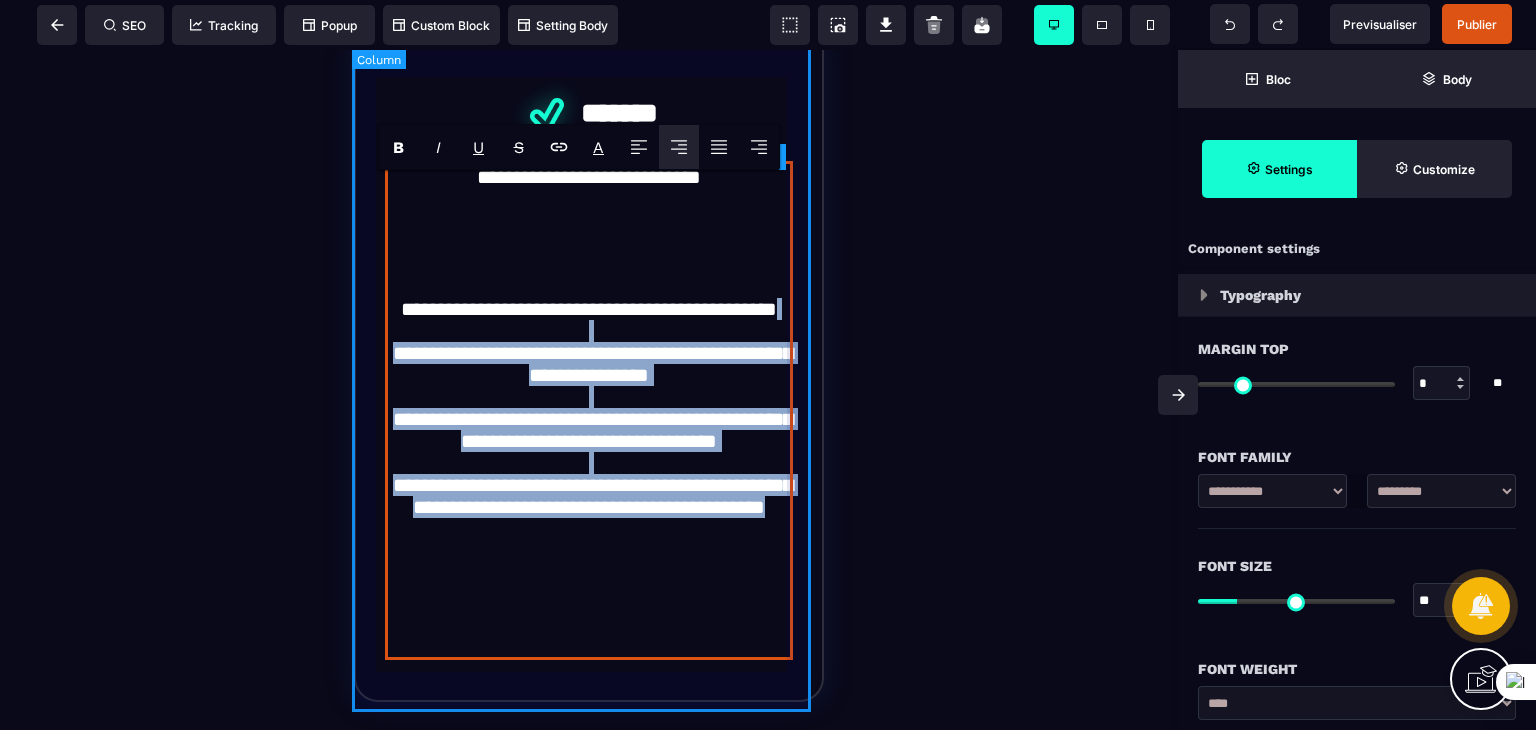 drag, startPoint x: 706, startPoint y: 656, endPoint x: 376, endPoint y: 418, distance: 406.87097 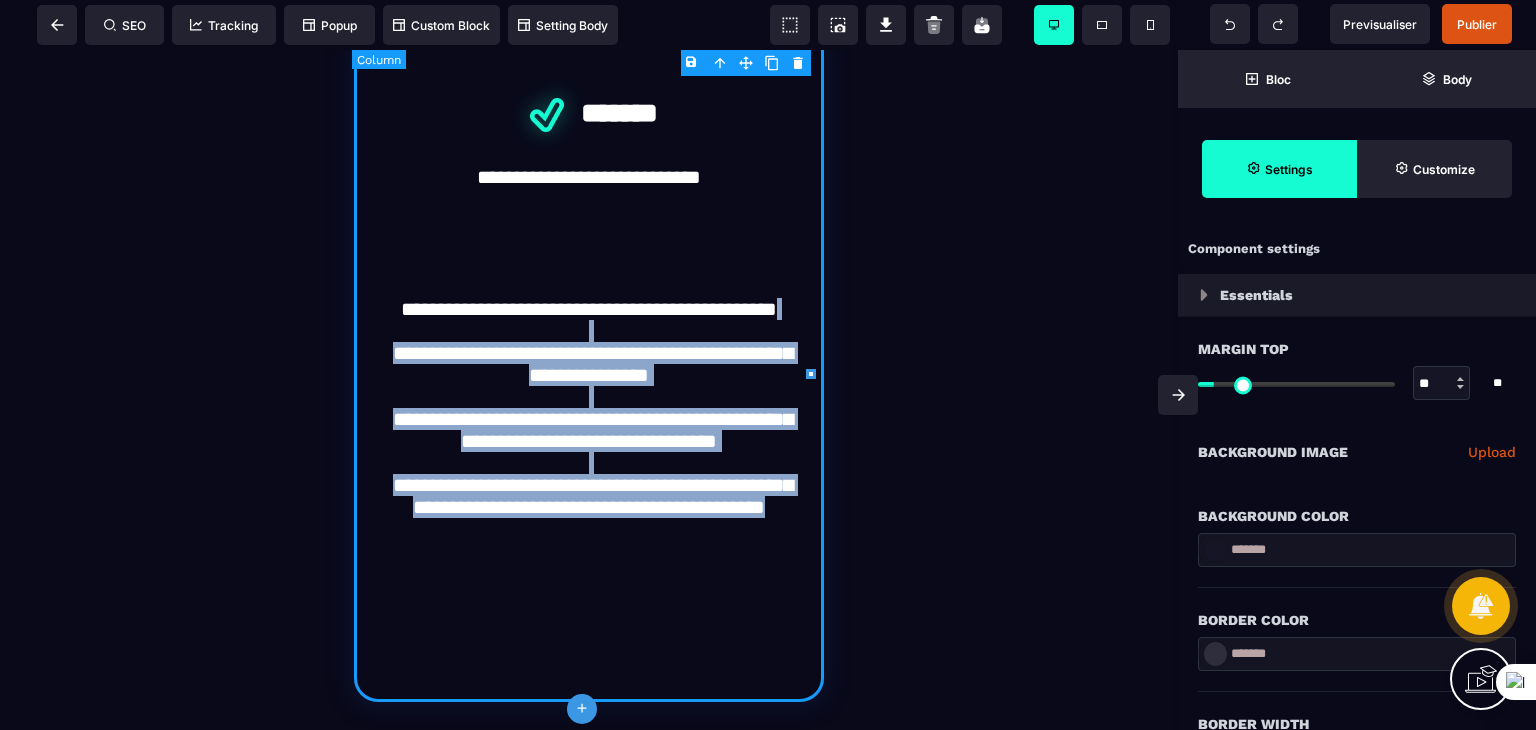 type on "*" 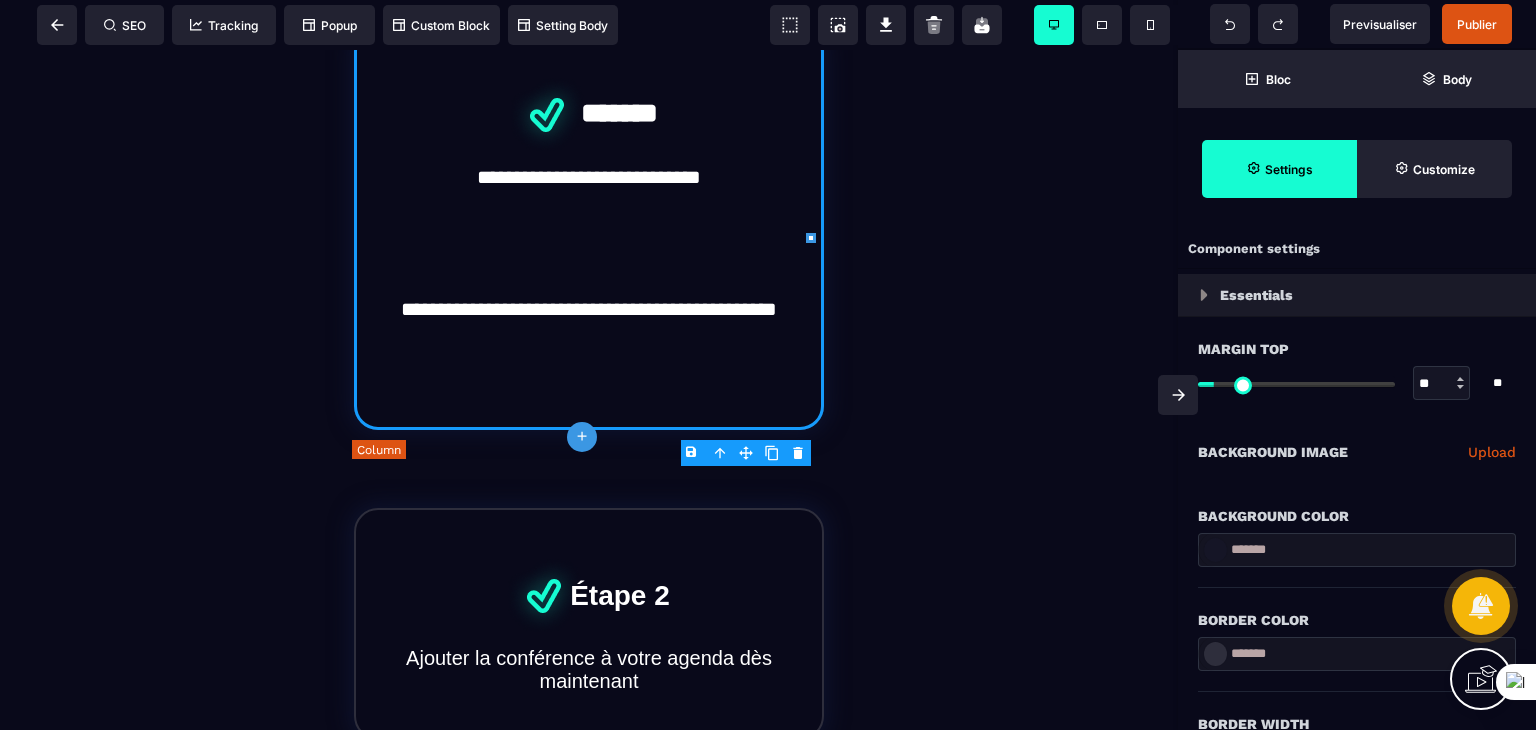 click on "**********" at bounding box center (589, 275) 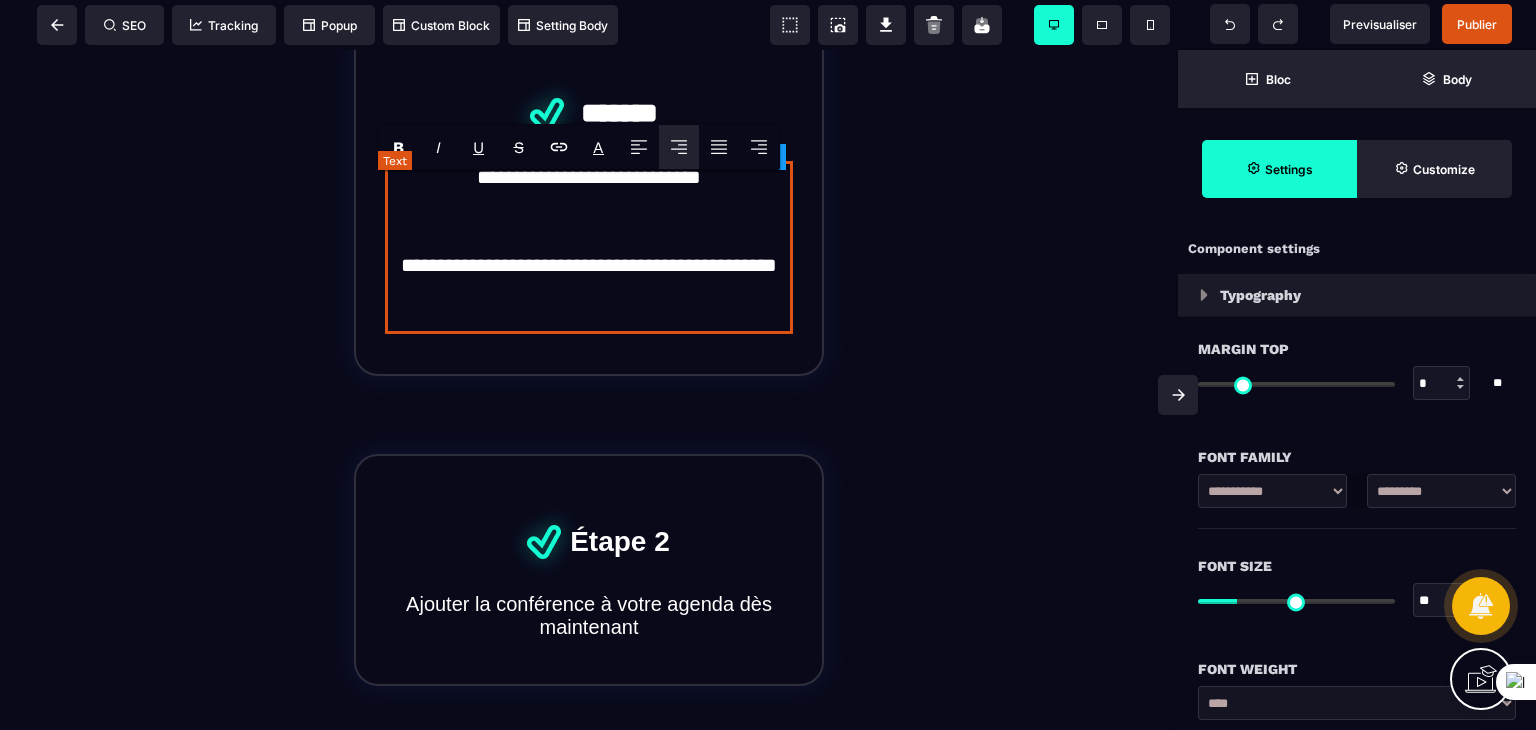 click on "**********" at bounding box center [589, 247] 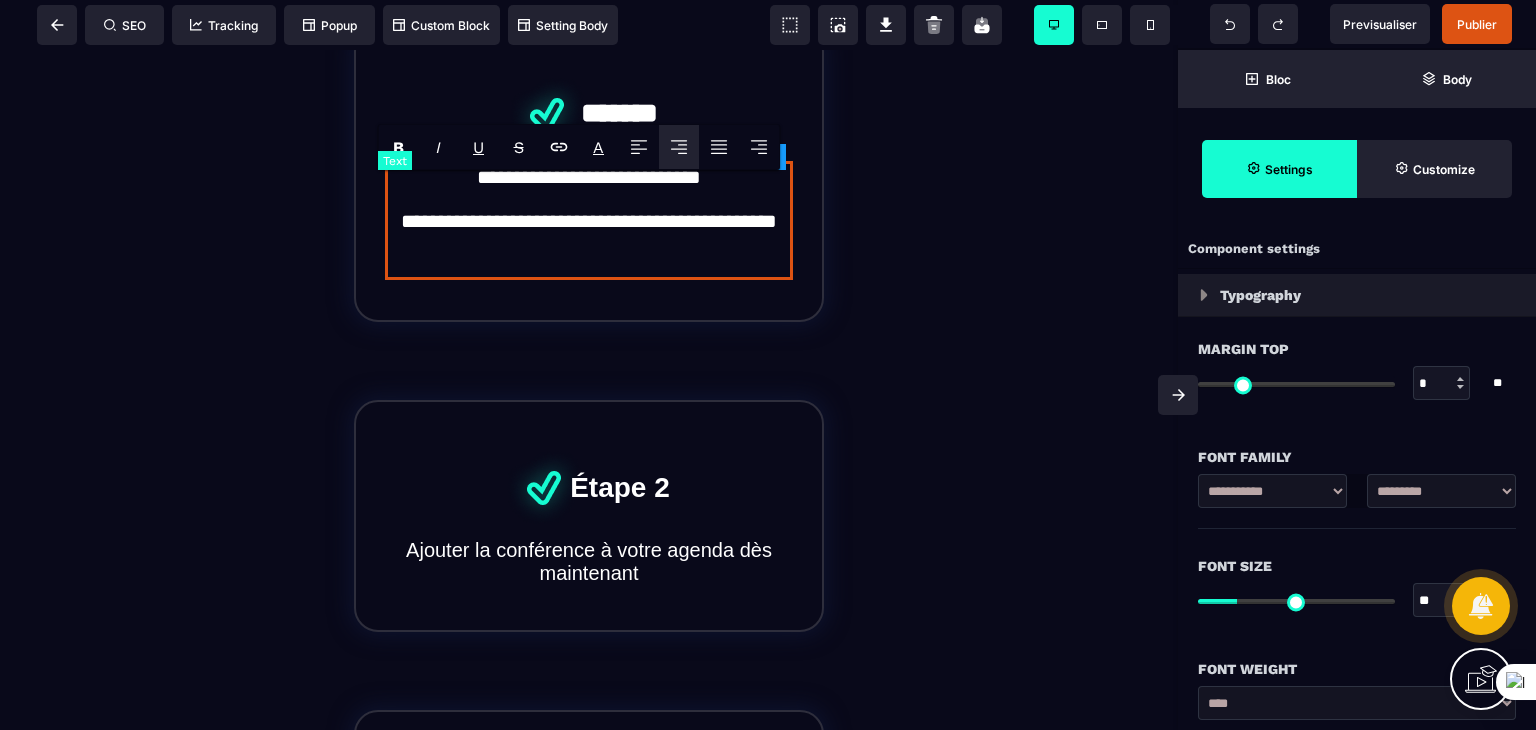 click on "**********" at bounding box center [588, 164] 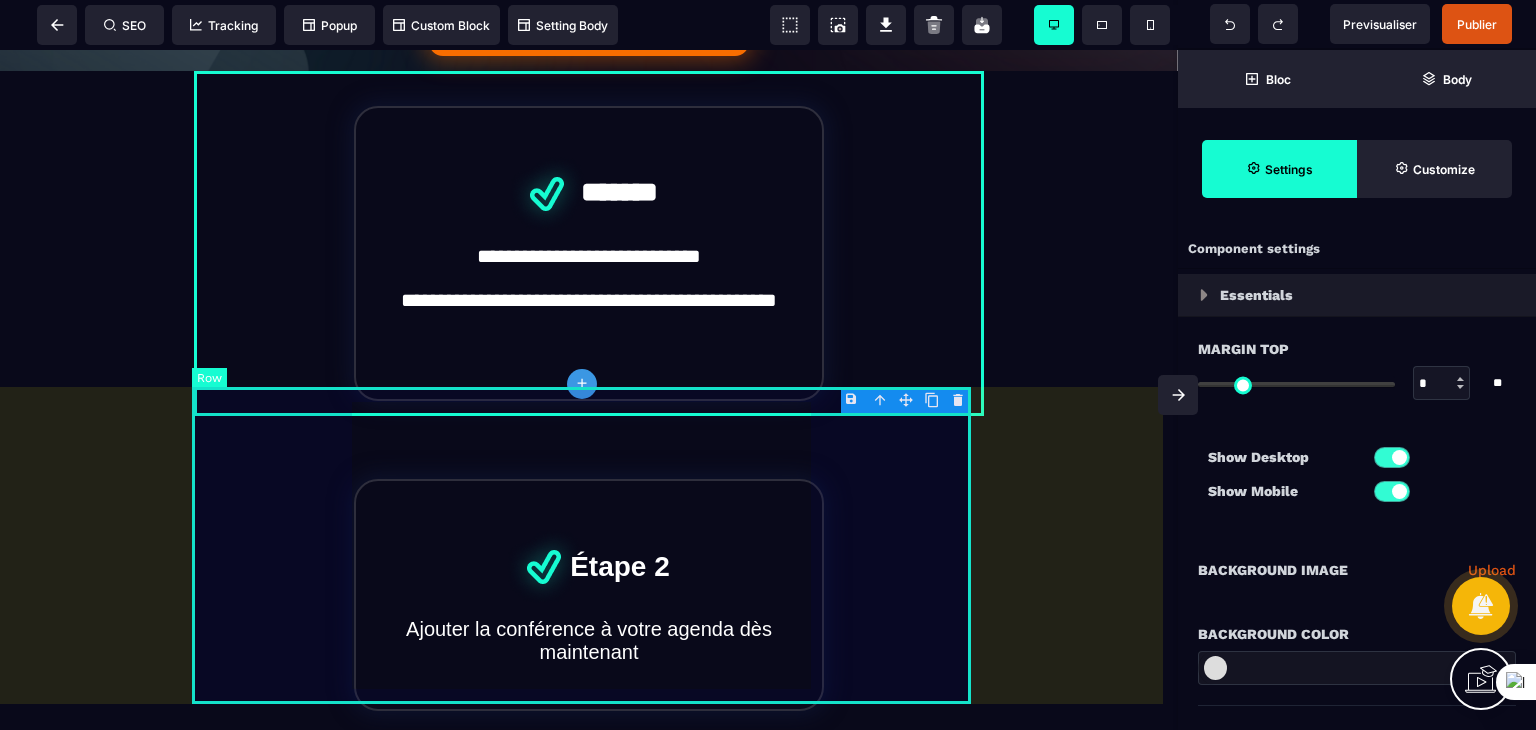 scroll, scrollTop: 436, scrollLeft: 0, axis: vertical 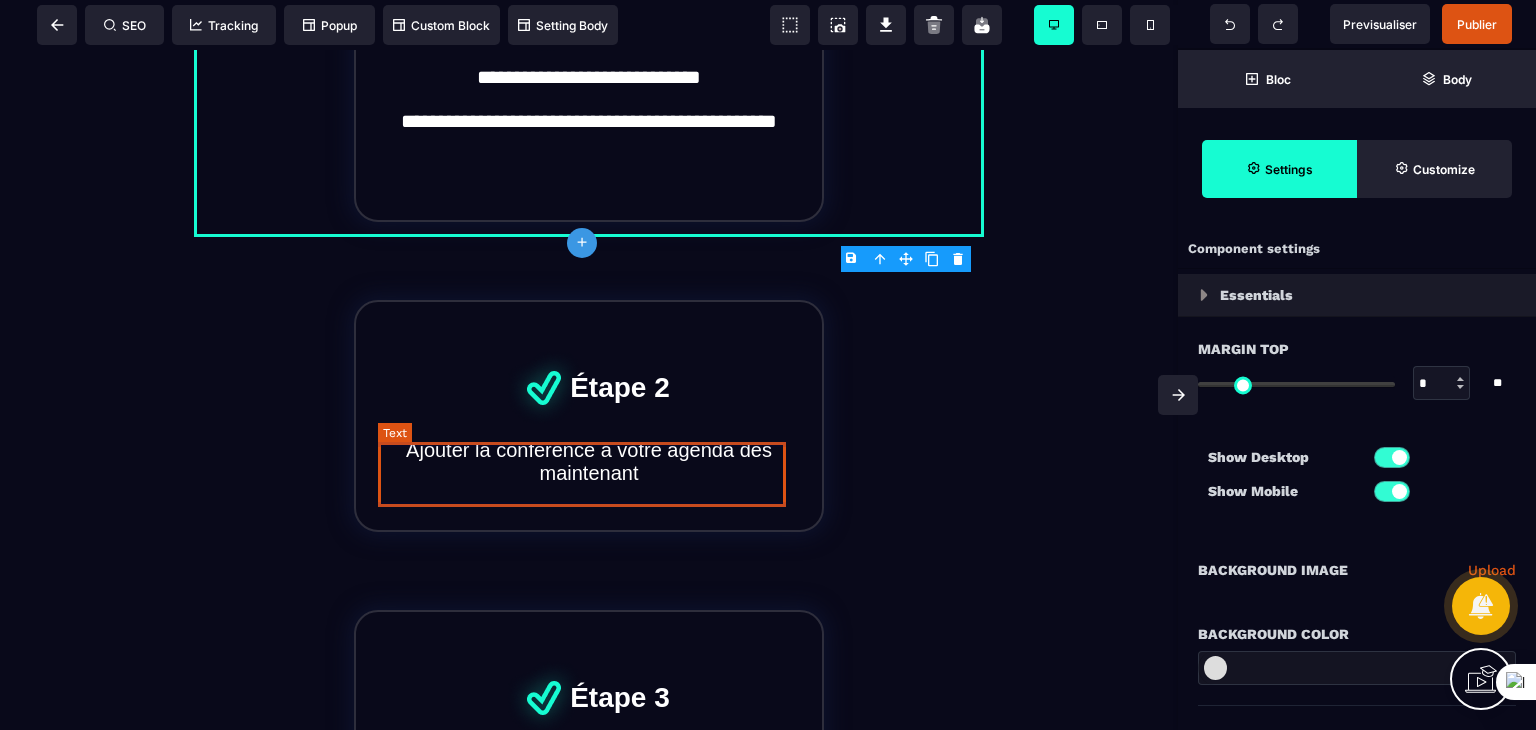 click on "Ajouter la conférence à votre agenda dès maintenant" at bounding box center (588, 462) 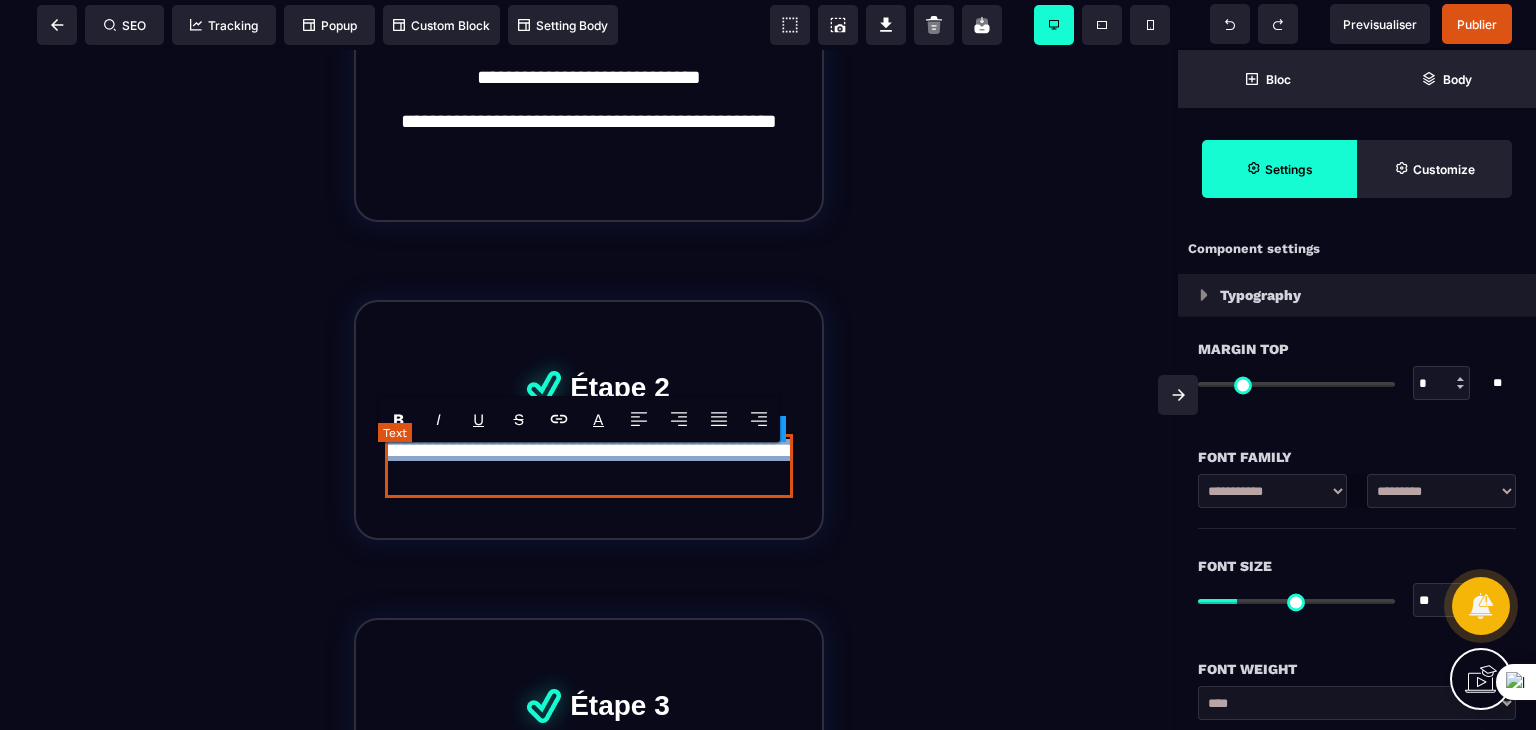 click on "**********" at bounding box center [589, 466] 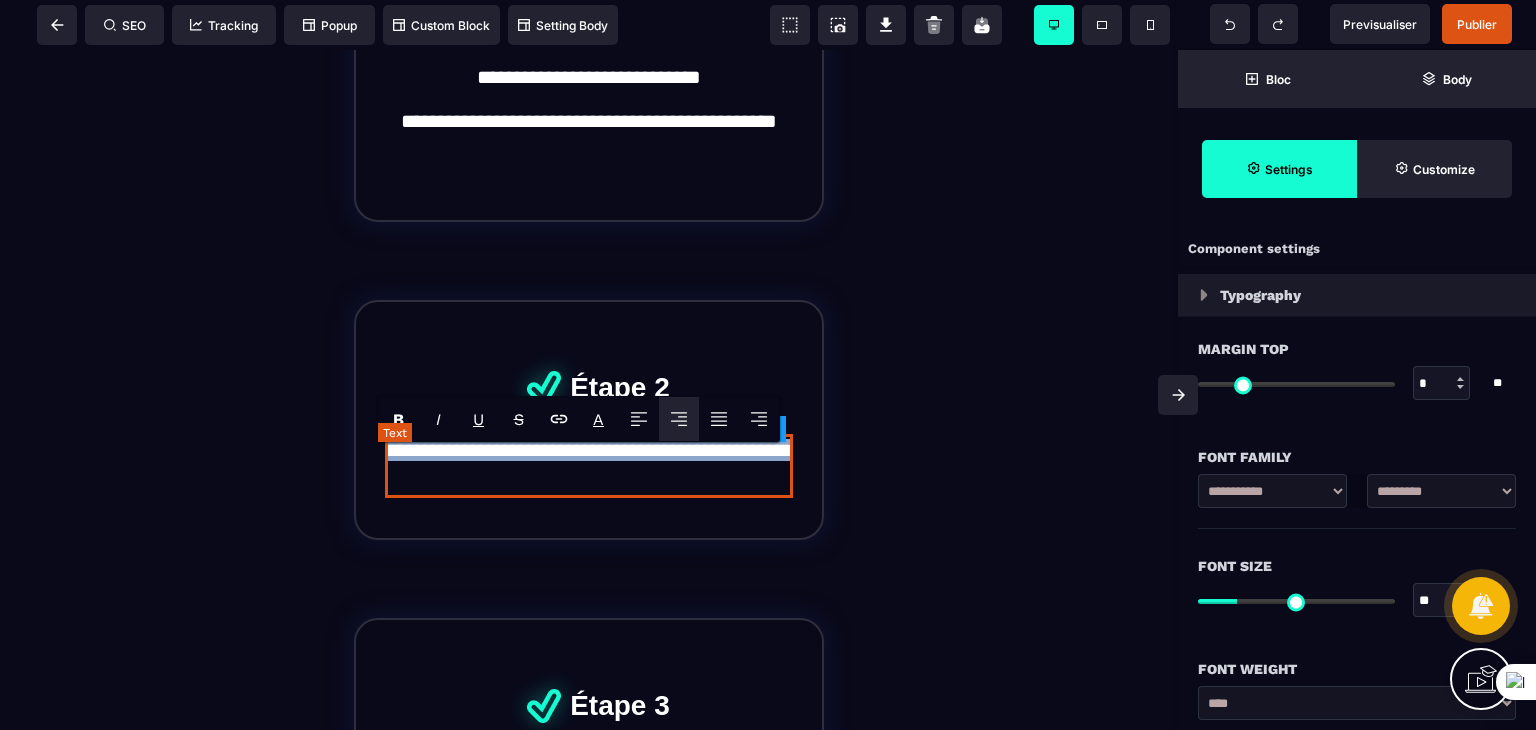 click on "**********" at bounding box center [589, 466] 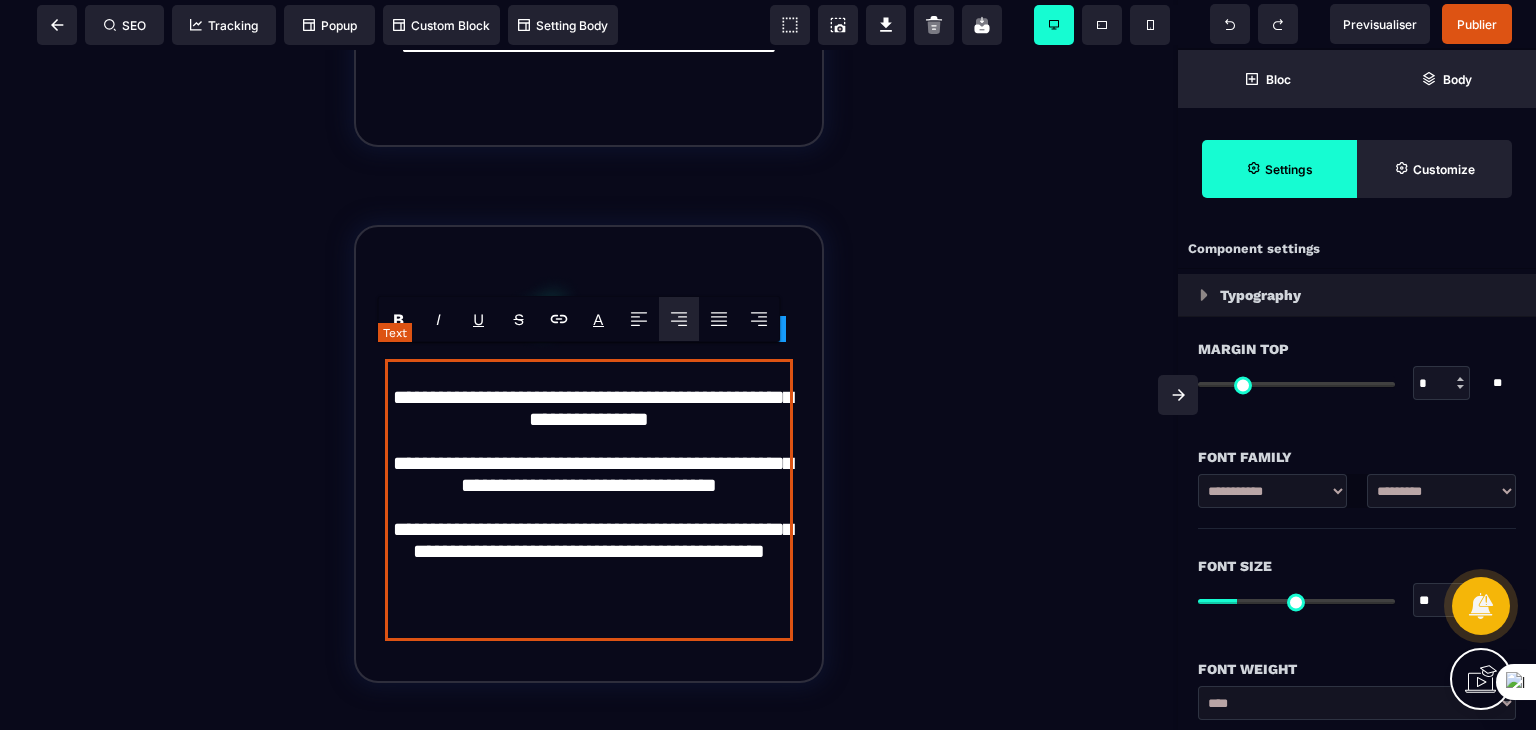 scroll, scrollTop: 536, scrollLeft: 0, axis: vertical 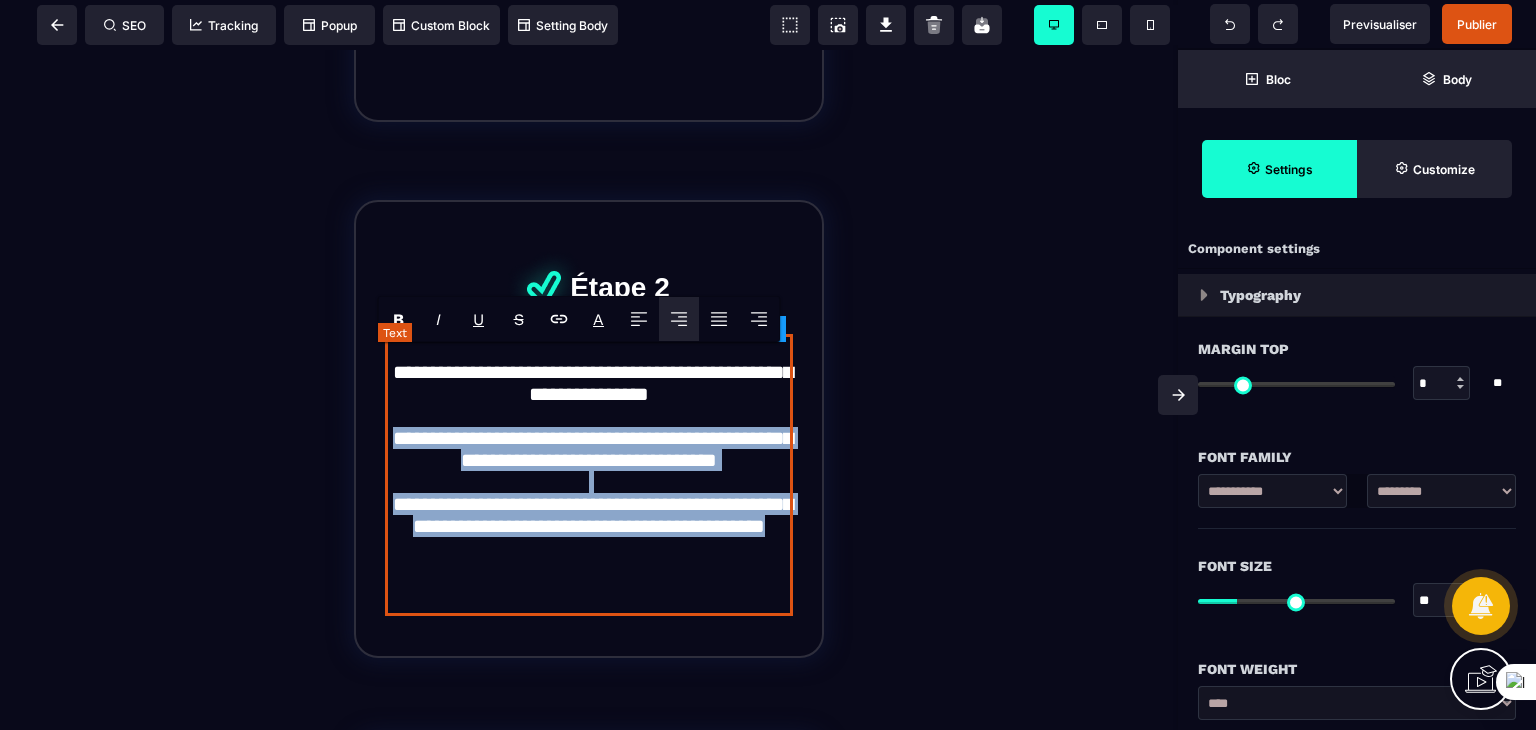 drag, startPoint x: 703, startPoint y: 609, endPoint x: 408, endPoint y: 459, distance: 330.94562 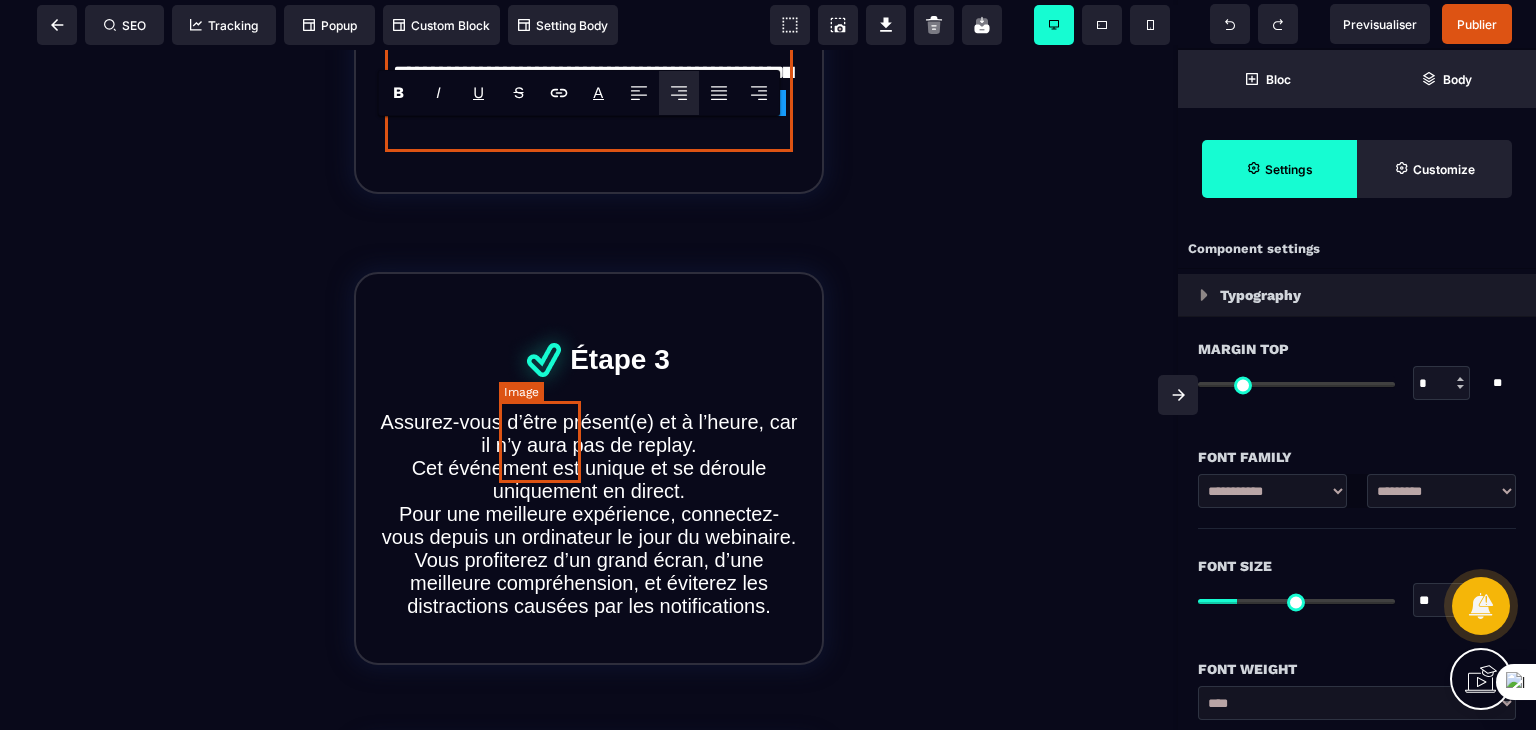 scroll, scrollTop: 836, scrollLeft: 0, axis: vertical 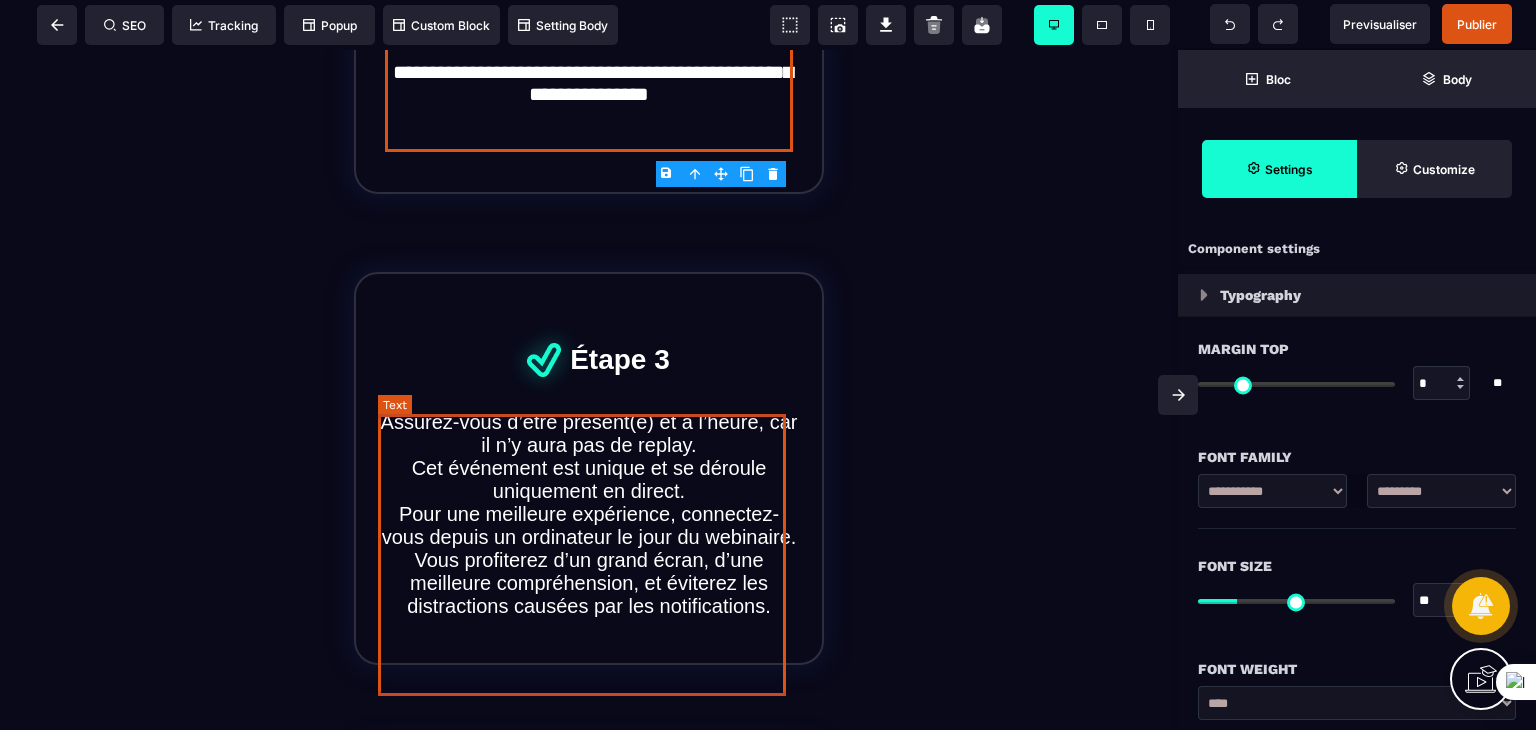 click on "Assurez-vous d’être présent(e) et à l’heure, car il n’y aura pas de replay.  Cet événement est unique et se déroule uniquement en direct. Pour une meilleure expérience, connectez-vous depuis un ordinateur le jour du webinaire. Vous profiterez d’un grand écran, d’une meilleure compréhension, et éviterez les distractions causées par les notifications." at bounding box center [588, 514] 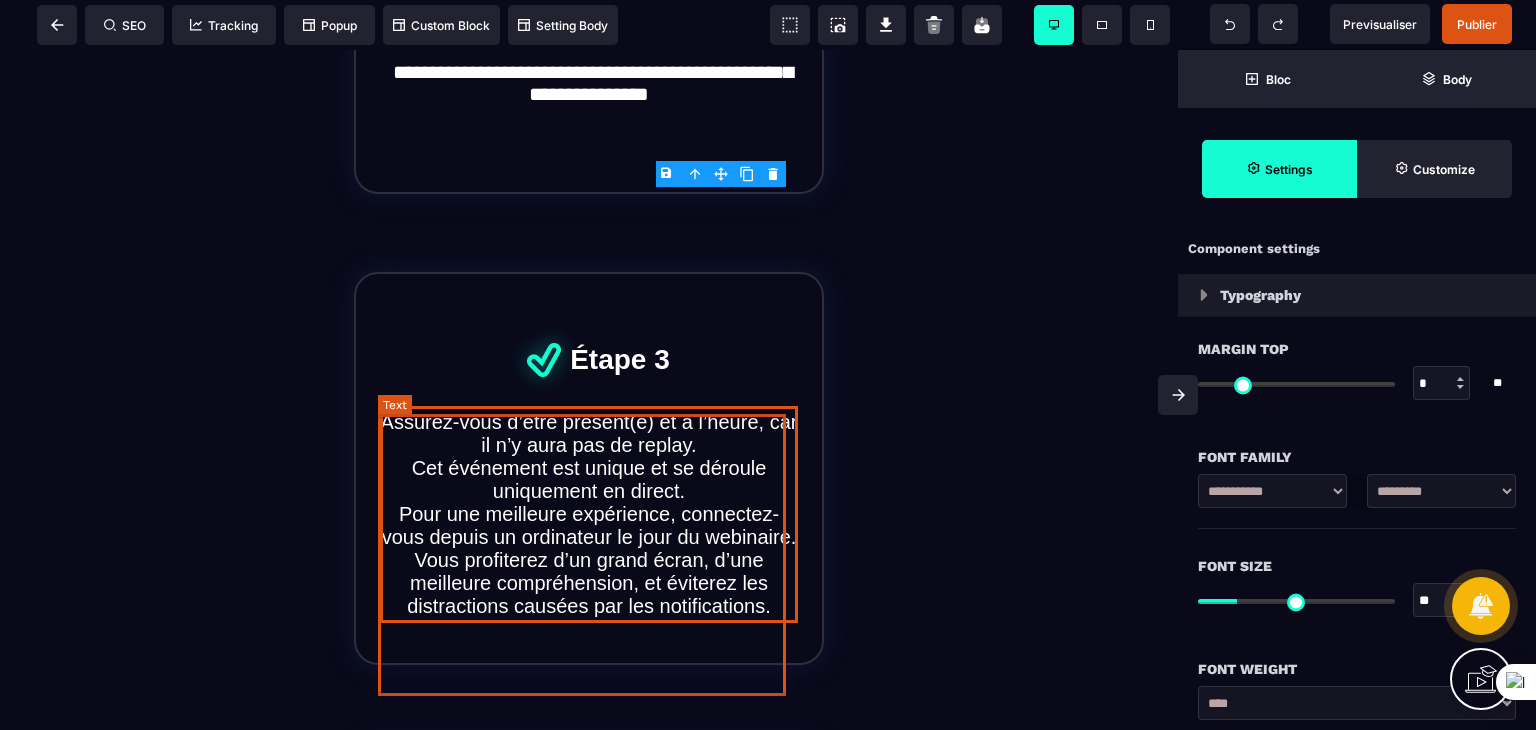 click on "Assurez-vous d’être présent(e) et à l’heure, car il n’y aura pas de replay.  Cet événement est unique et se déroule uniquement en direct. Pour une meilleure expérience, connectez-vous depuis un ordinateur le jour du webinaire. Vous profiterez d’un grand écran, d’une meilleure compréhension, et éviterez les distractions causées par les notifications." at bounding box center [588, 514] 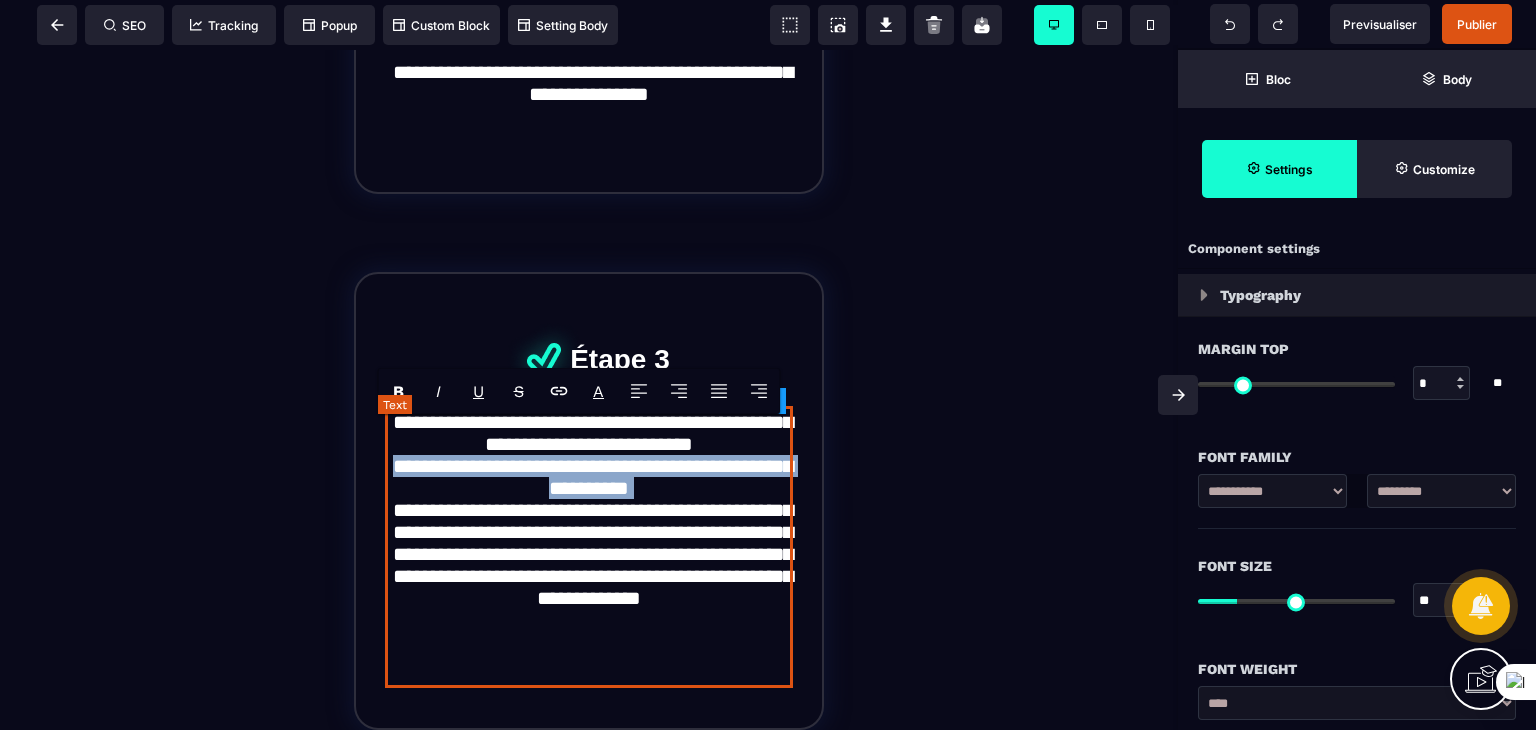 click on "**********" at bounding box center (589, 547) 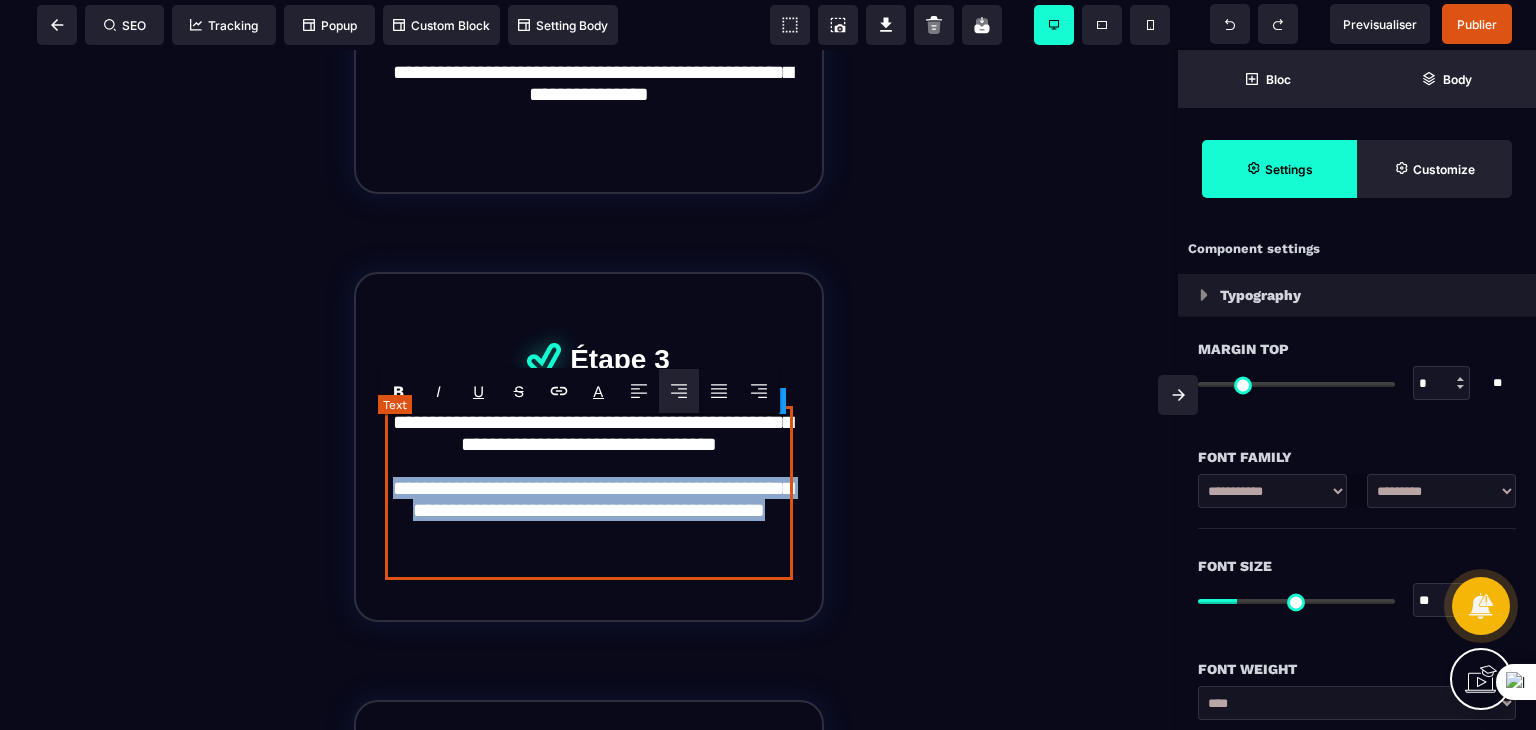 drag, startPoint x: 716, startPoint y: 573, endPoint x: 437, endPoint y: 505, distance: 287.1672 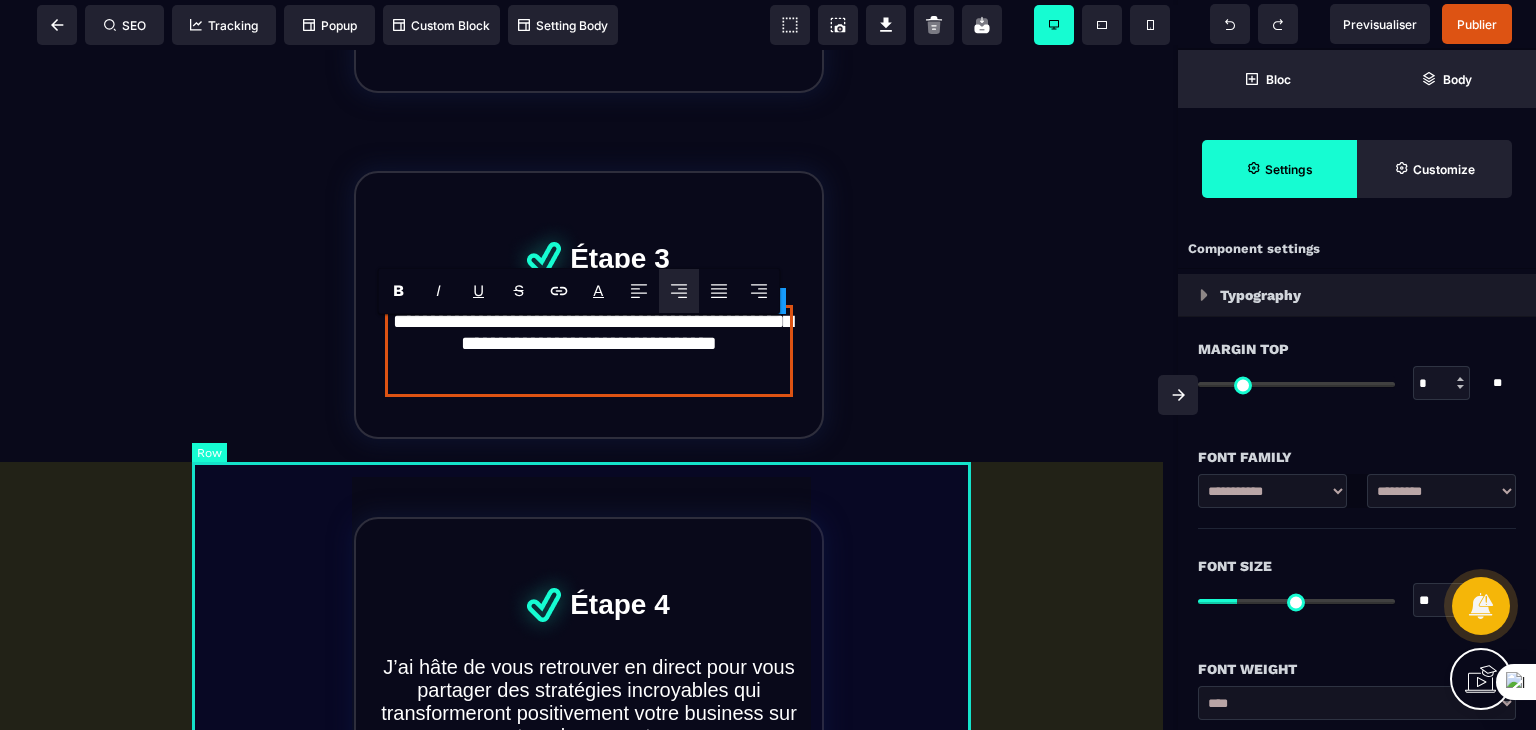 scroll, scrollTop: 1036, scrollLeft: 0, axis: vertical 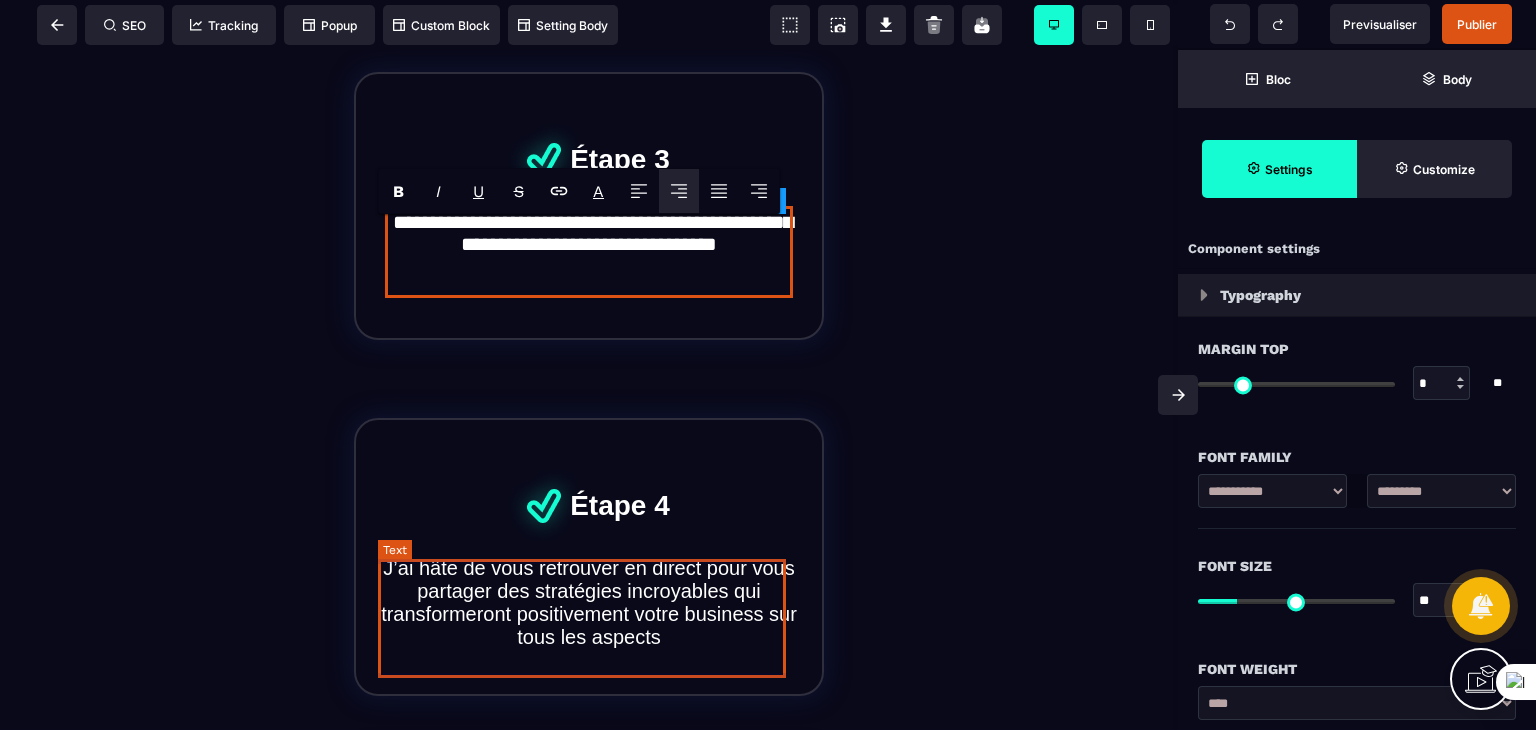 click on "J’ai hâte de vous retrouver en direct pour vous partager des stratégies incroyables qui transformeront positivement votre business sur tous les aspects" at bounding box center [588, 603] 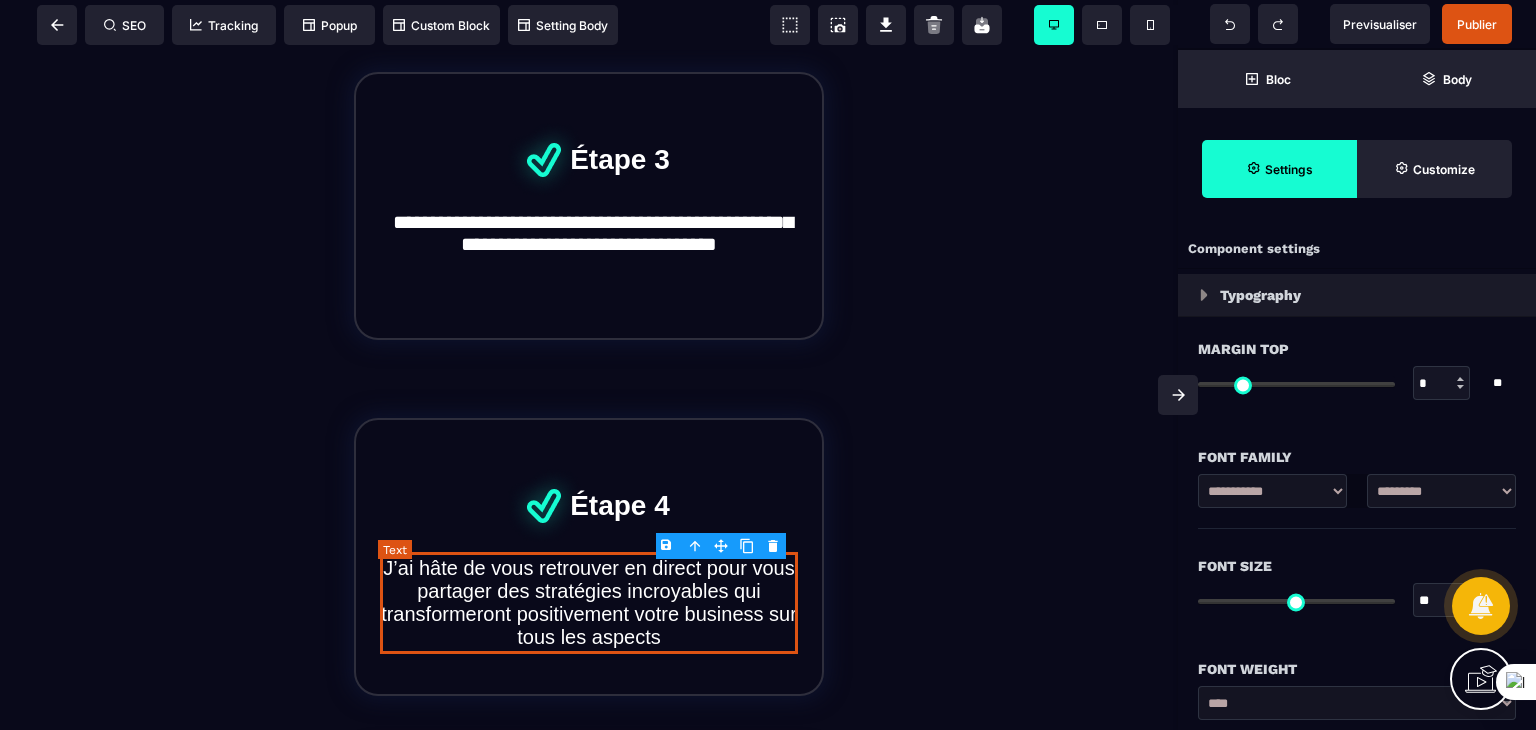 click on "J’ai hâte de vous retrouver en direct pour vous partager des stratégies incroyables qui transformeront positivement votre business sur tous les aspects" at bounding box center (588, 603) 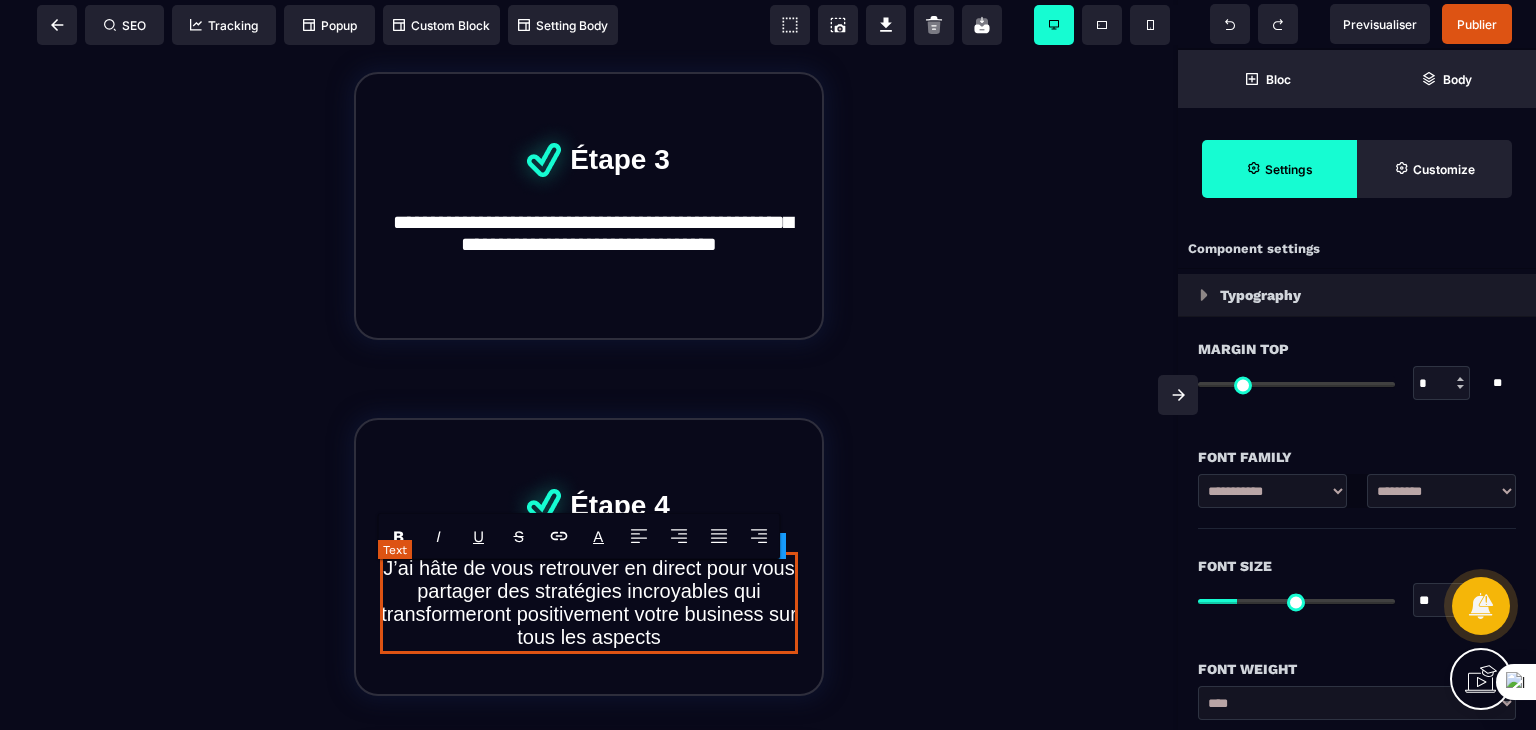 click on "J’ai hâte de vous retrouver en direct pour vous partager des stratégies incroyables qui transformeront positivement votre business sur tous les aspects" at bounding box center [588, 603] 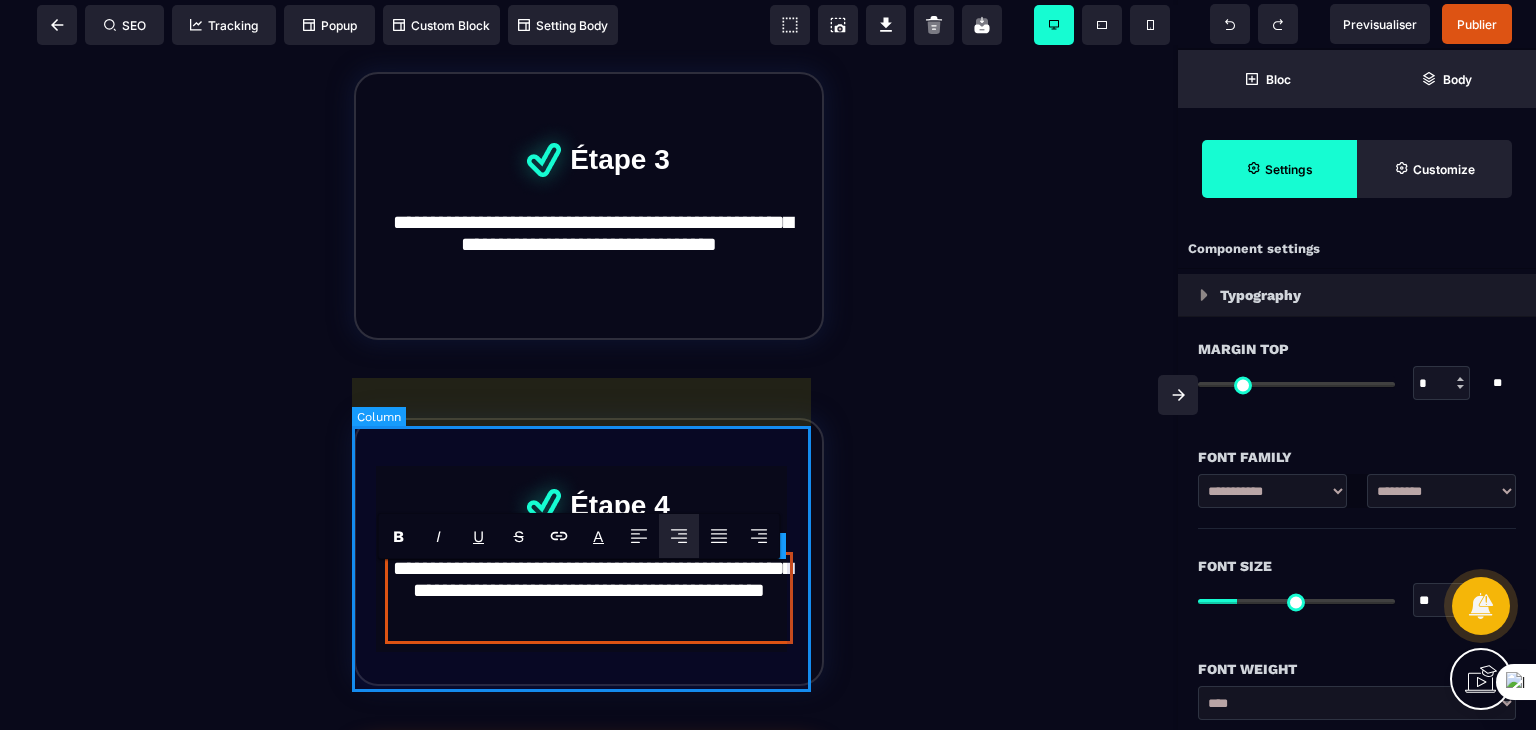 click on "**********" at bounding box center [588, 552] 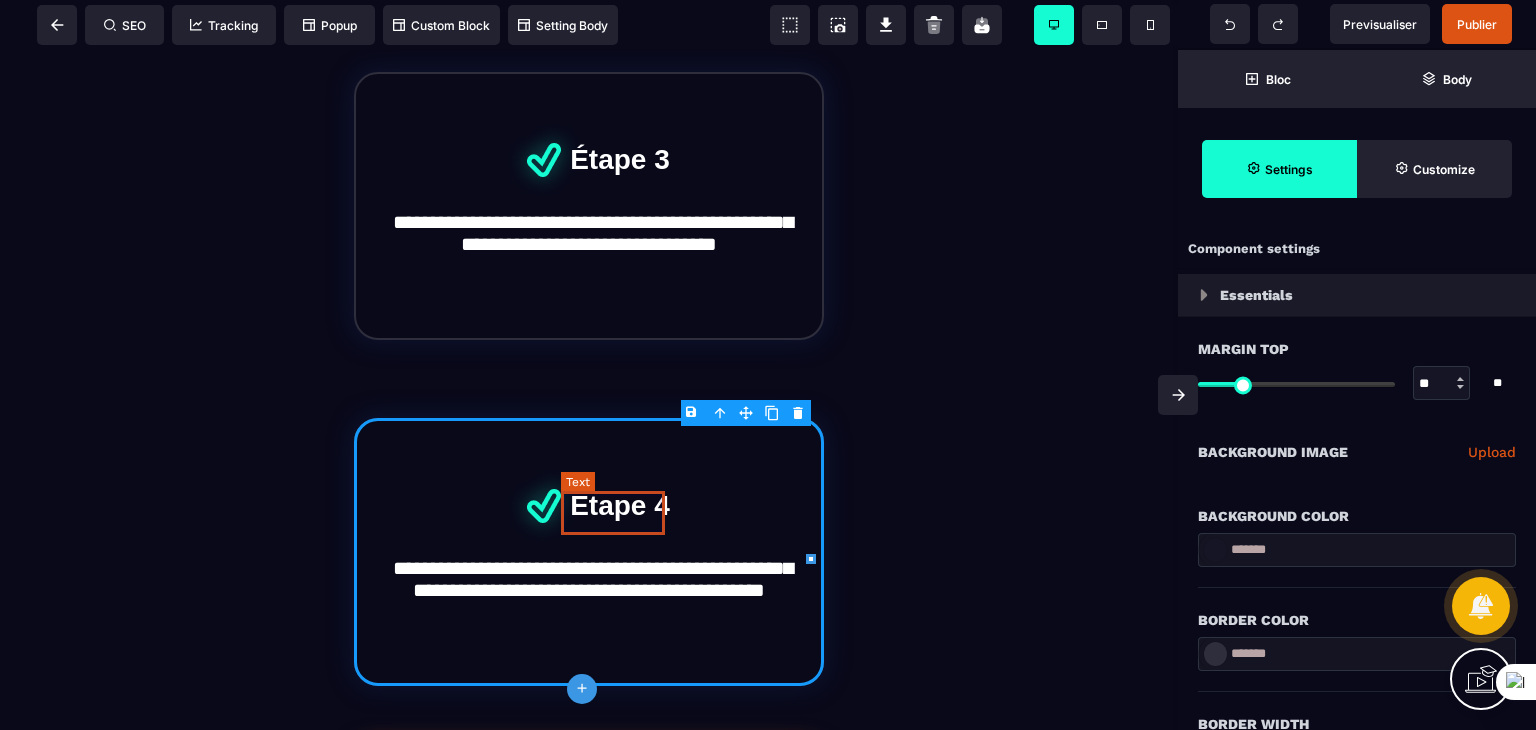 click on "Étape 4" at bounding box center [620, 506] 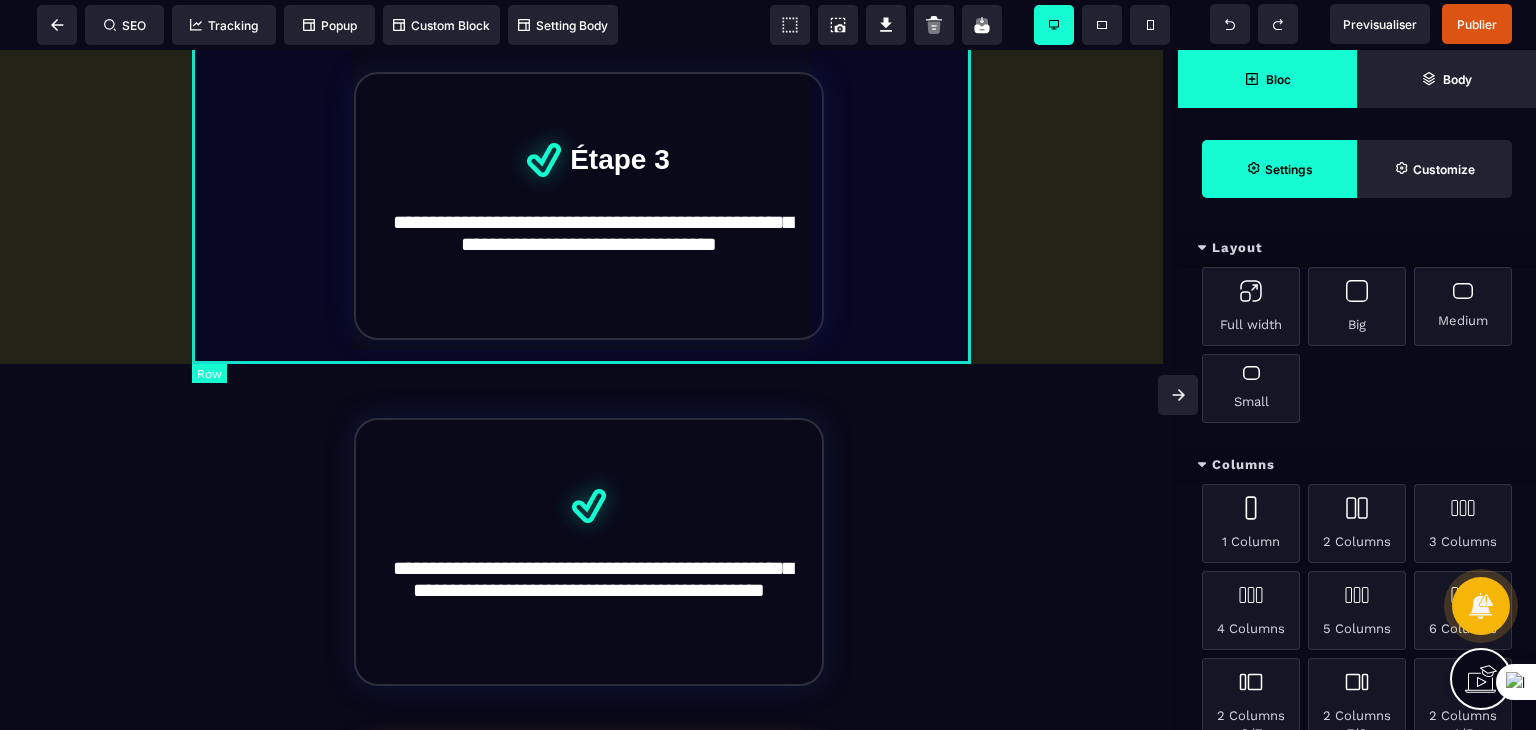 scroll, scrollTop: 836, scrollLeft: 0, axis: vertical 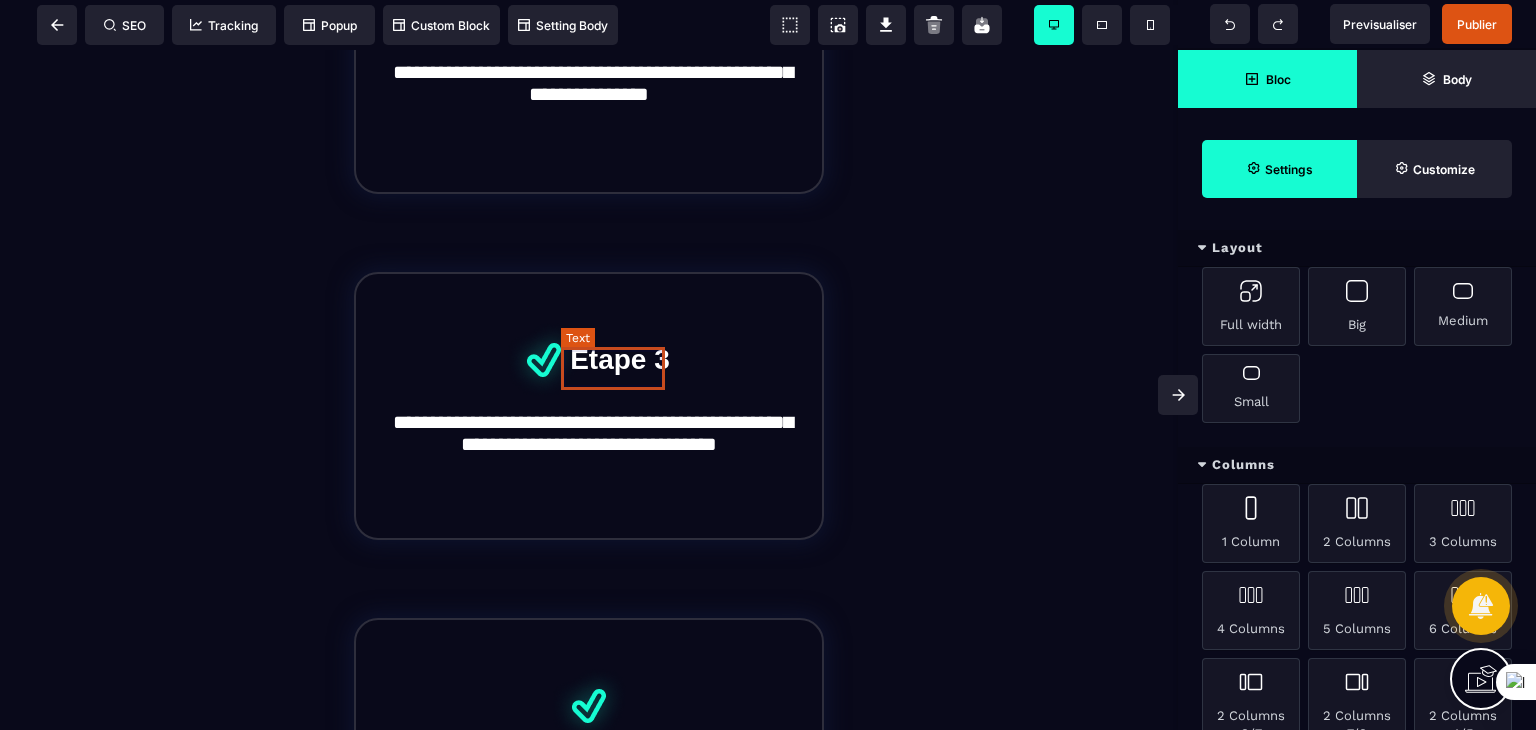 click on "Étape 3" at bounding box center [620, 360] 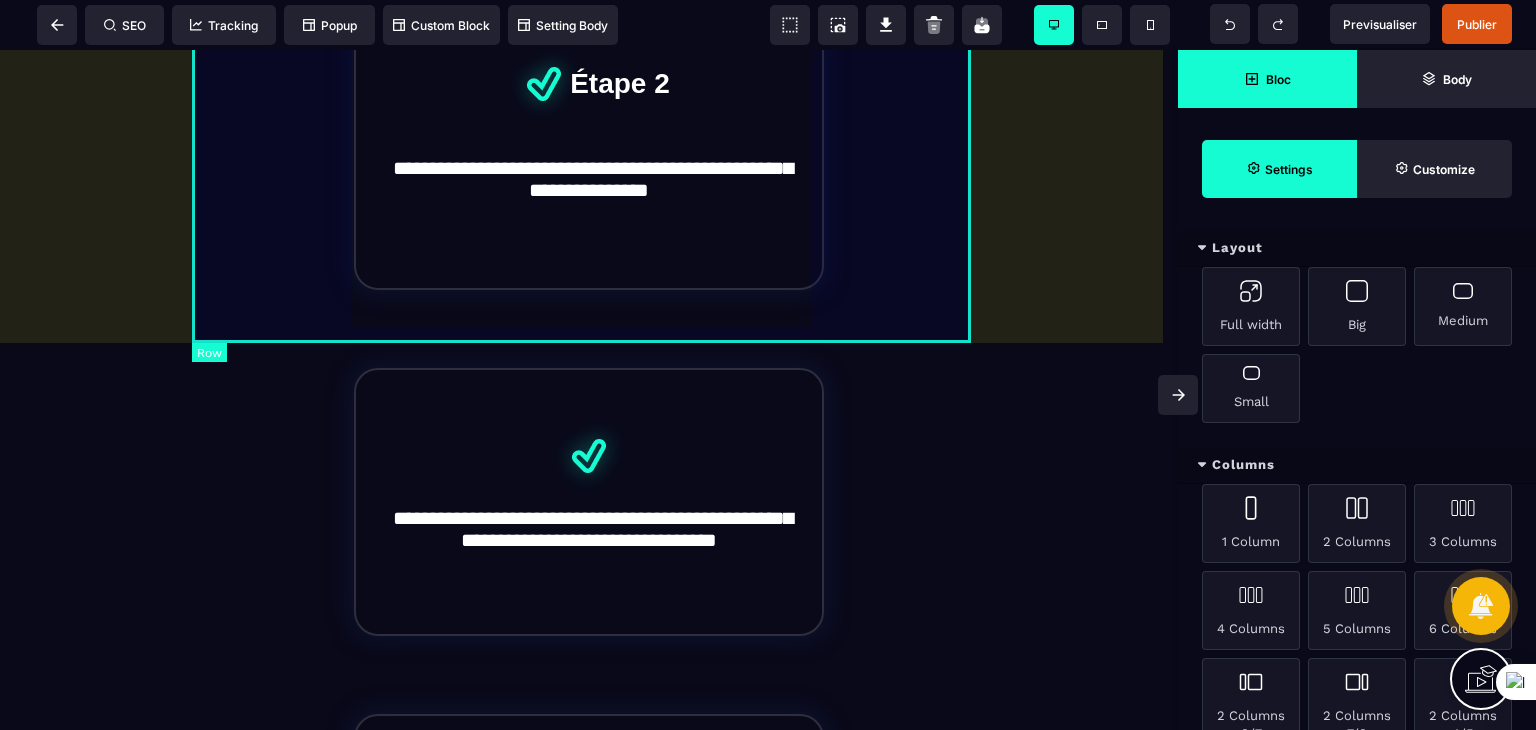 scroll, scrollTop: 636, scrollLeft: 0, axis: vertical 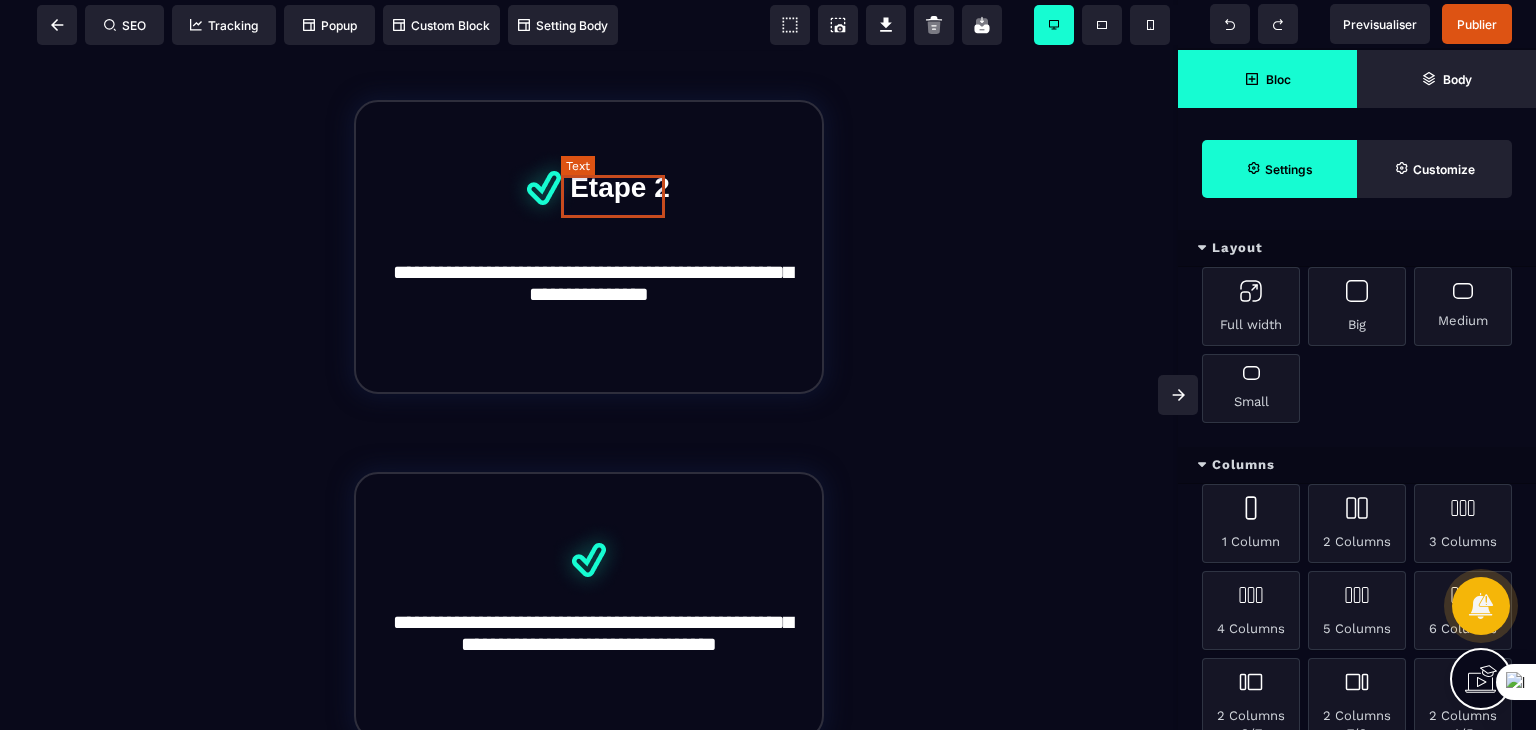 click on "Étape 2" at bounding box center (620, 188) 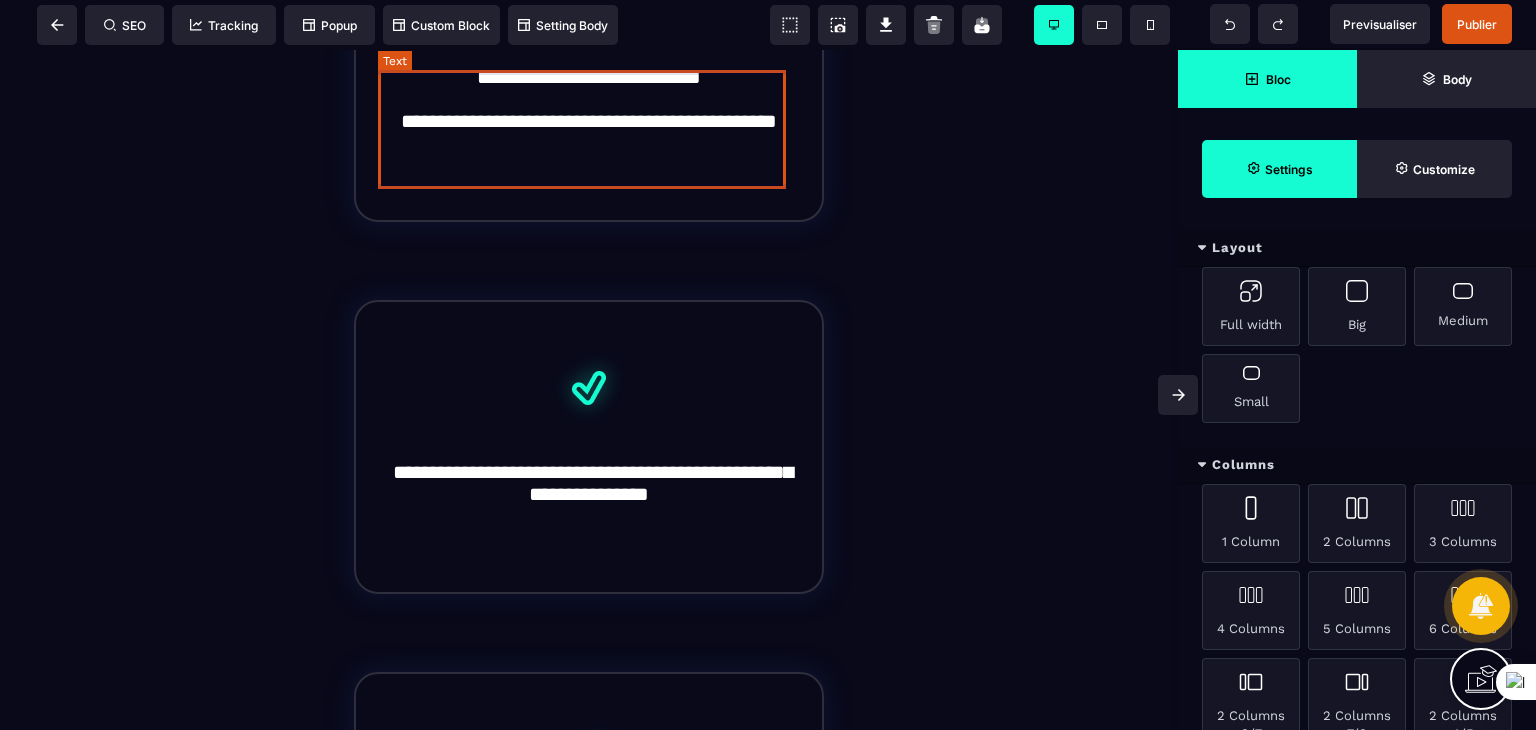 scroll, scrollTop: 236, scrollLeft: 0, axis: vertical 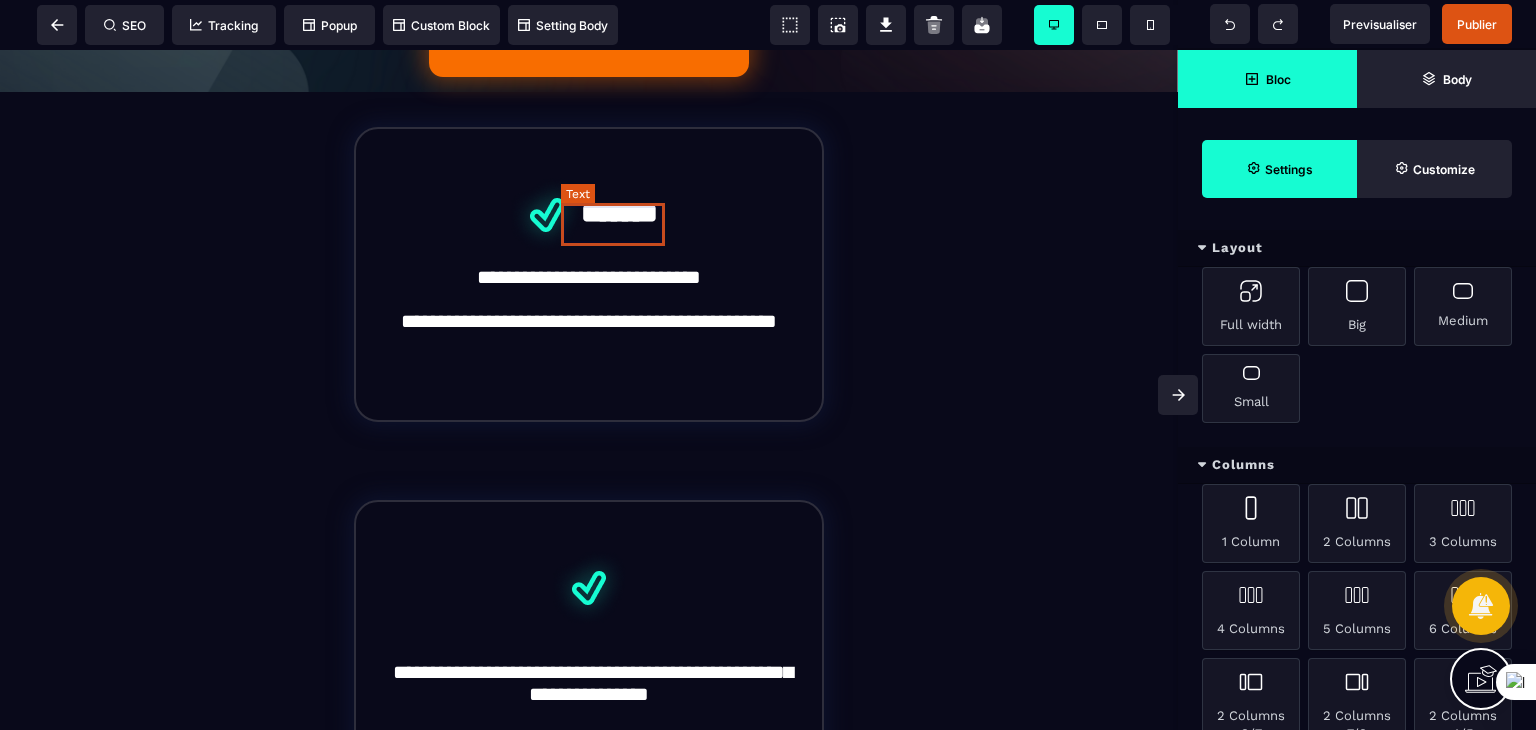 click on "*******" at bounding box center (620, 215) 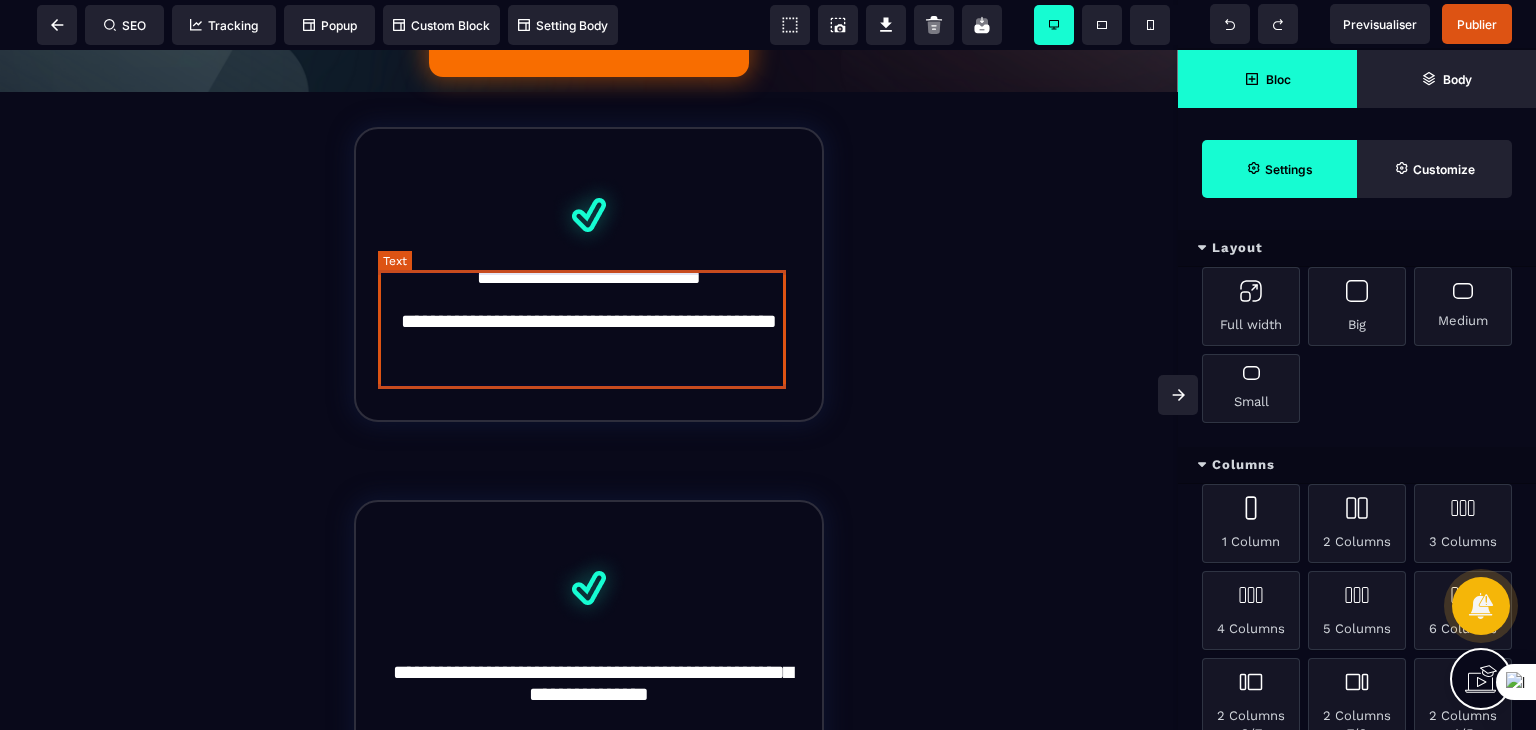 click on "**********" at bounding box center [589, 320] 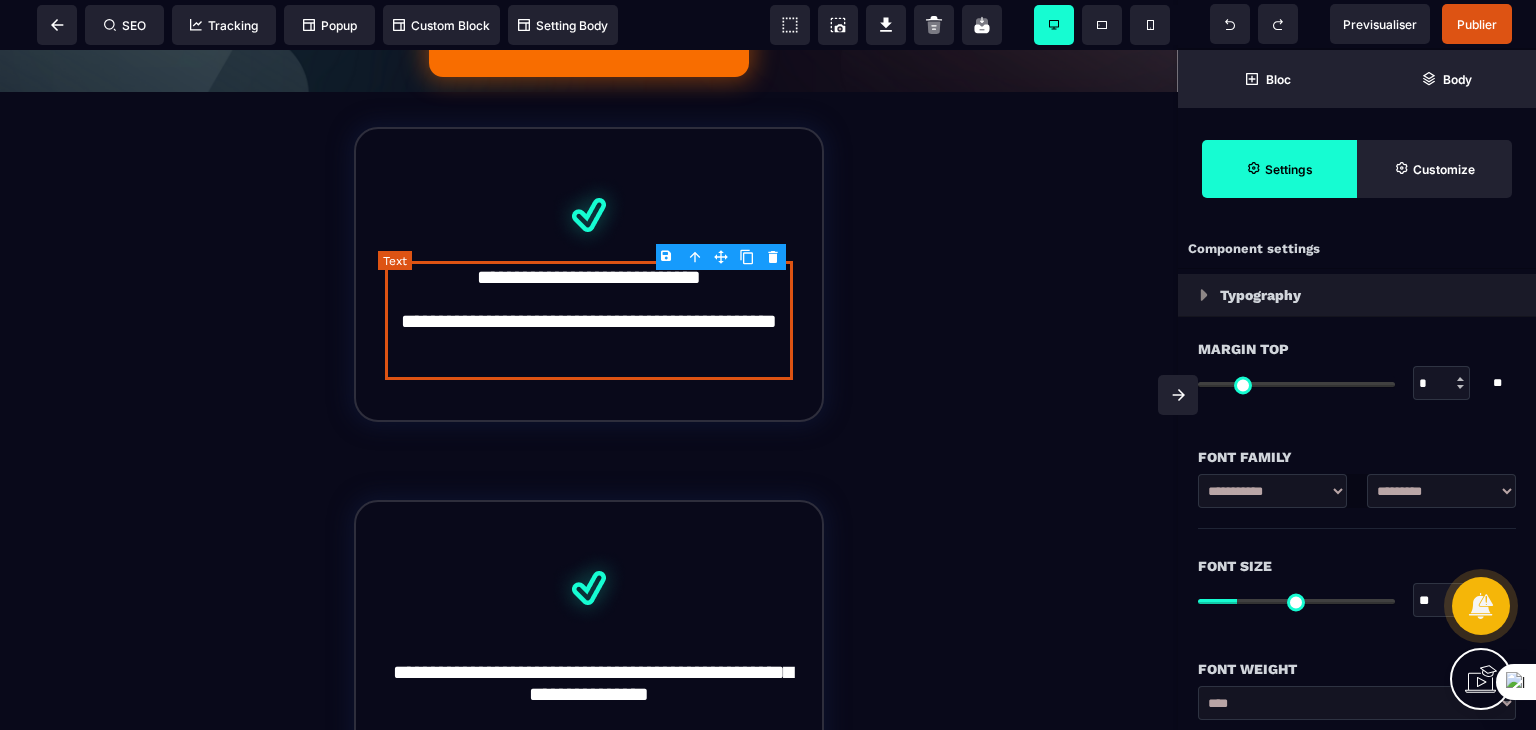 click on "**********" at bounding box center (589, 320) 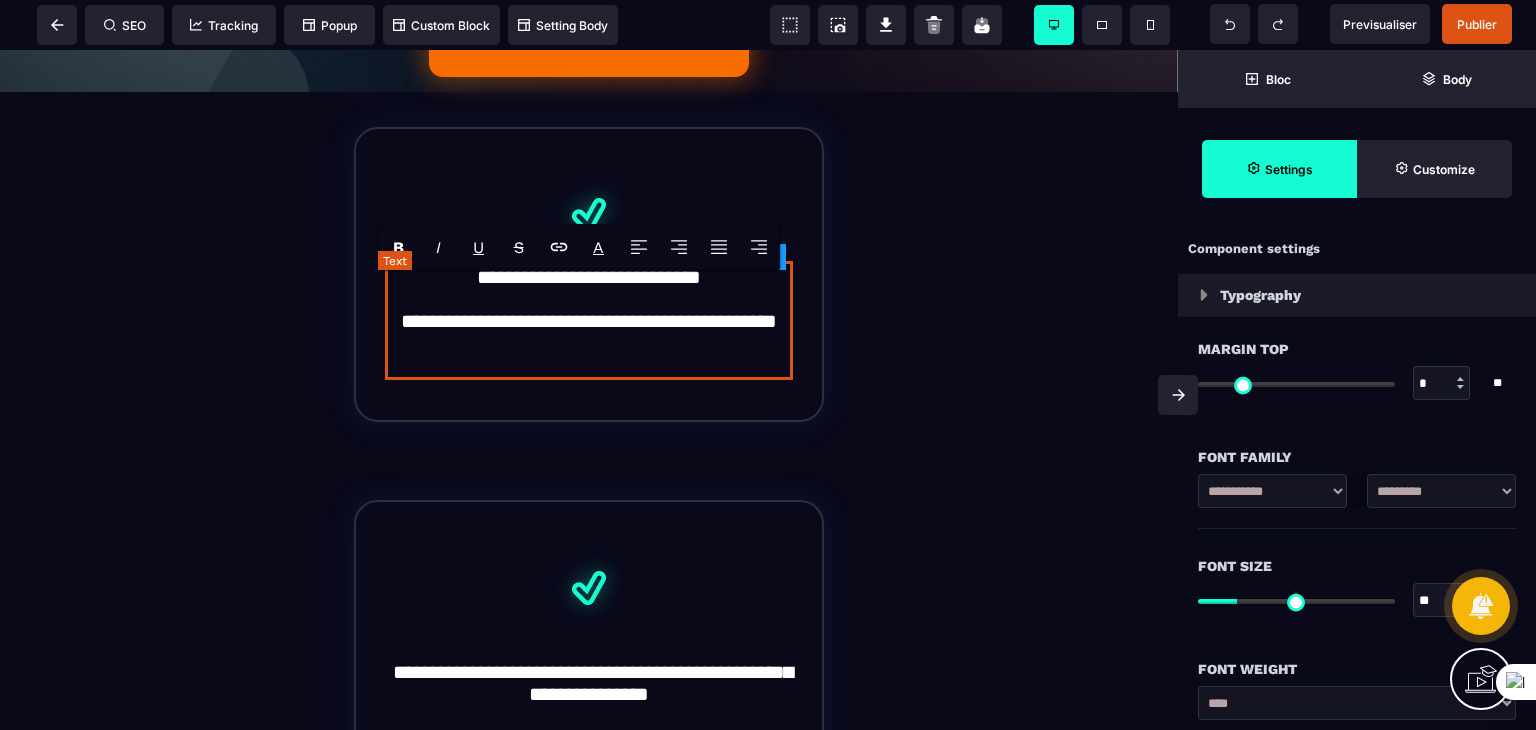 click on "**********" at bounding box center (589, 320) 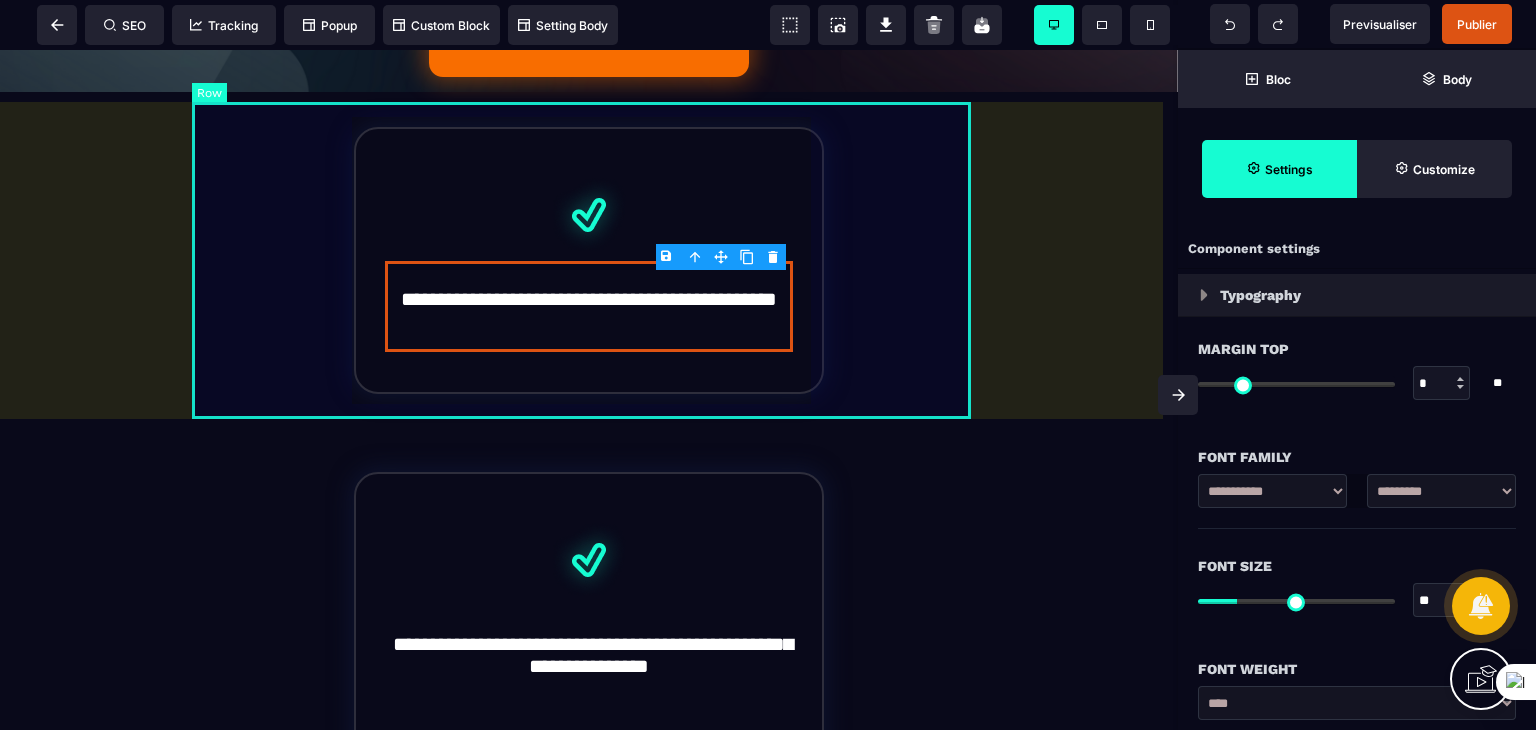 click on "**********" at bounding box center [588, 251] 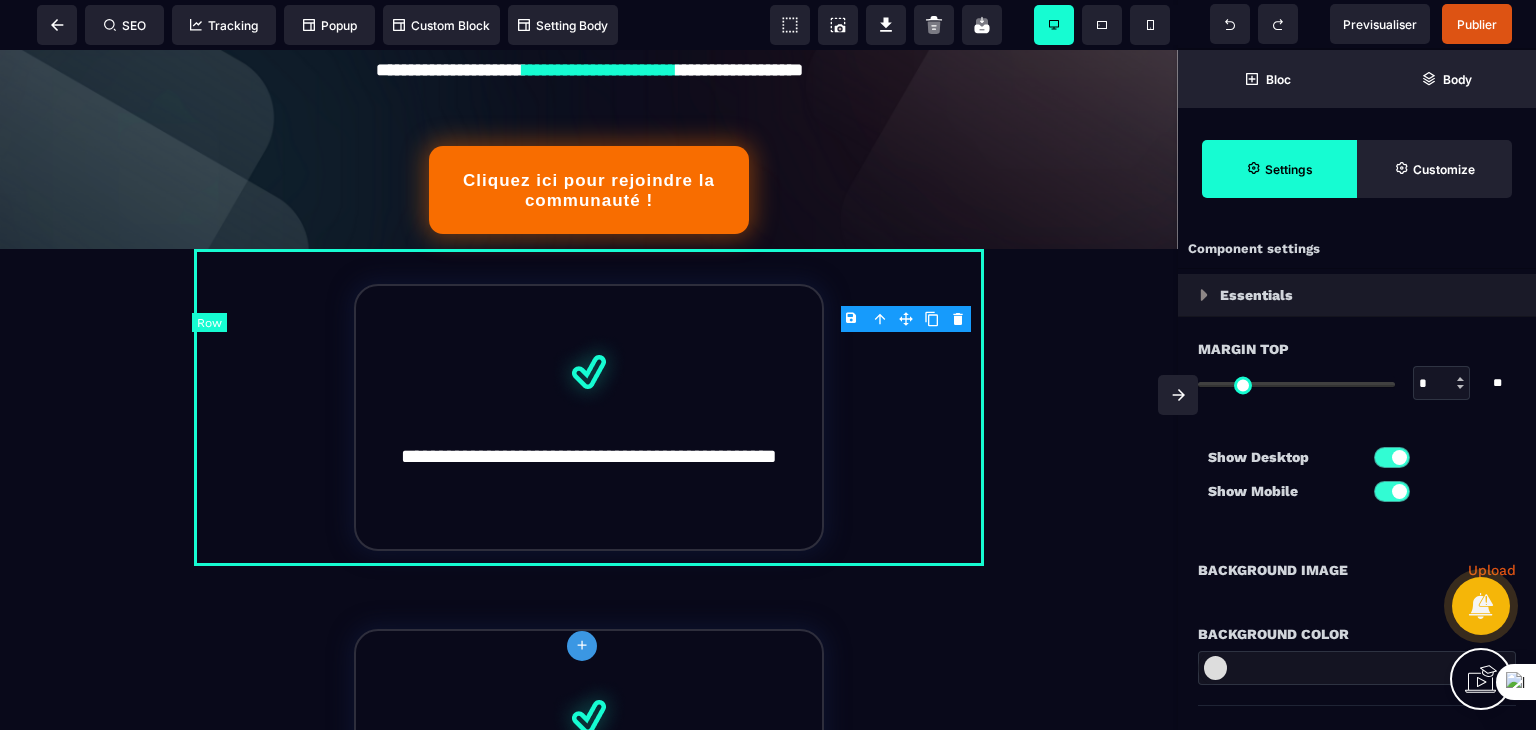 scroll, scrollTop: 0, scrollLeft: 0, axis: both 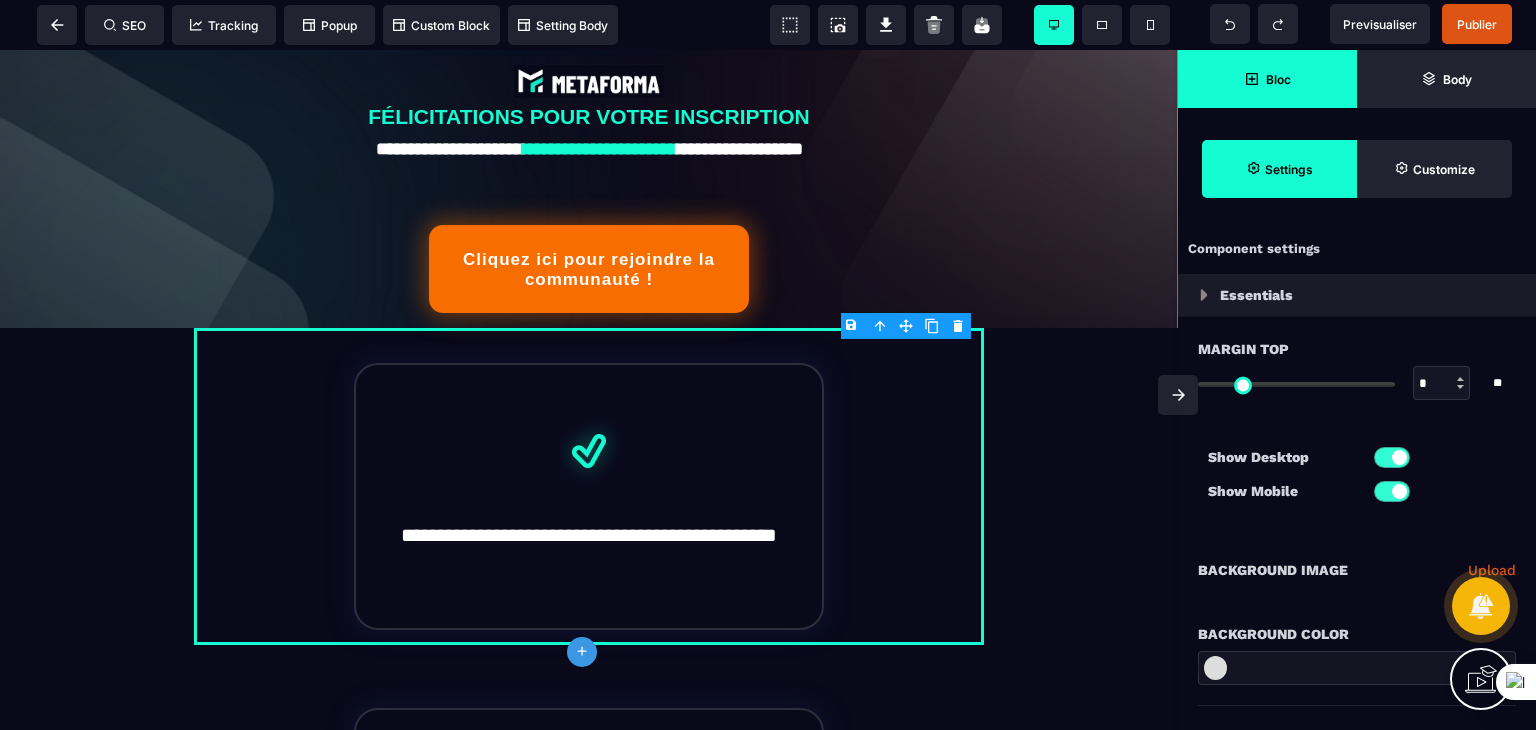 click on "Bloc" at bounding box center (1267, 79) 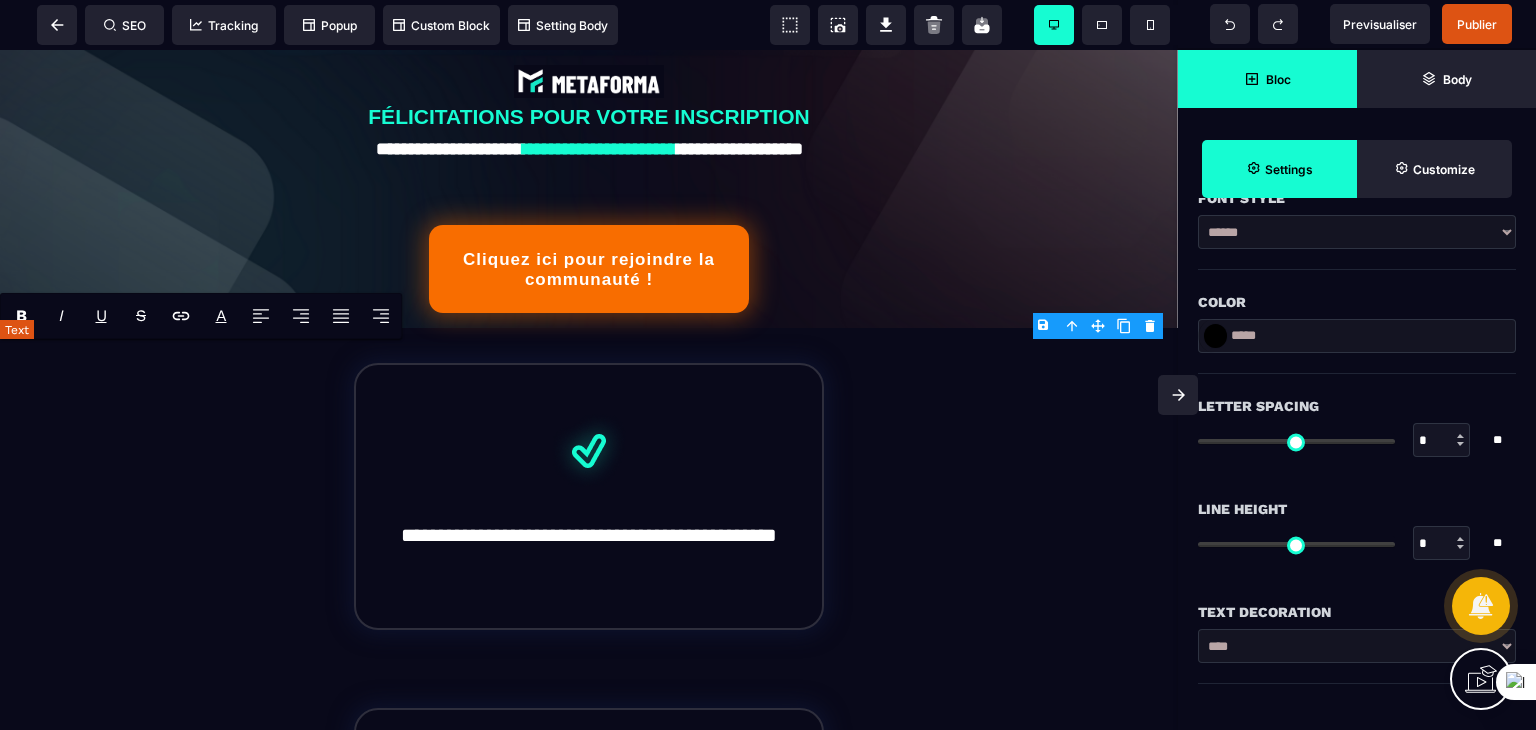 scroll, scrollTop: 0, scrollLeft: 0, axis: both 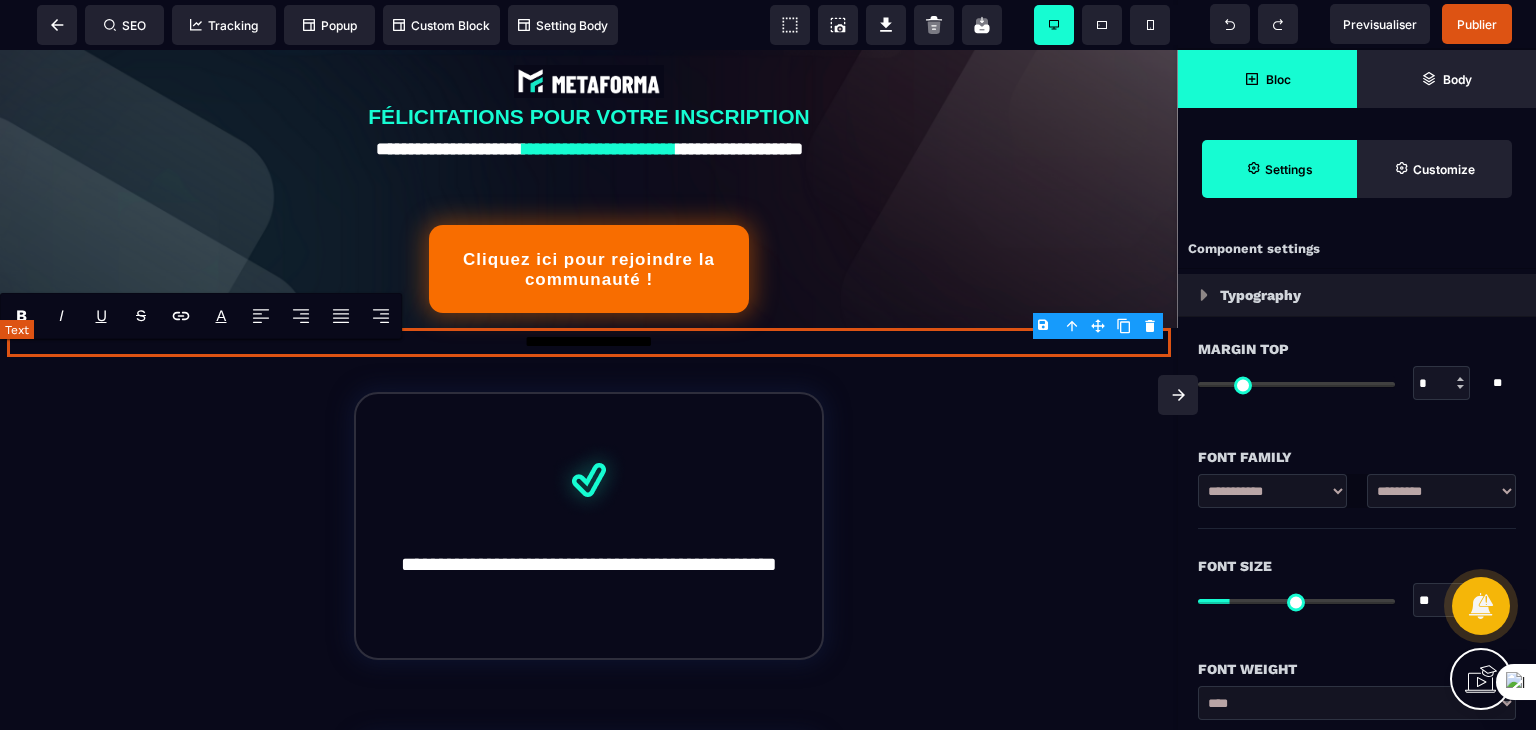 click on "**********" at bounding box center (588, 342) 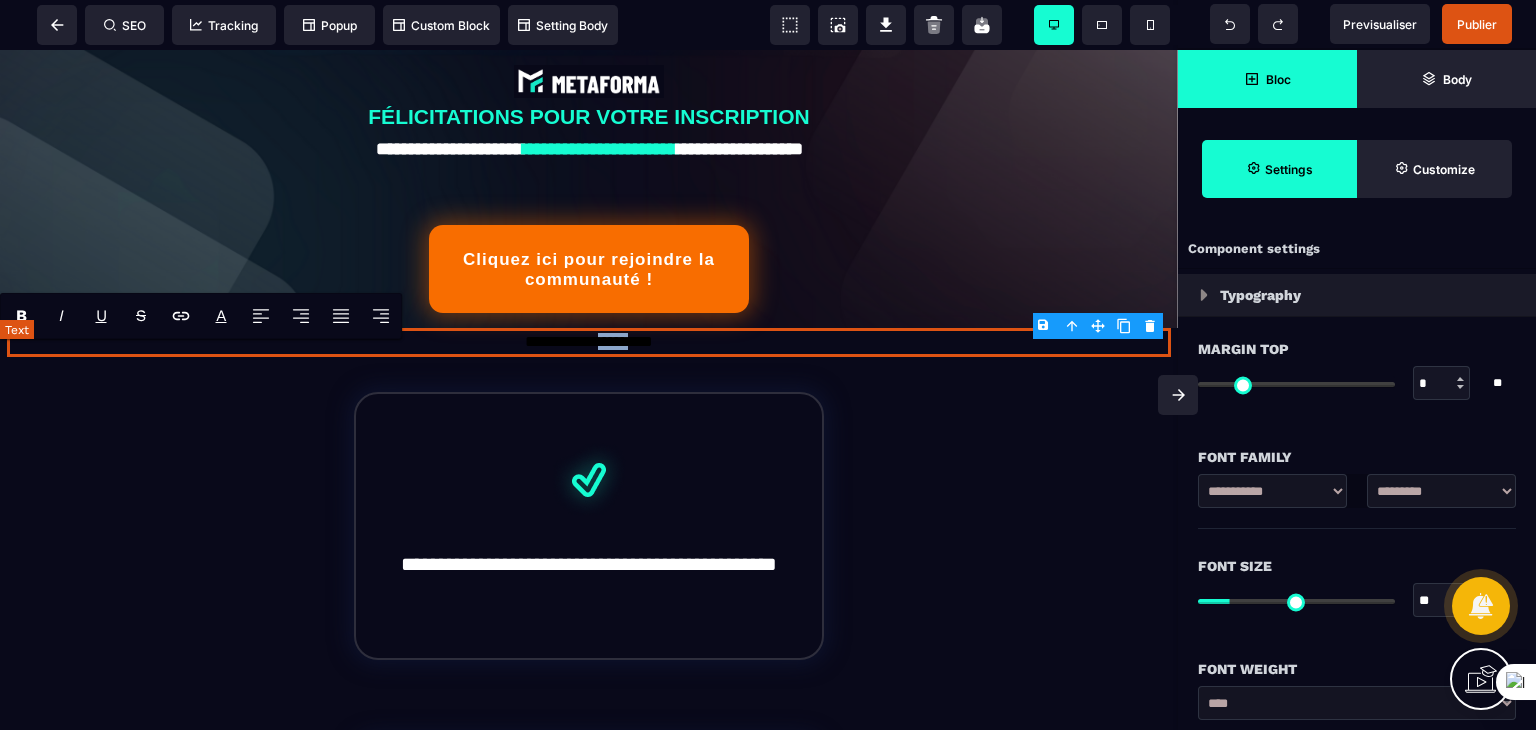 click on "**********" at bounding box center (588, 342) 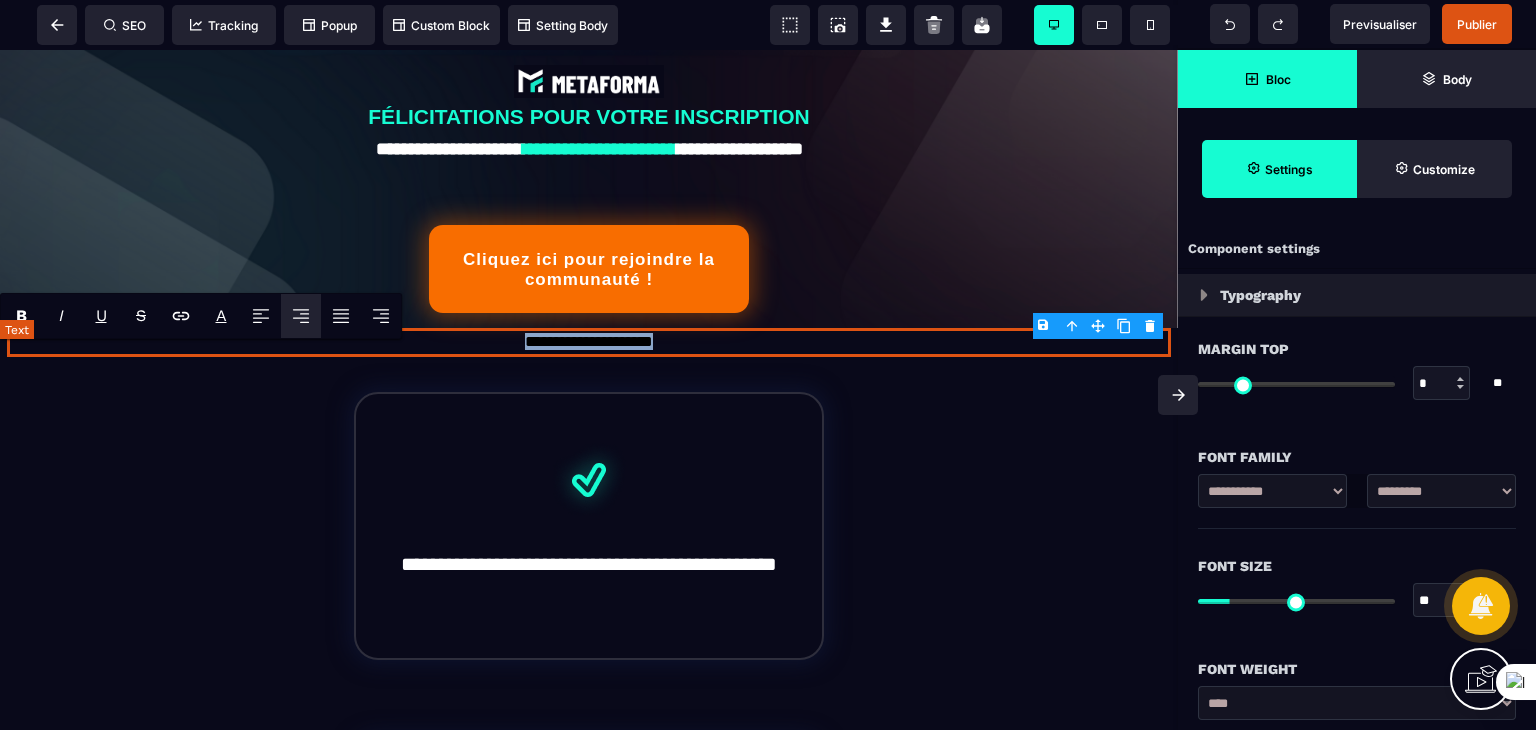 click on "**********" at bounding box center (588, 342) 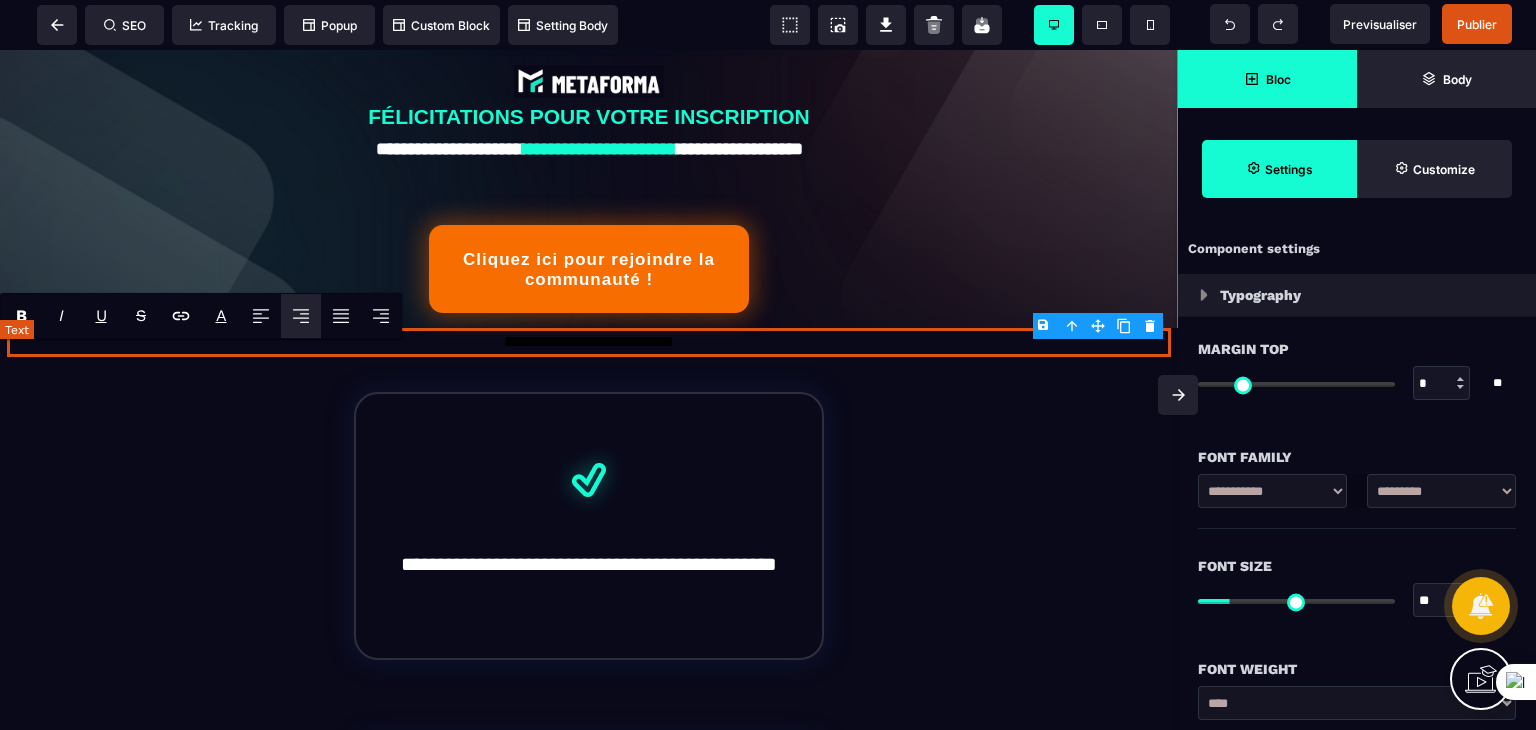 click on "**********" at bounding box center (588, 342) 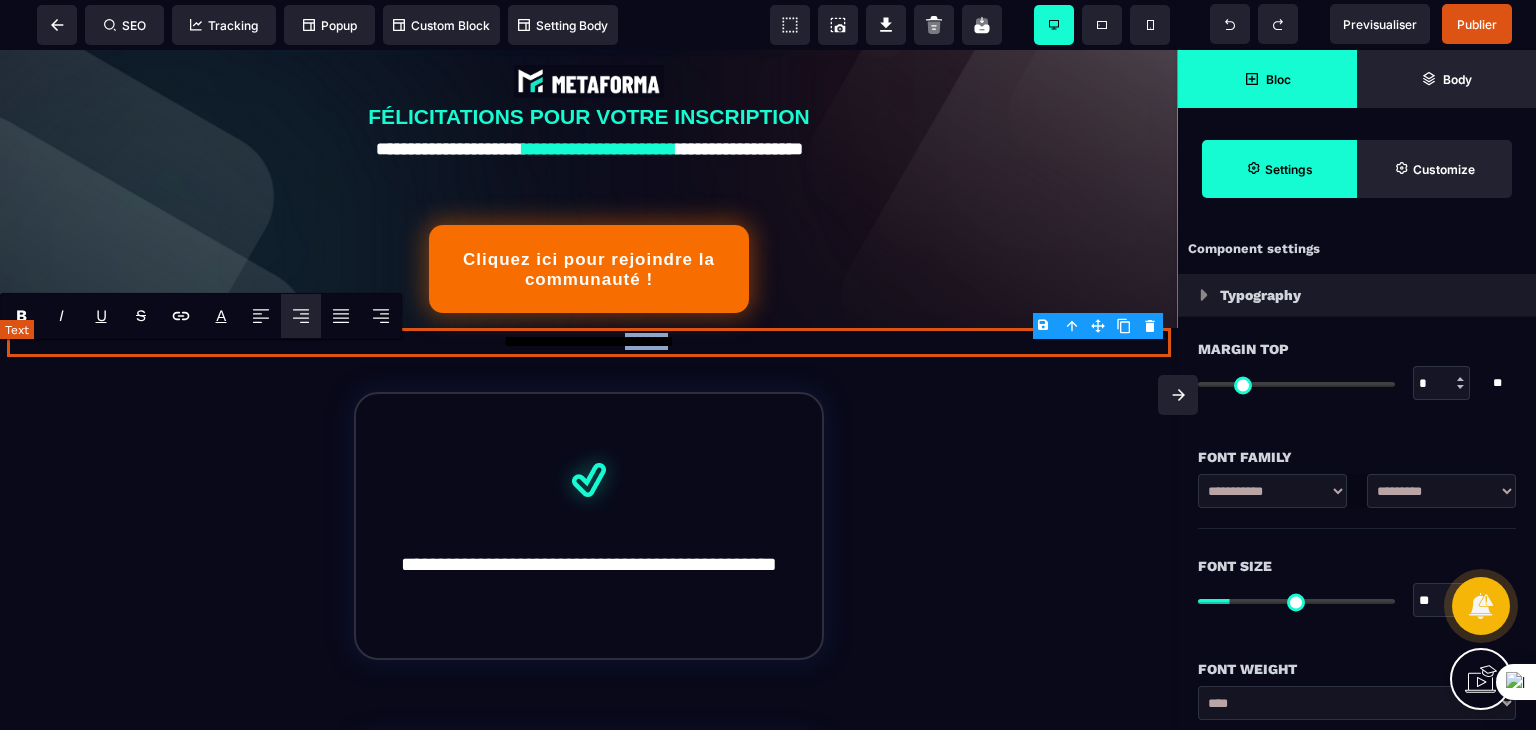 click on "**********" at bounding box center [588, 342] 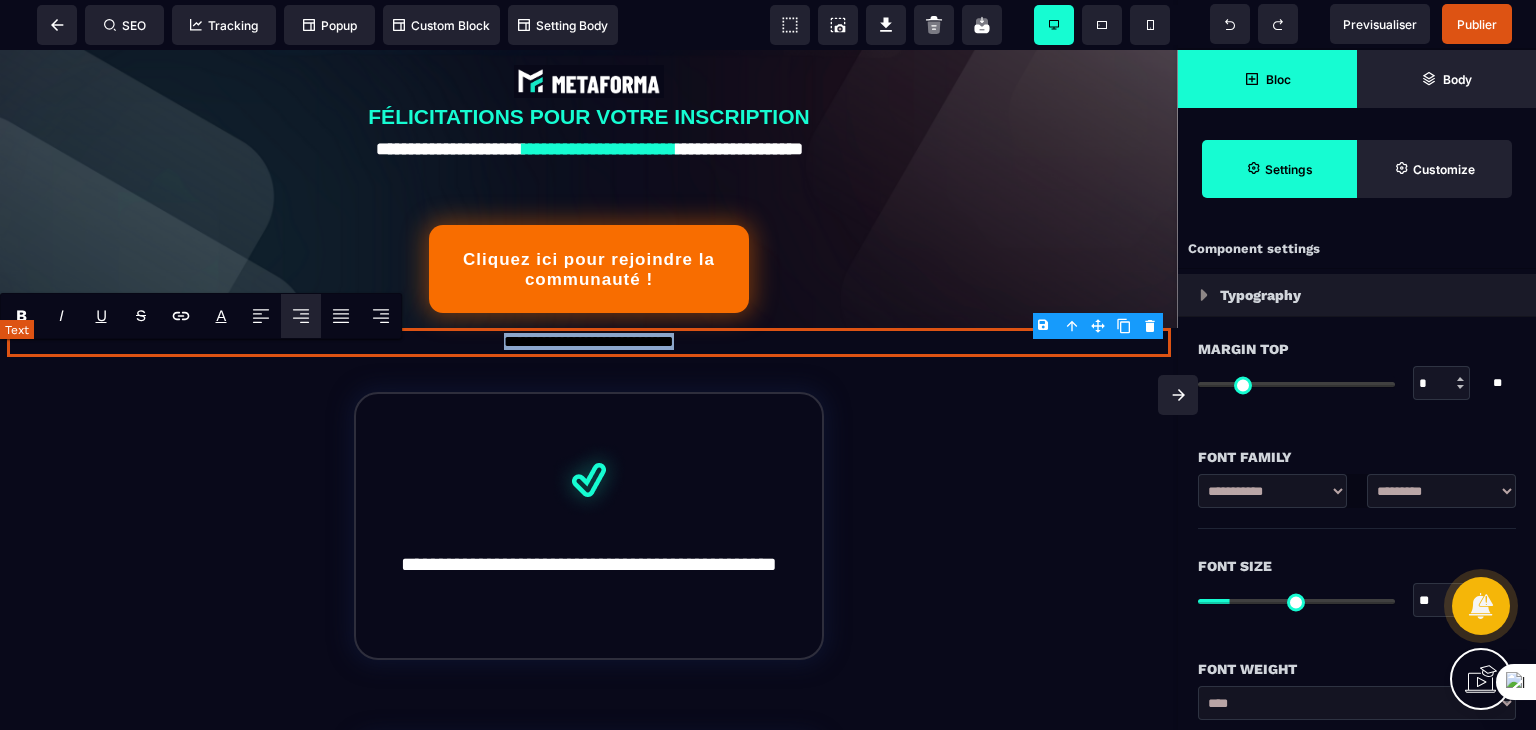click on "**********" at bounding box center [588, 342] 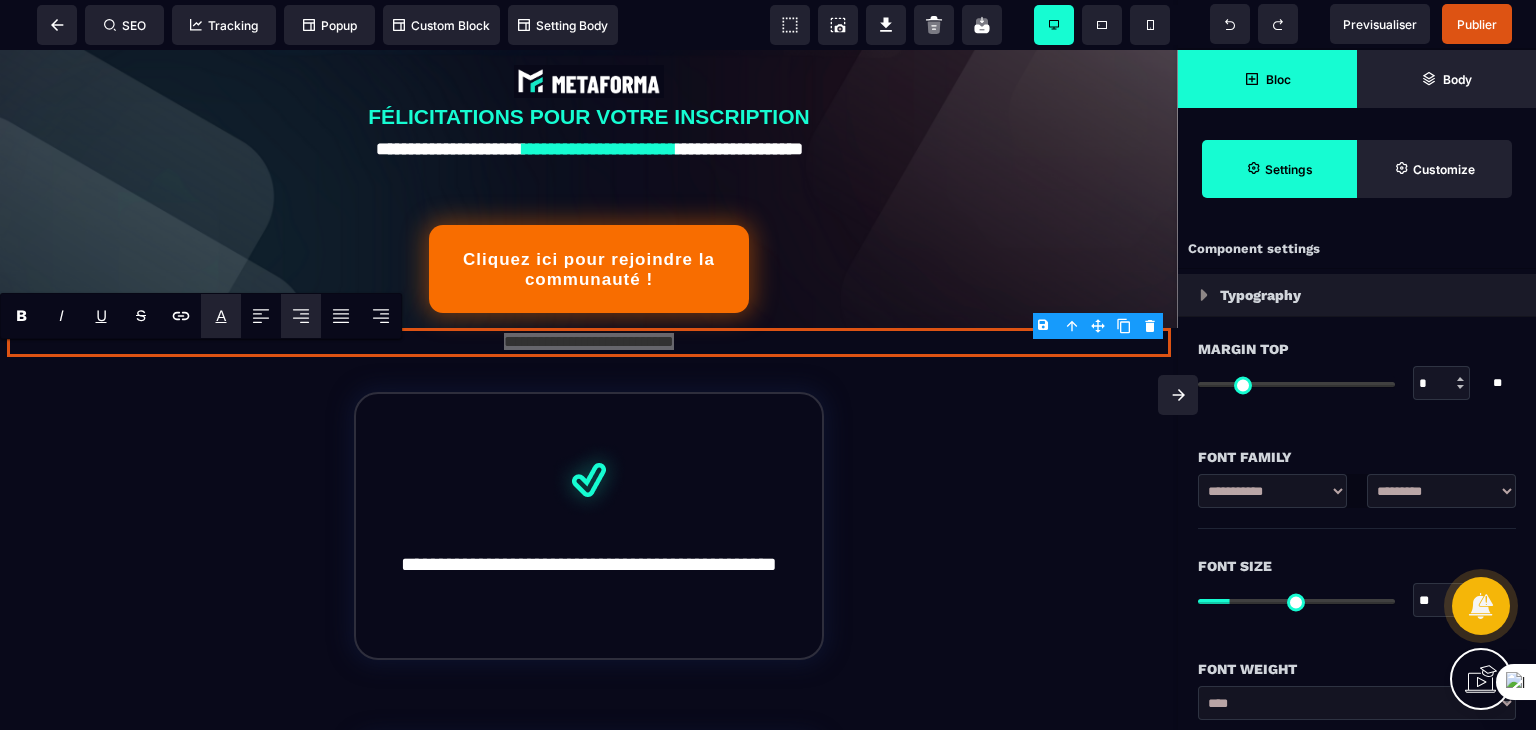 click on "A" at bounding box center [221, 315] 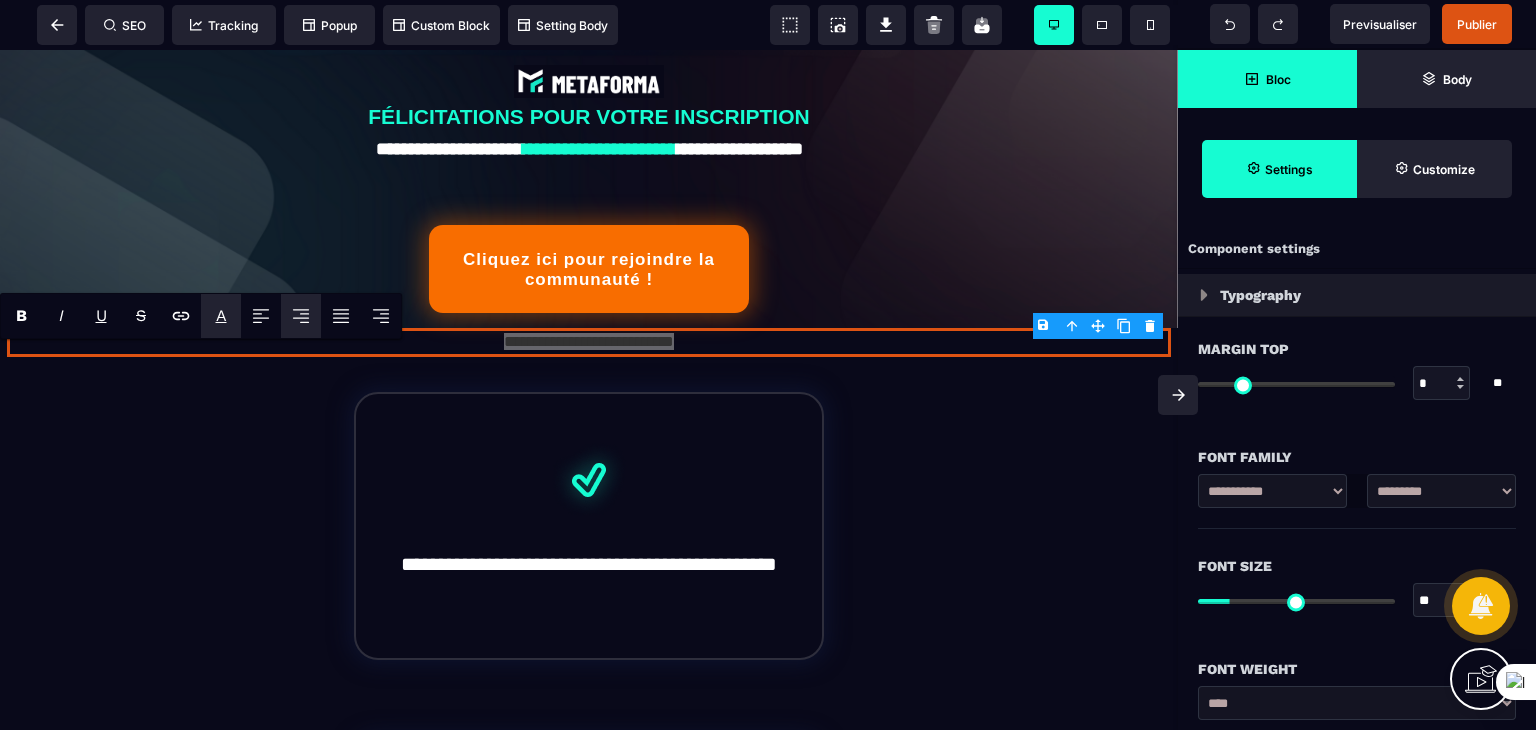 click on "*******" at bounding box center [246, 338] 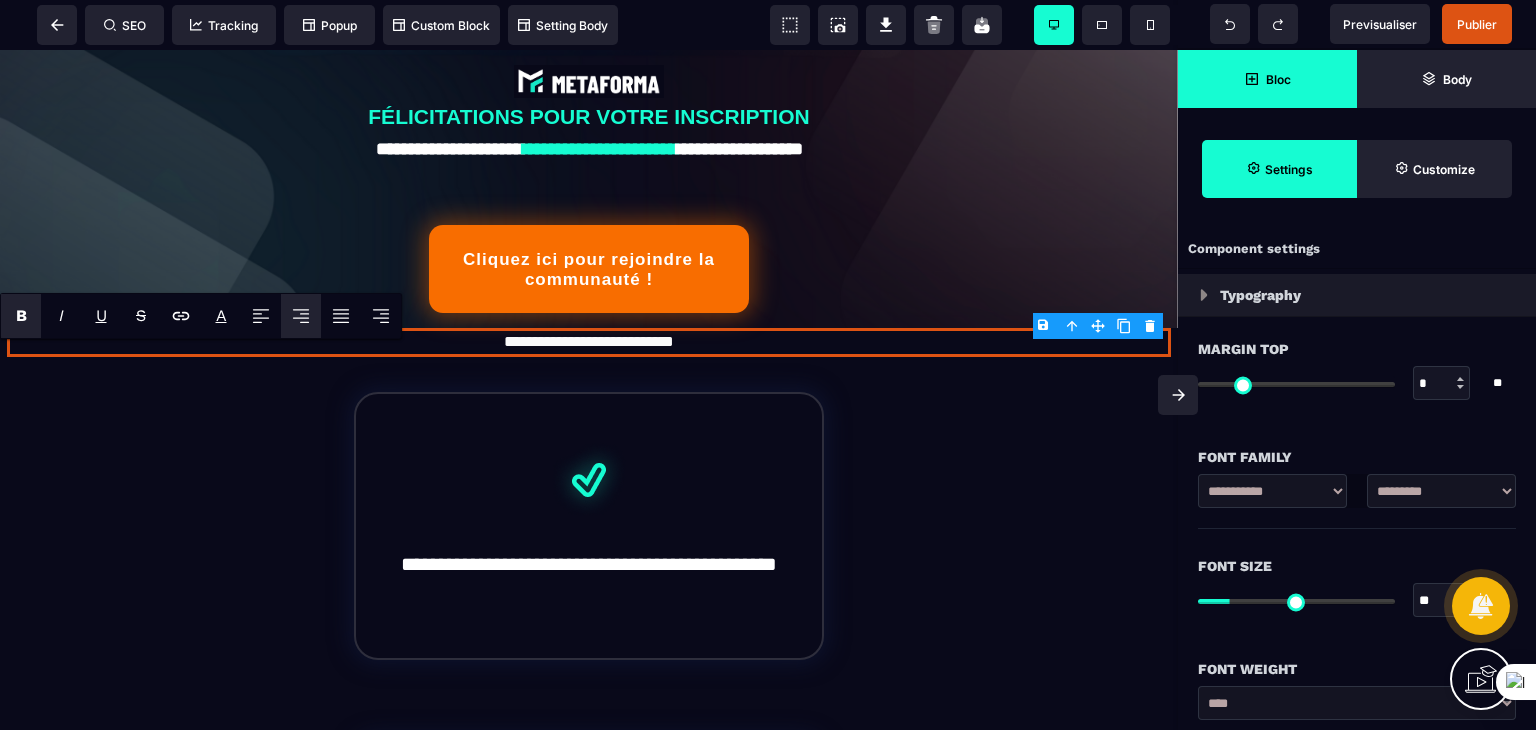 click on "B" at bounding box center (21, 315) 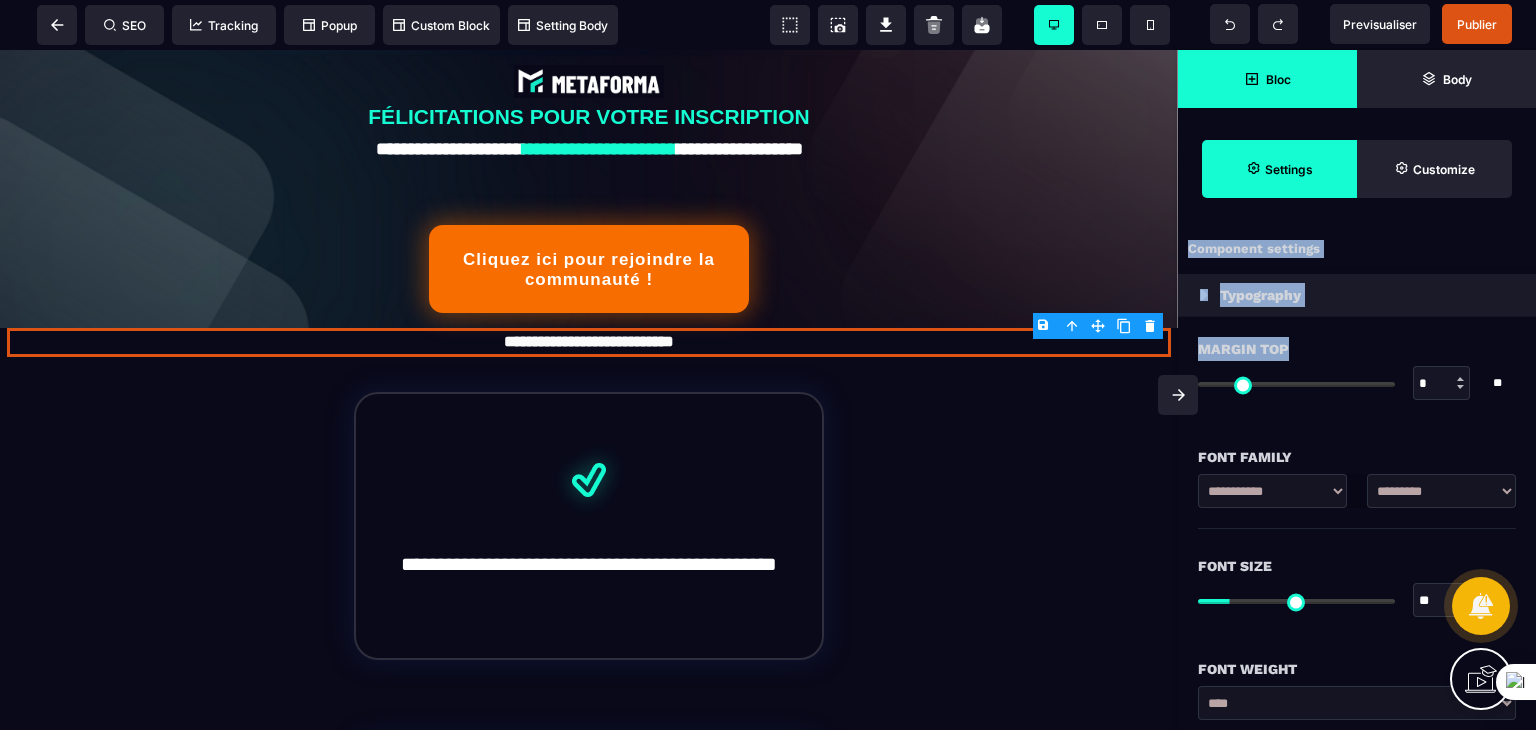 drag, startPoint x: 1203, startPoint y: 384, endPoint x: 1244, endPoint y: 385, distance: 41.01219 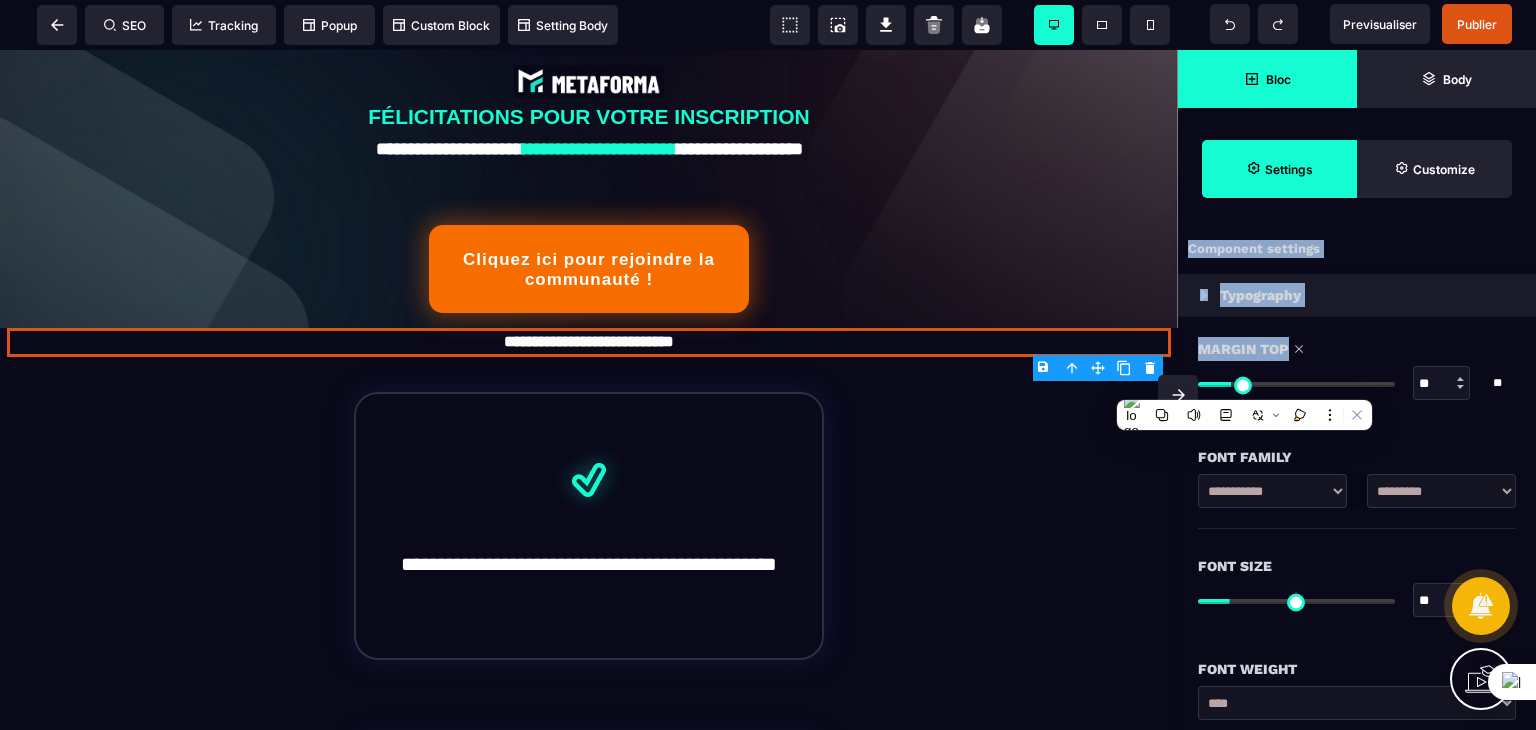 click at bounding box center [1296, 384] 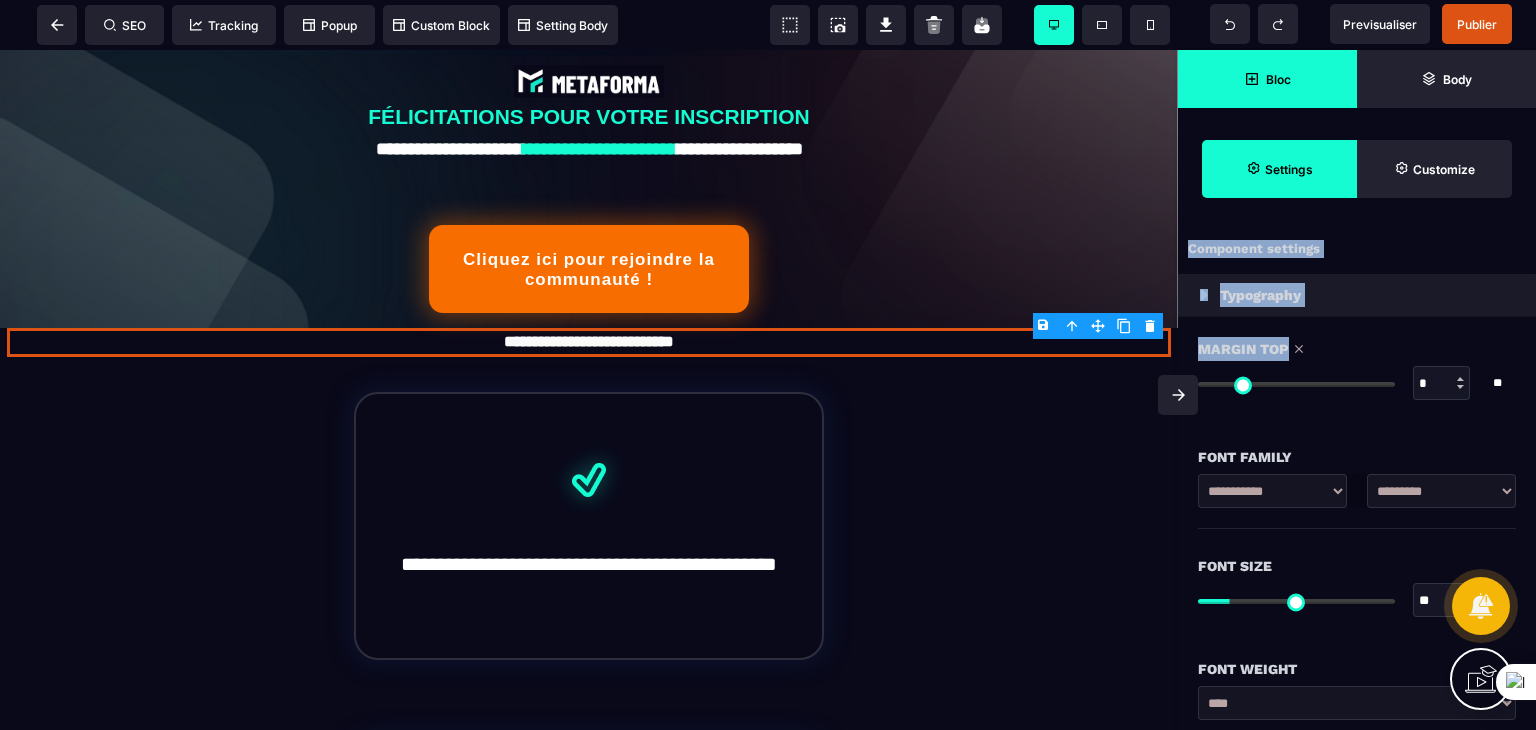 drag, startPoint x: 1236, startPoint y: 385, endPoint x: 1185, endPoint y: 384, distance: 51.009804 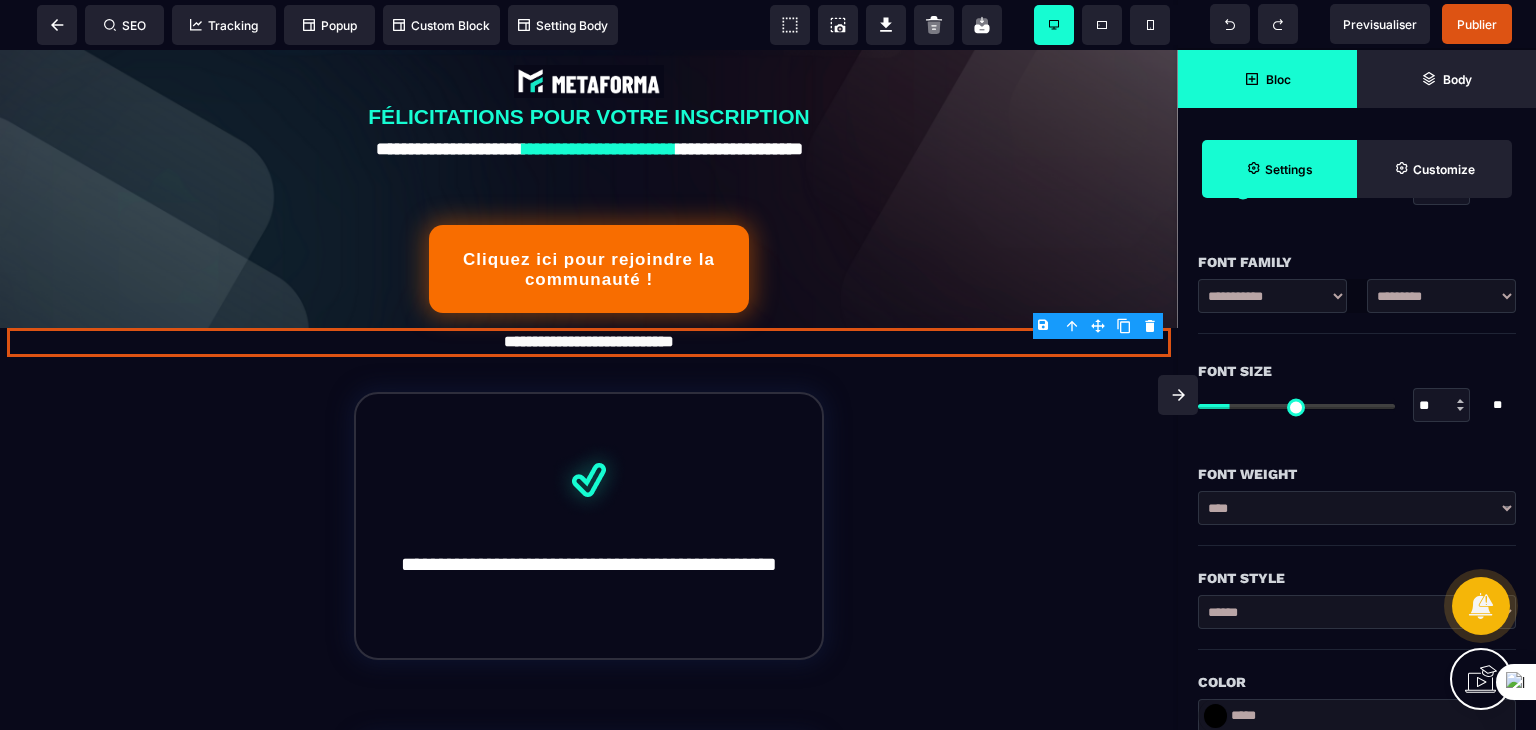 scroll, scrollTop: 200, scrollLeft: 0, axis: vertical 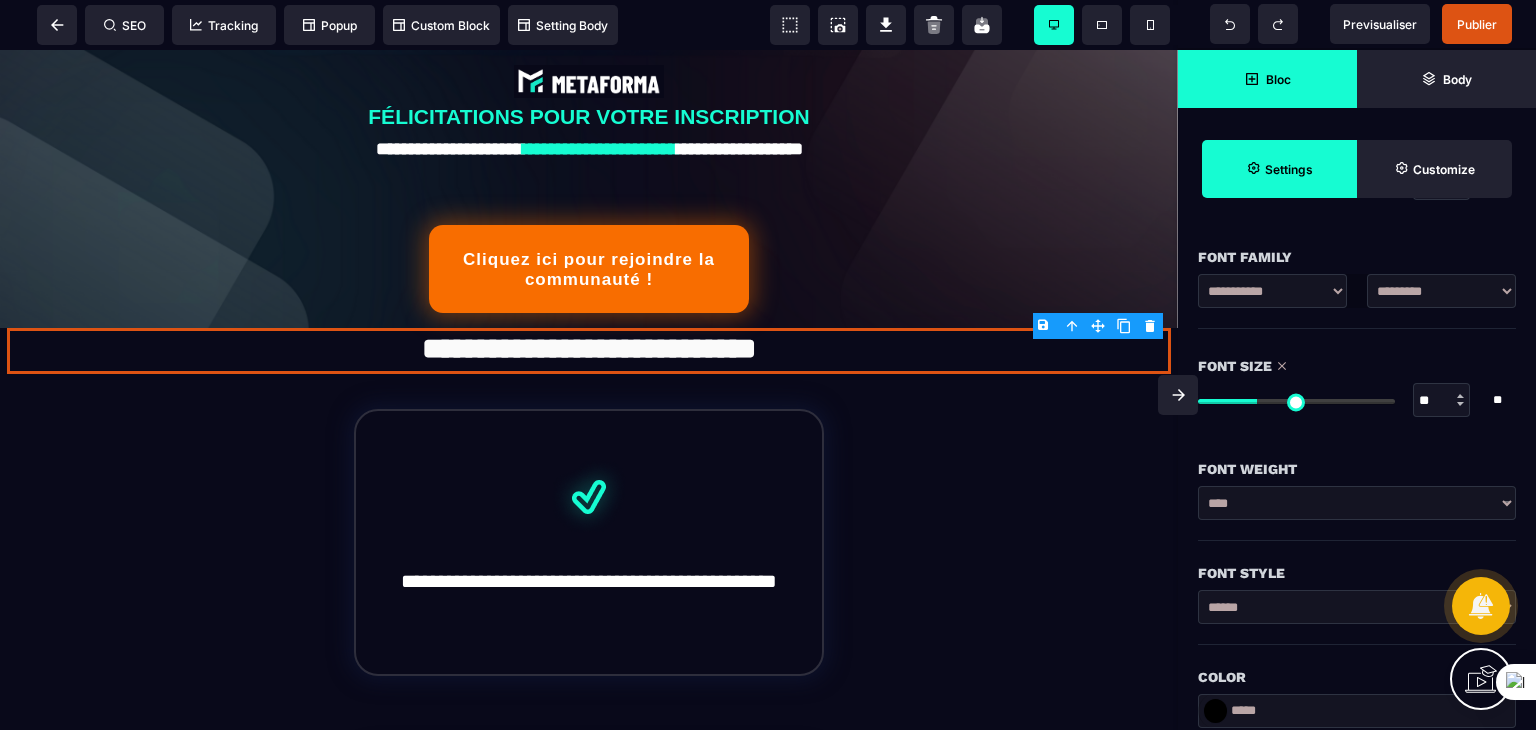 drag, startPoint x: 1237, startPoint y: 402, endPoint x: 1260, endPoint y: 401, distance: 23.021729 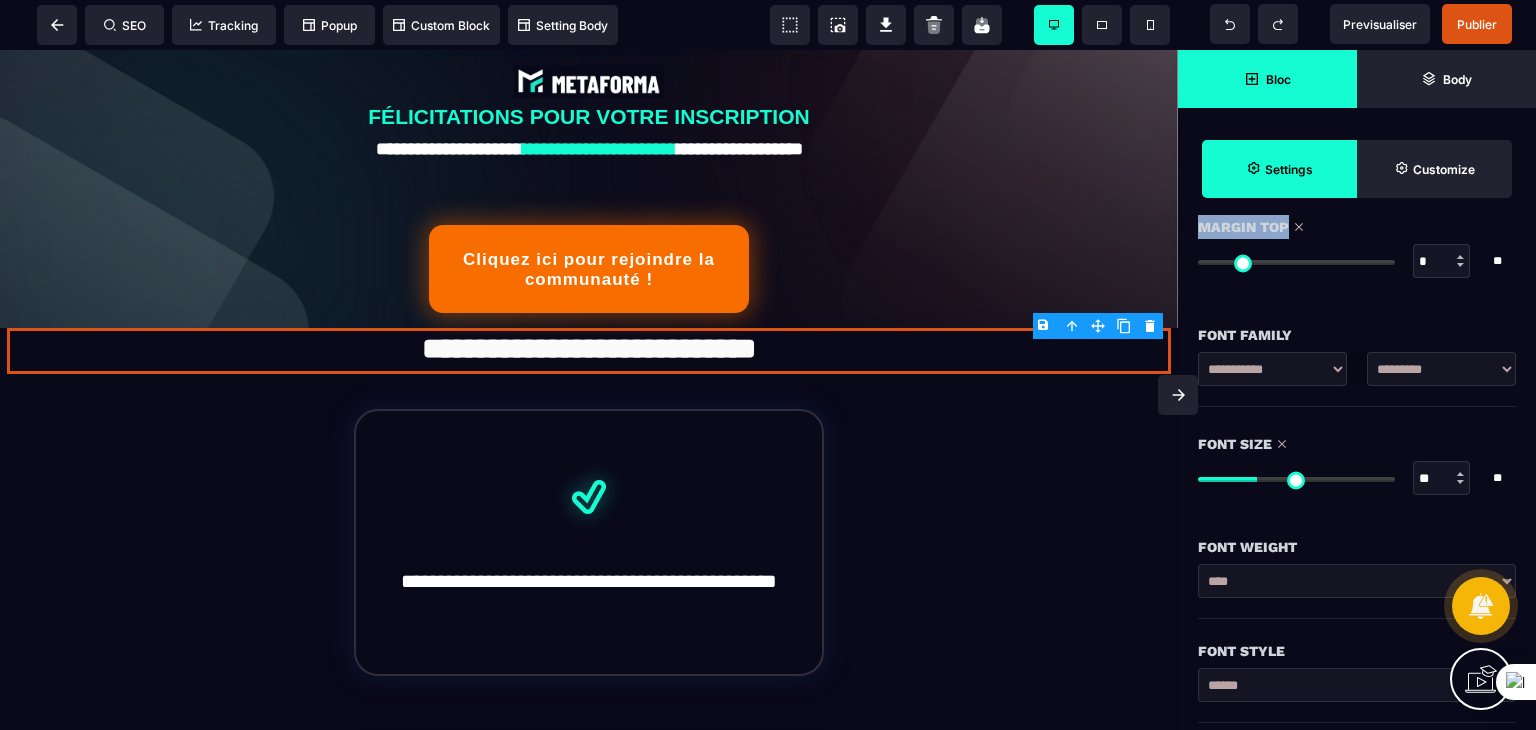 scroll, scrollTop: 0, scrollLeft: 0, axis: both 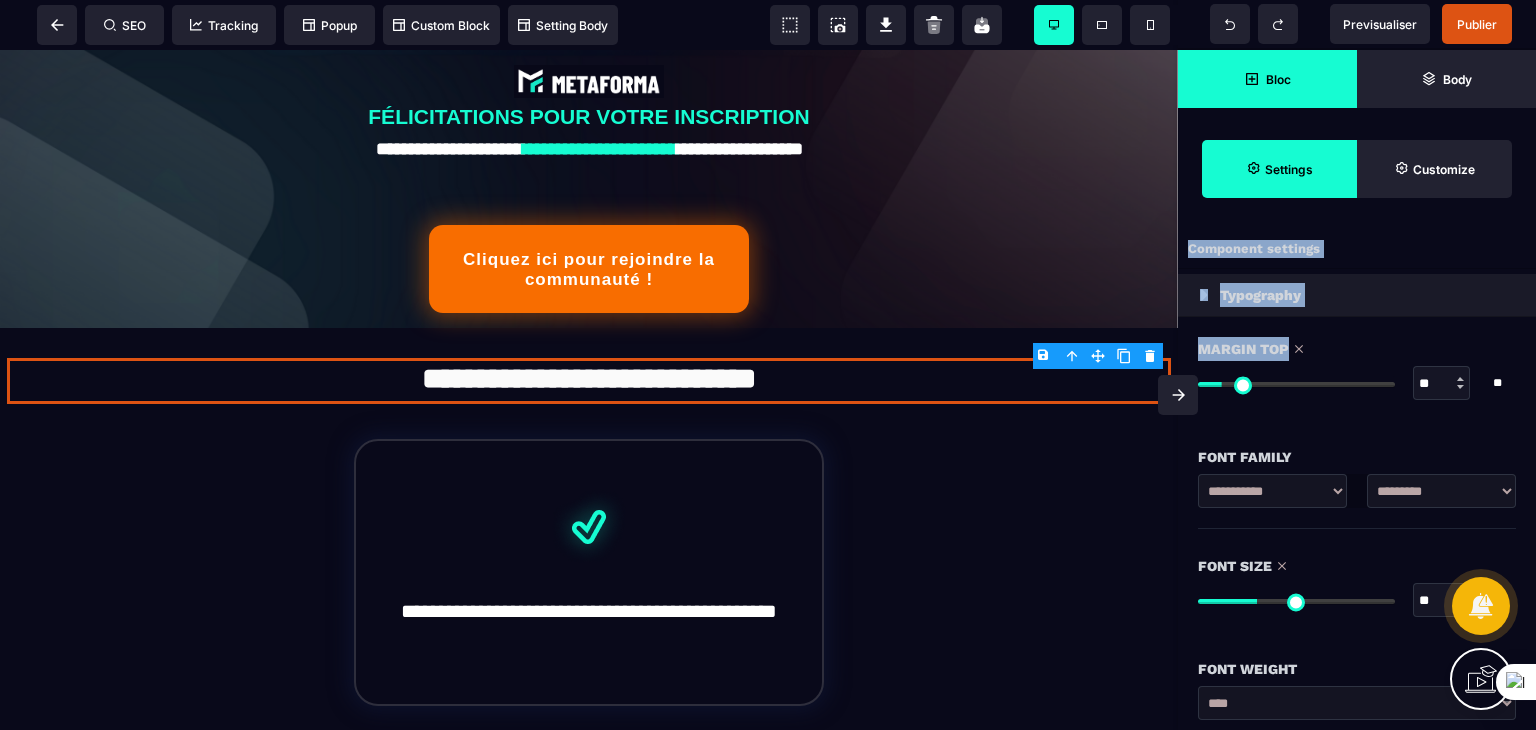 drag, startPoint x: 1216, startPoint y: 385, endPoint x: 1232, endPoint y: 386, distance: 16.03122 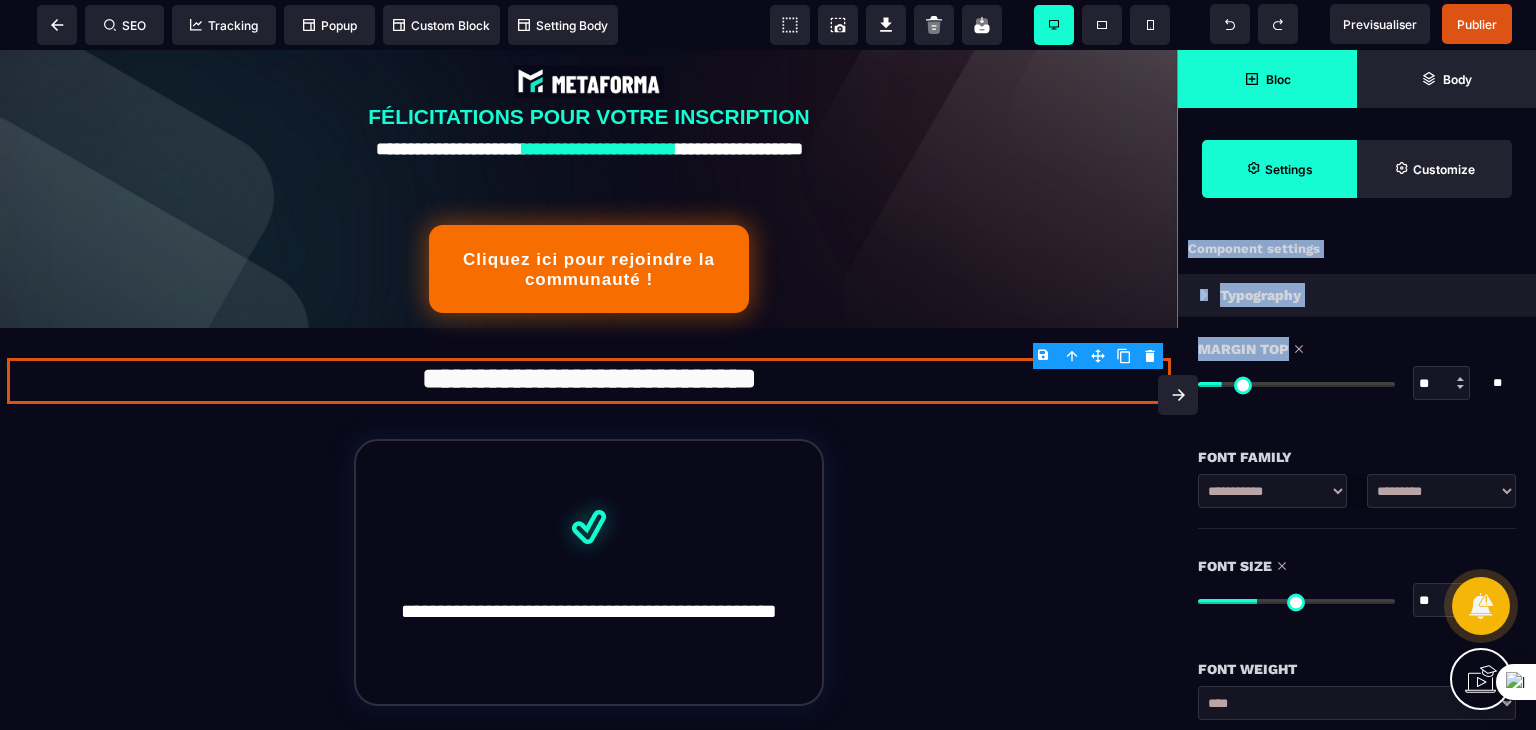 click at bounding box center (1296, 384) 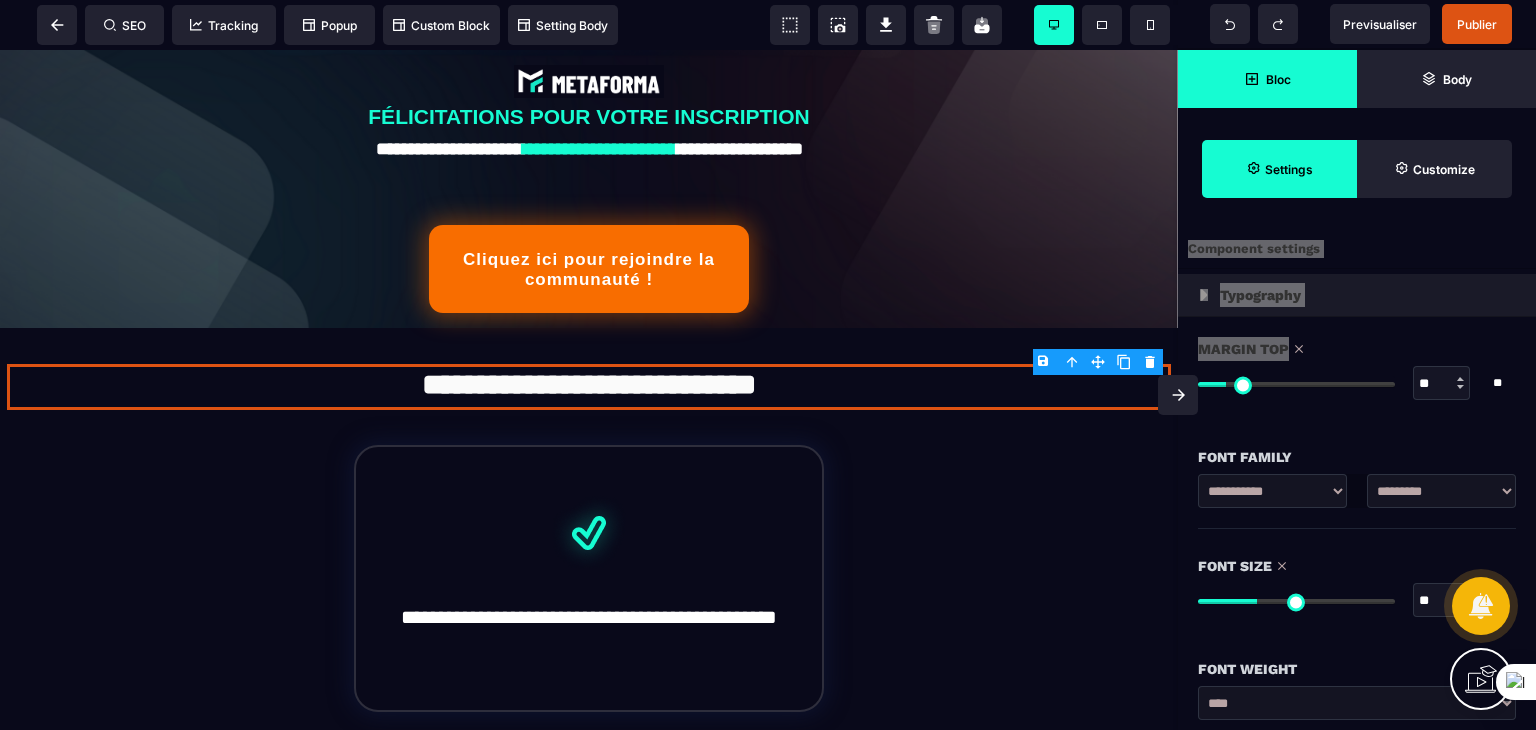click on "**********" at bounding box center [589, 1423] 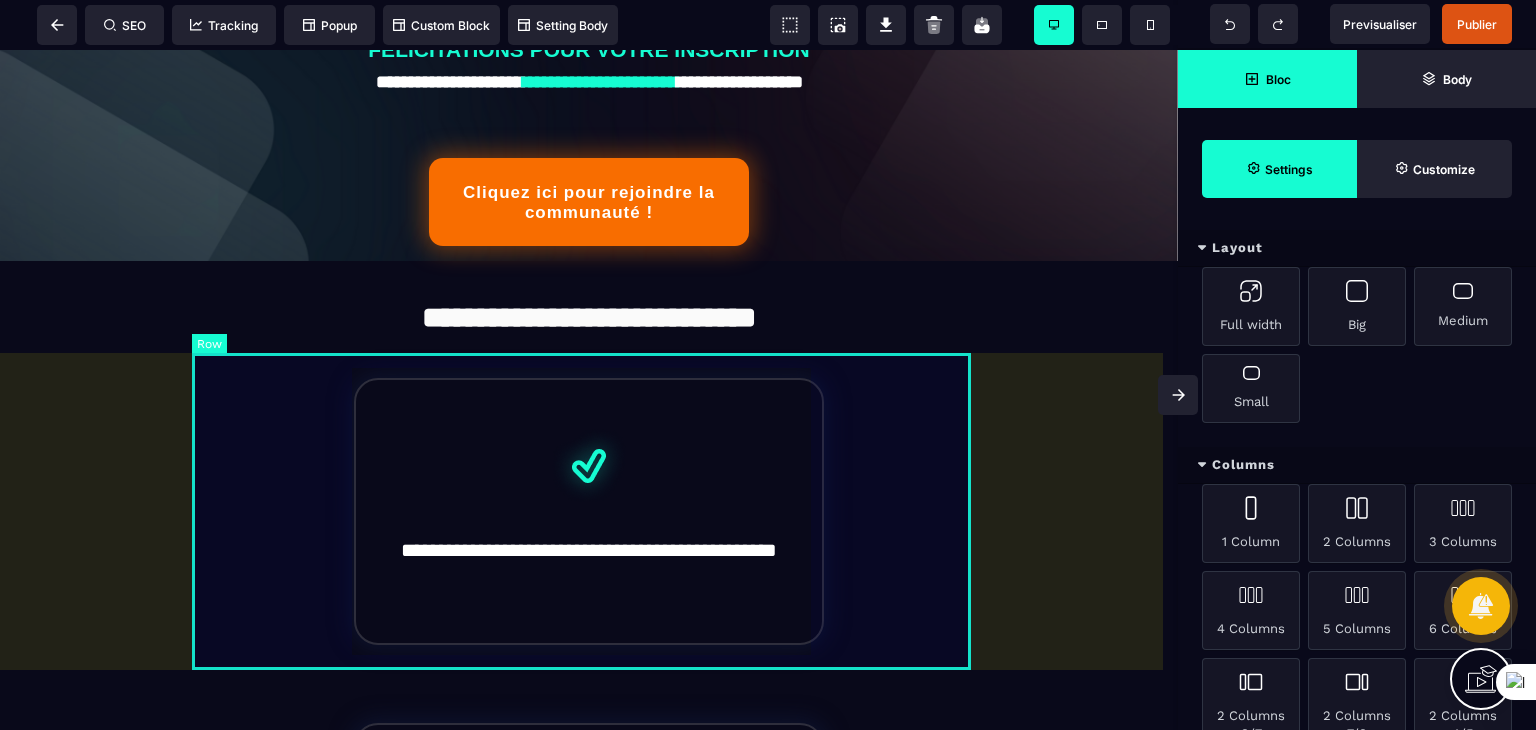 scroll, scrollTop: 100, scrollLeft: 0, axis: vertical 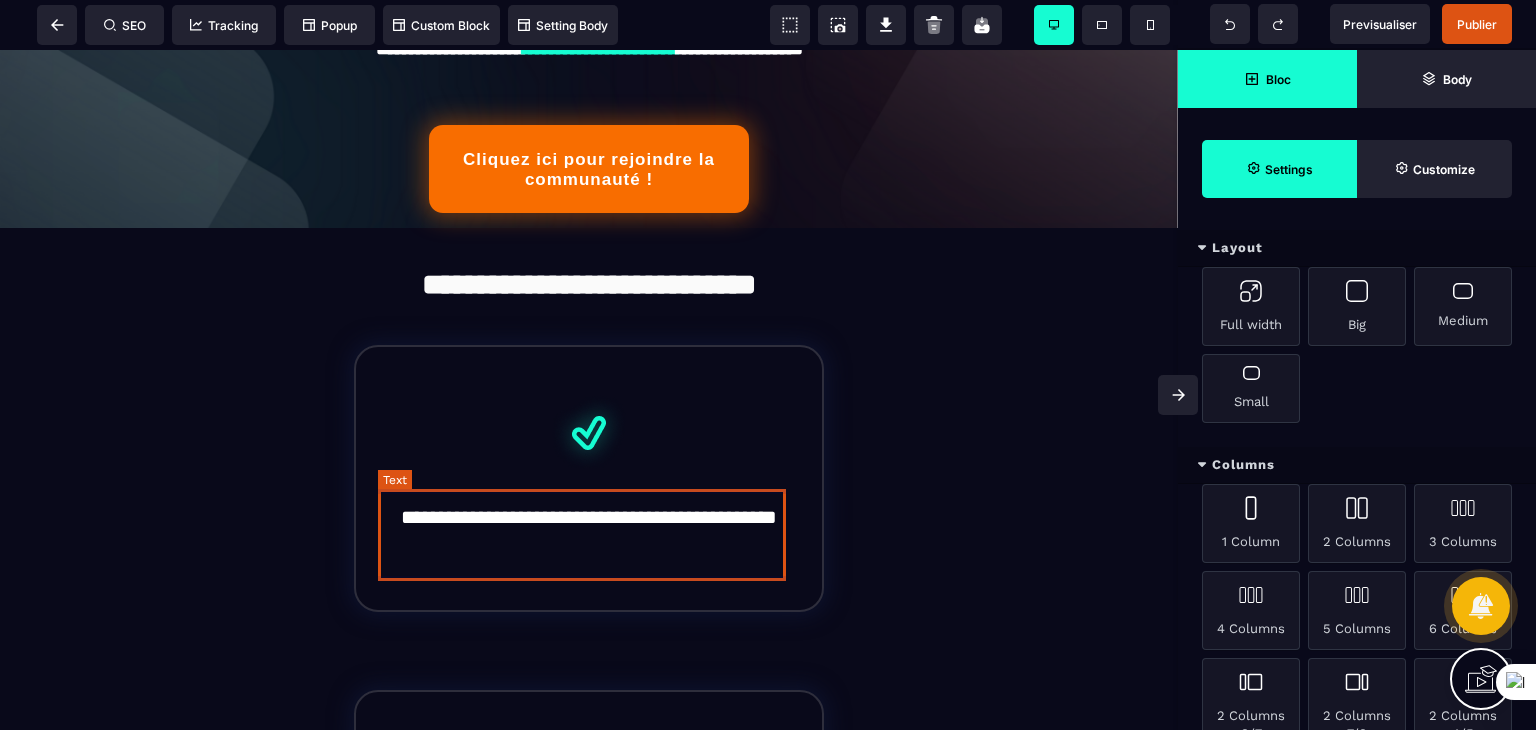 click on "**********" at bounding box center [589, 525] 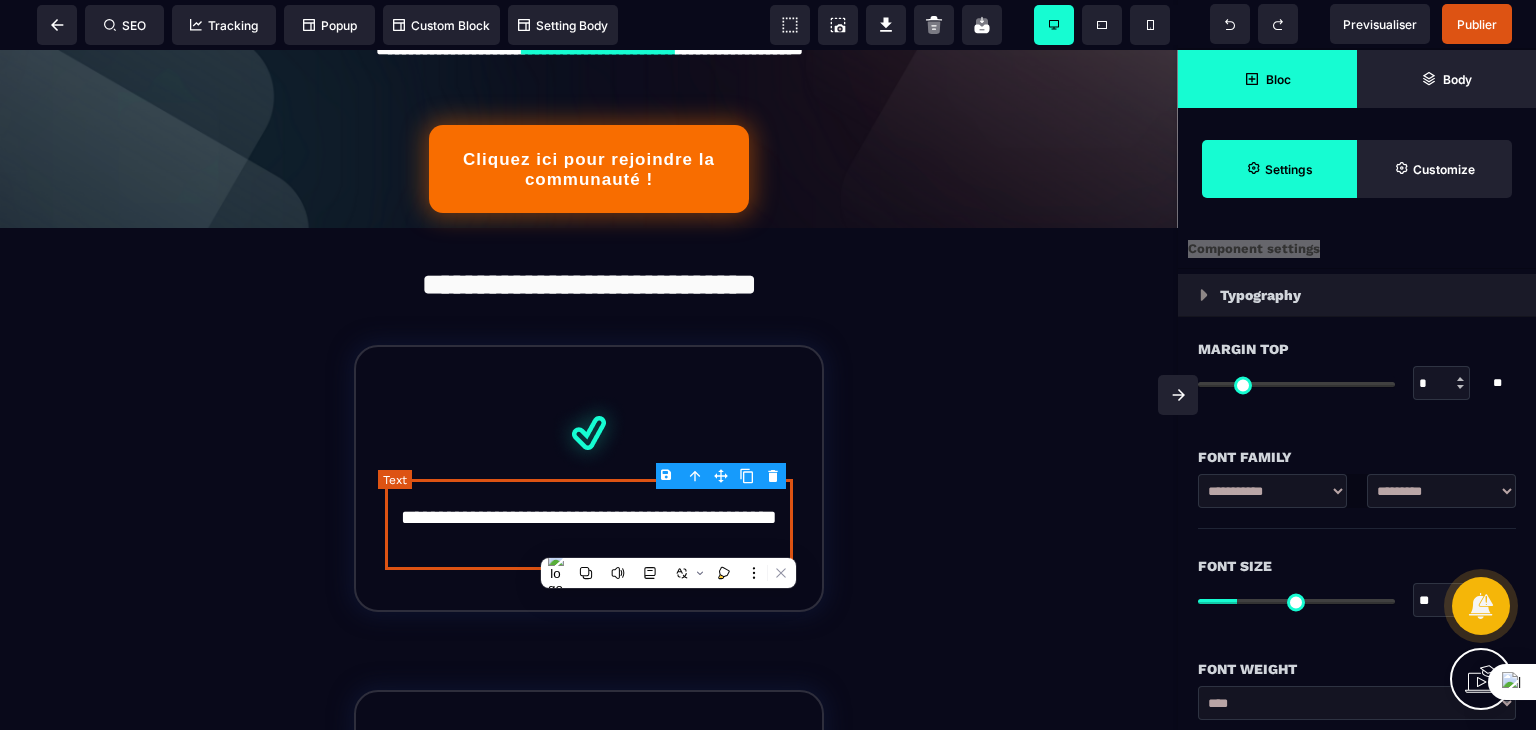 click on "**********" at bounding box center (589, 525) 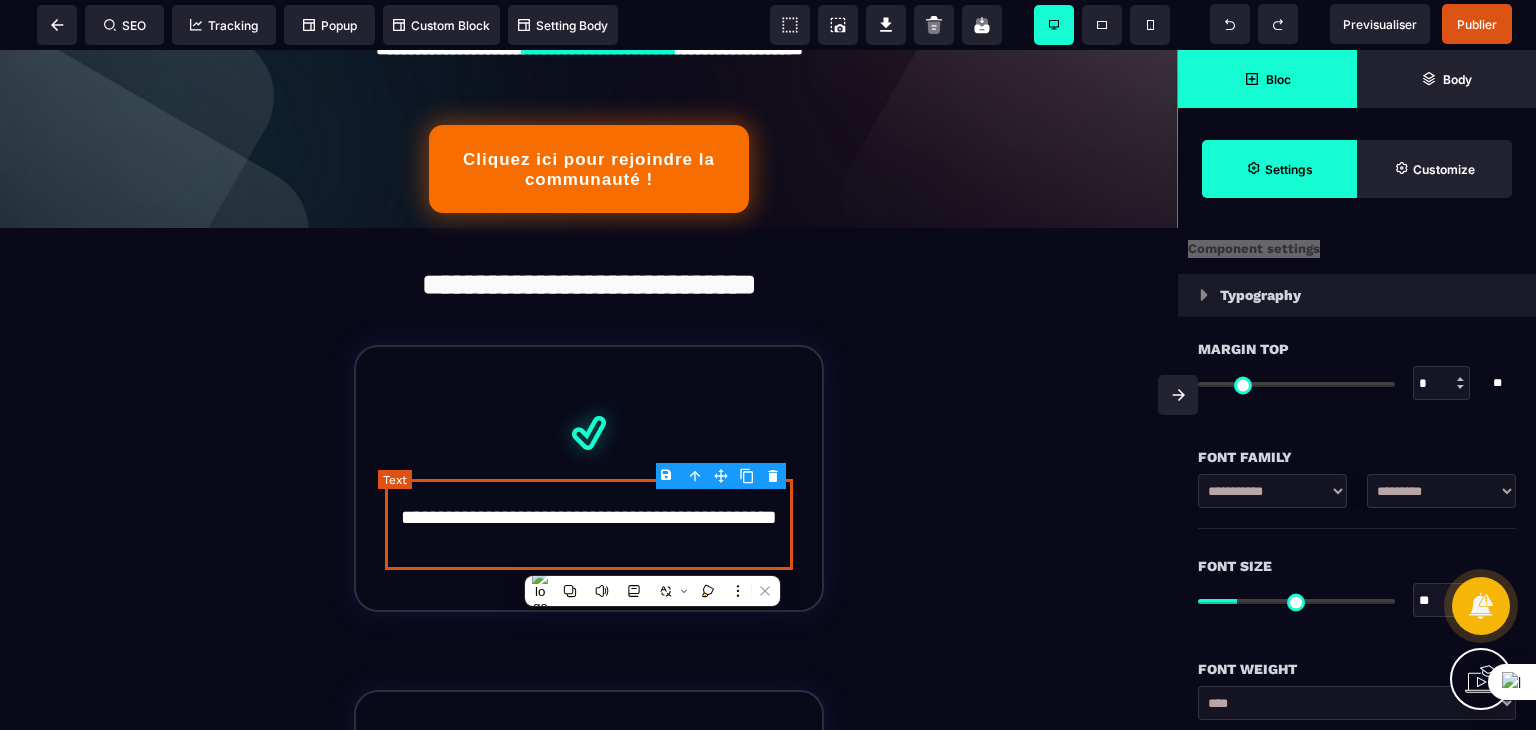 click on "**********" at bounding box center [589, 525] 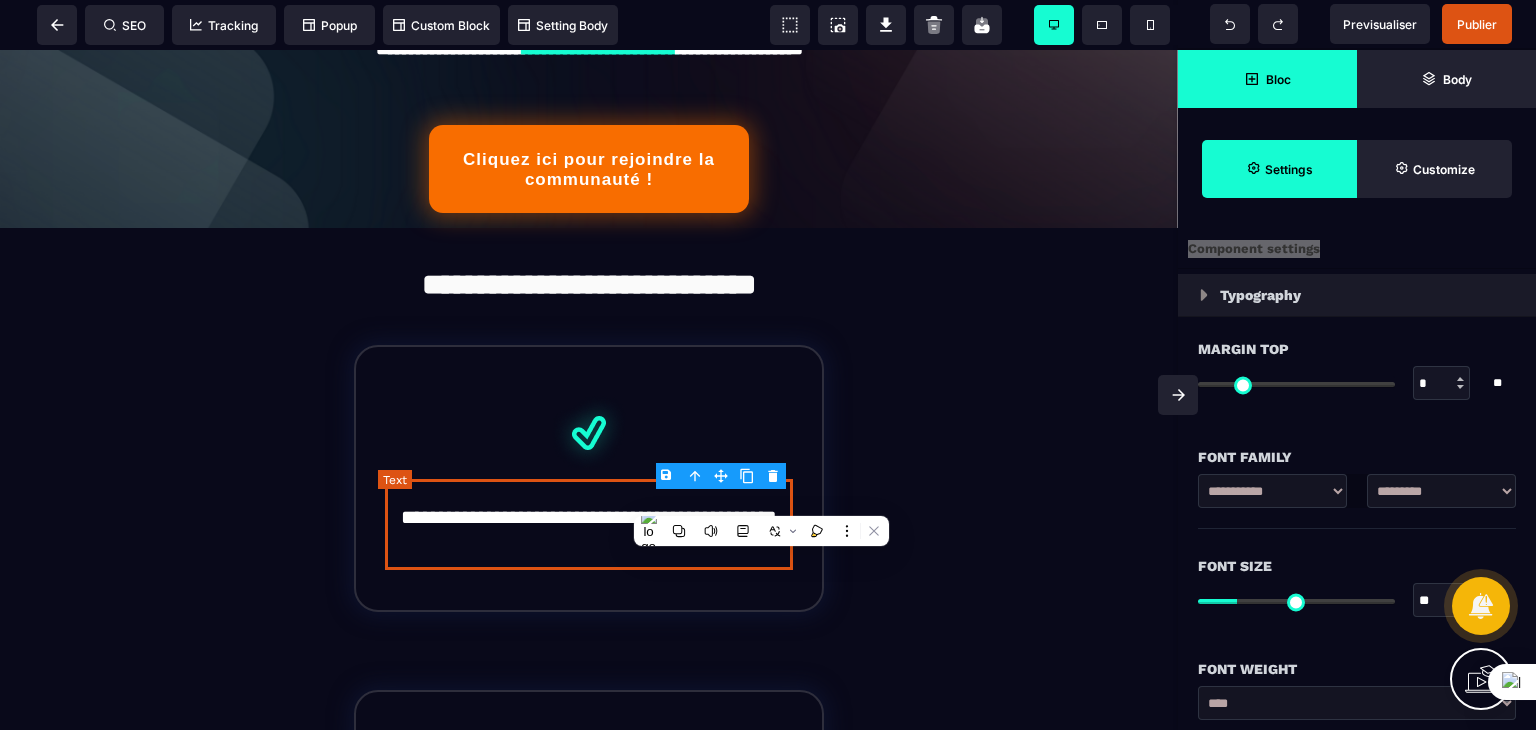 click on "**********" at bounding box center [589, 525] 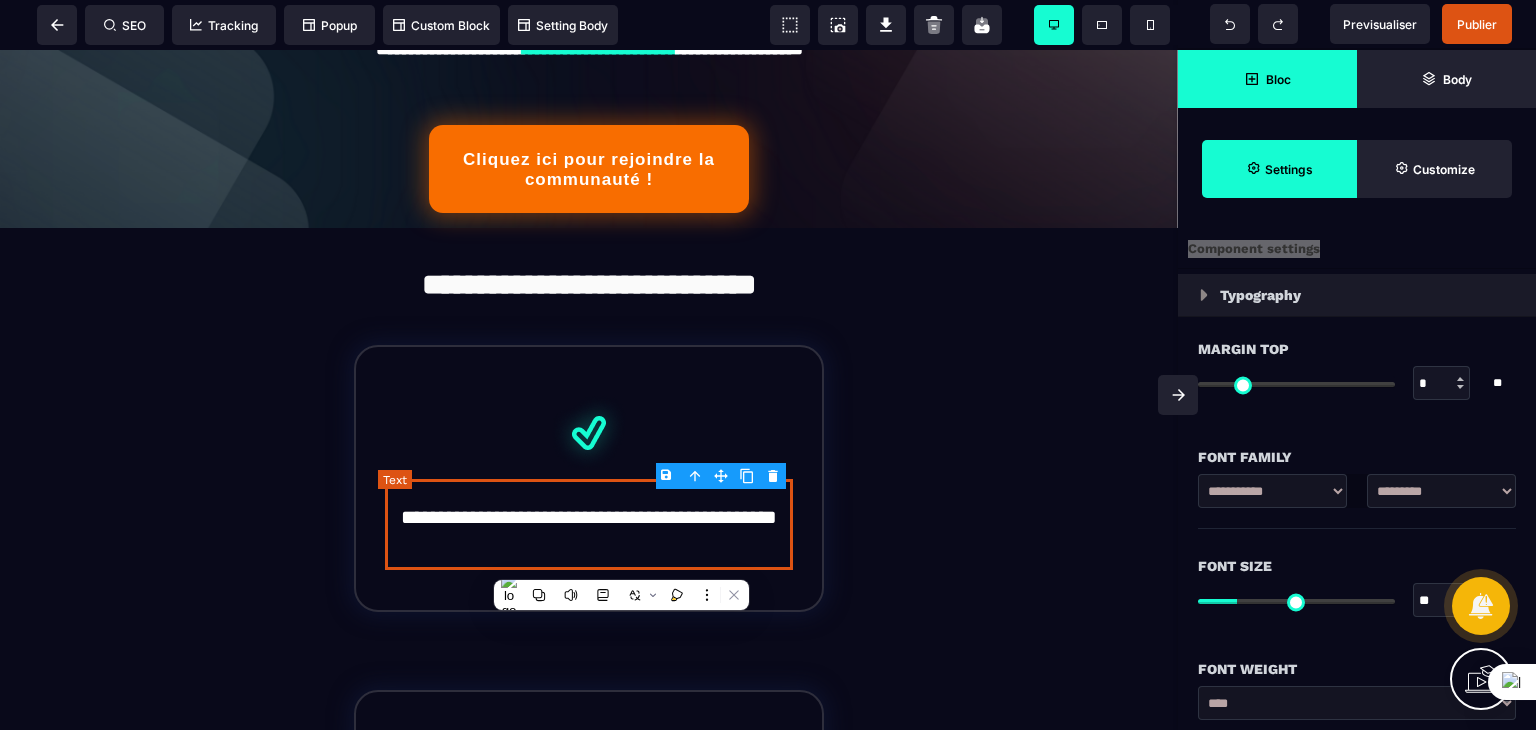 click on "**********" at bounding box center [589, 525] 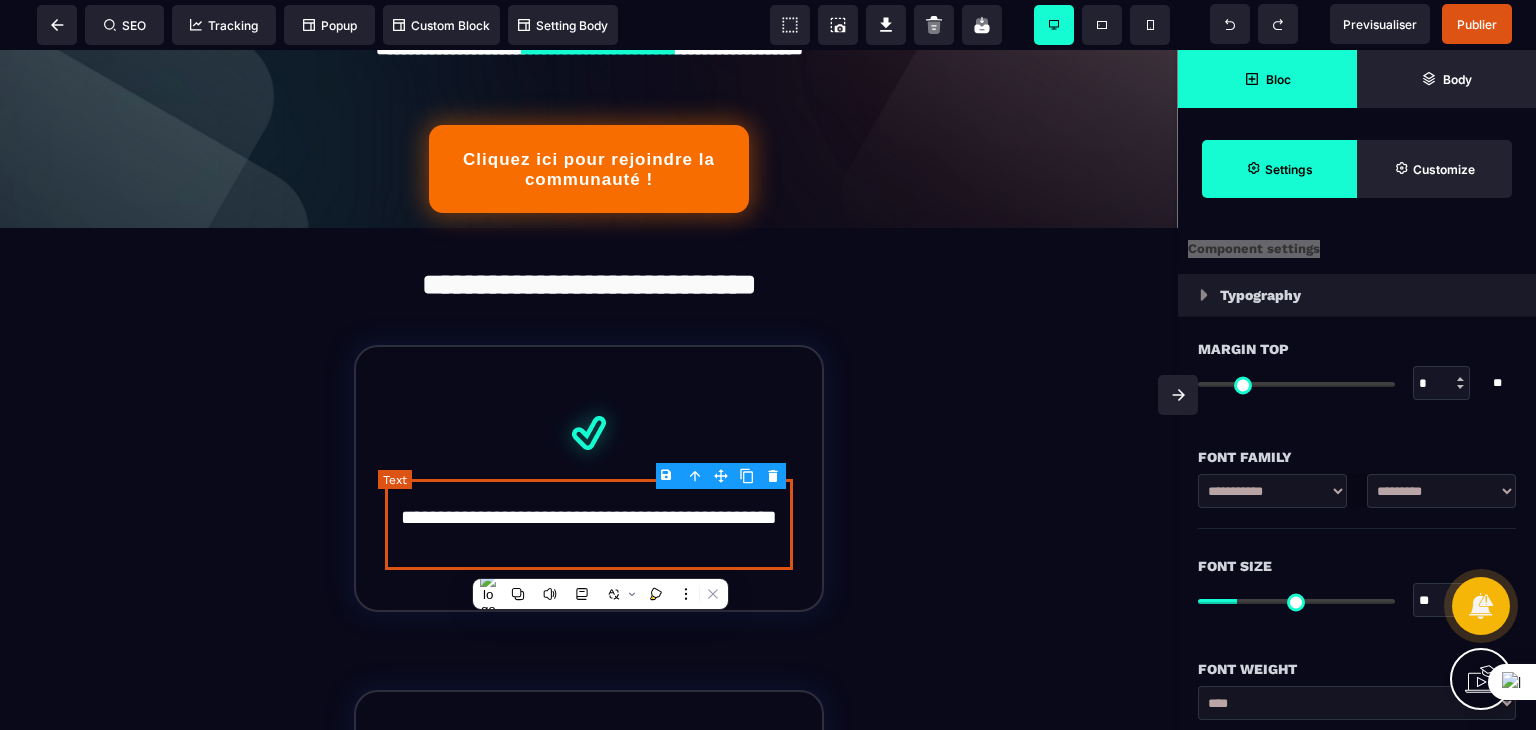 click on "**********" at bounding box center [589, 525] 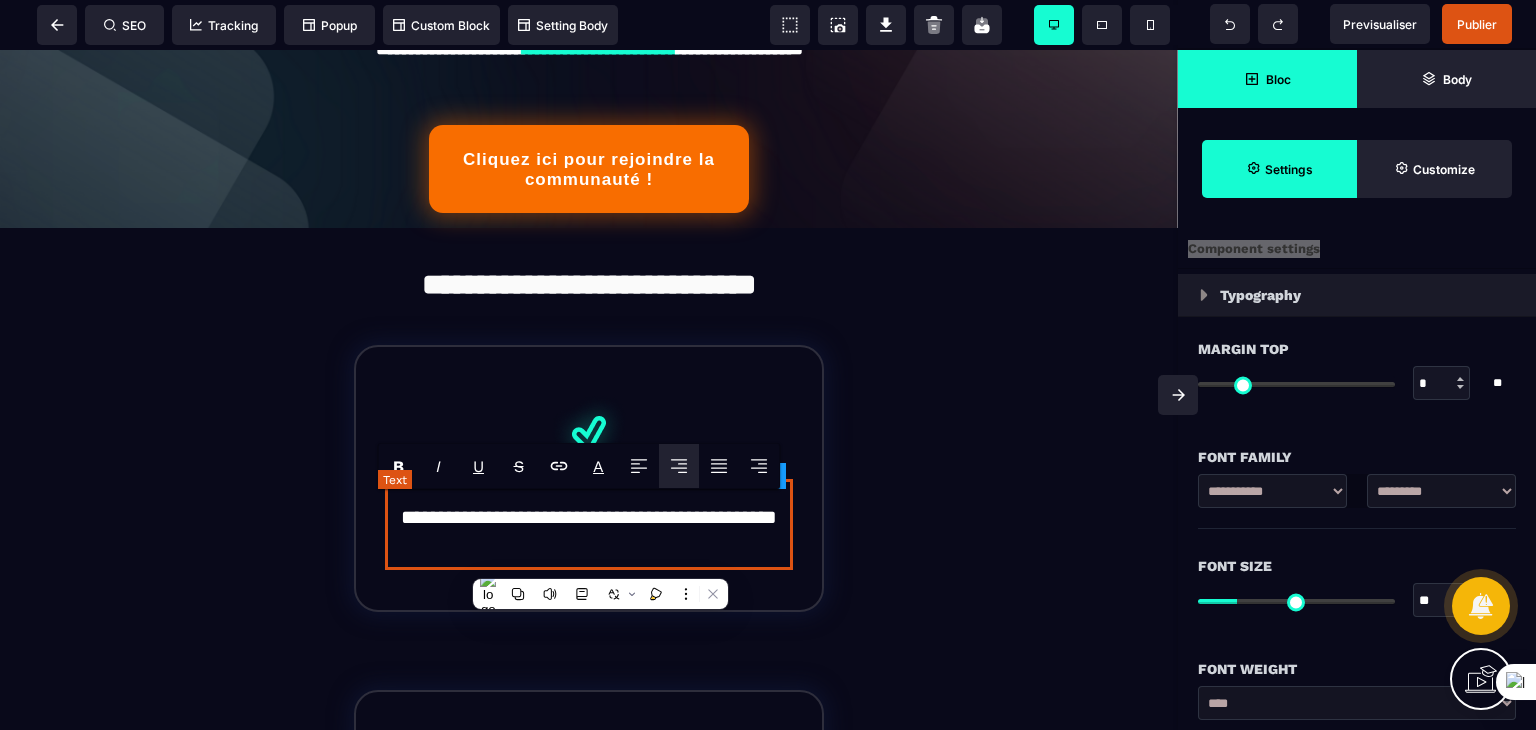 click on "**********" at bounding box center (589, 525) 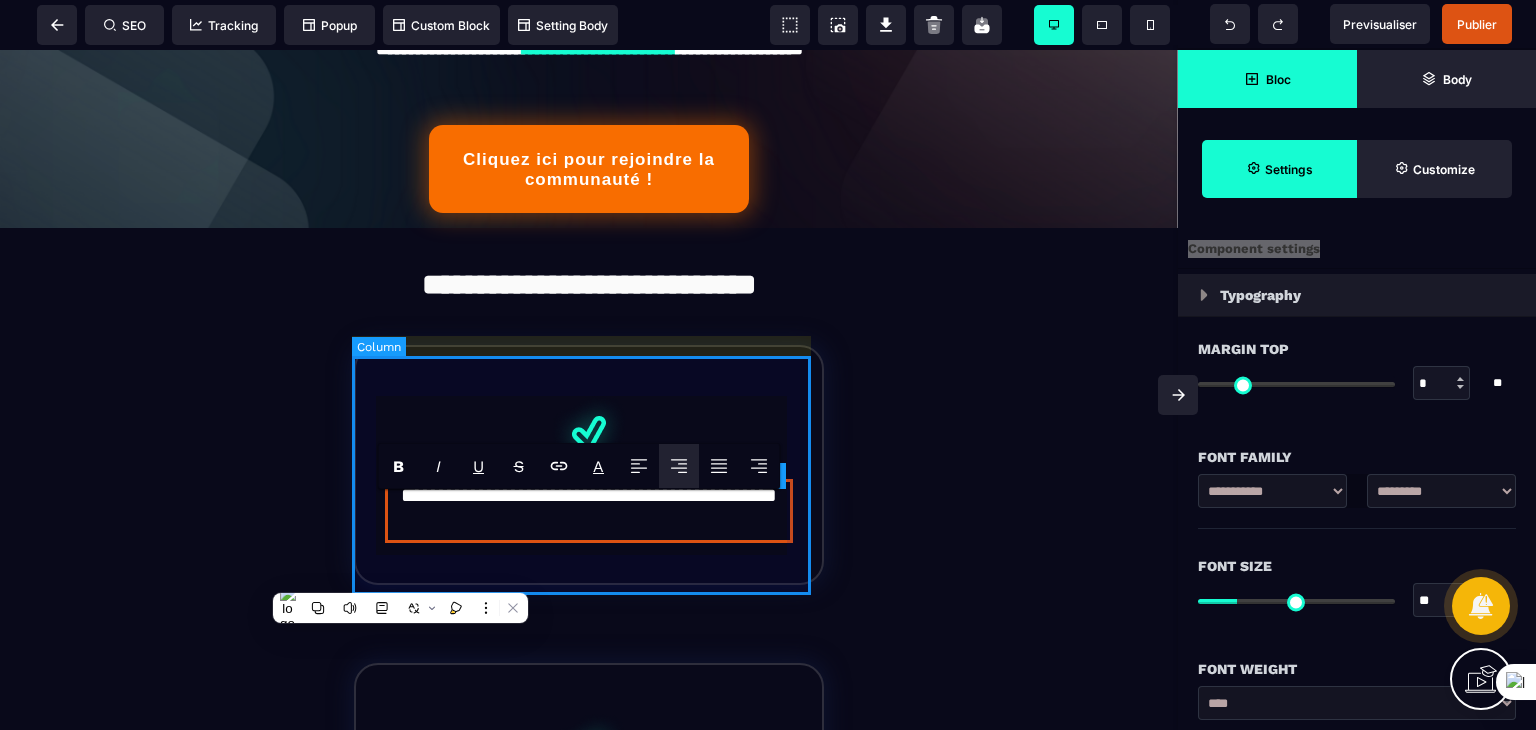 click on "**********" at bounding box center (588, 465) 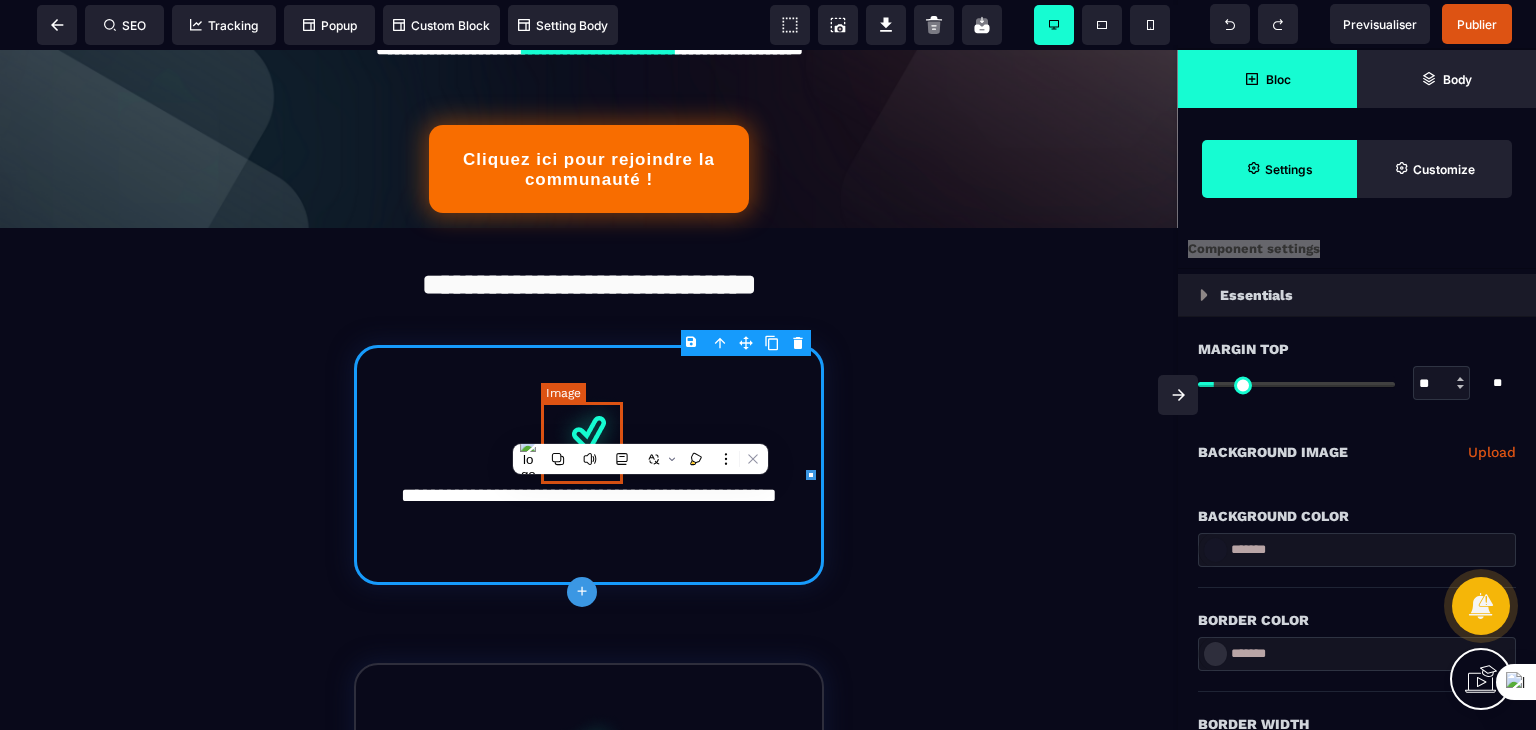 click at bounding box center [589, 433] 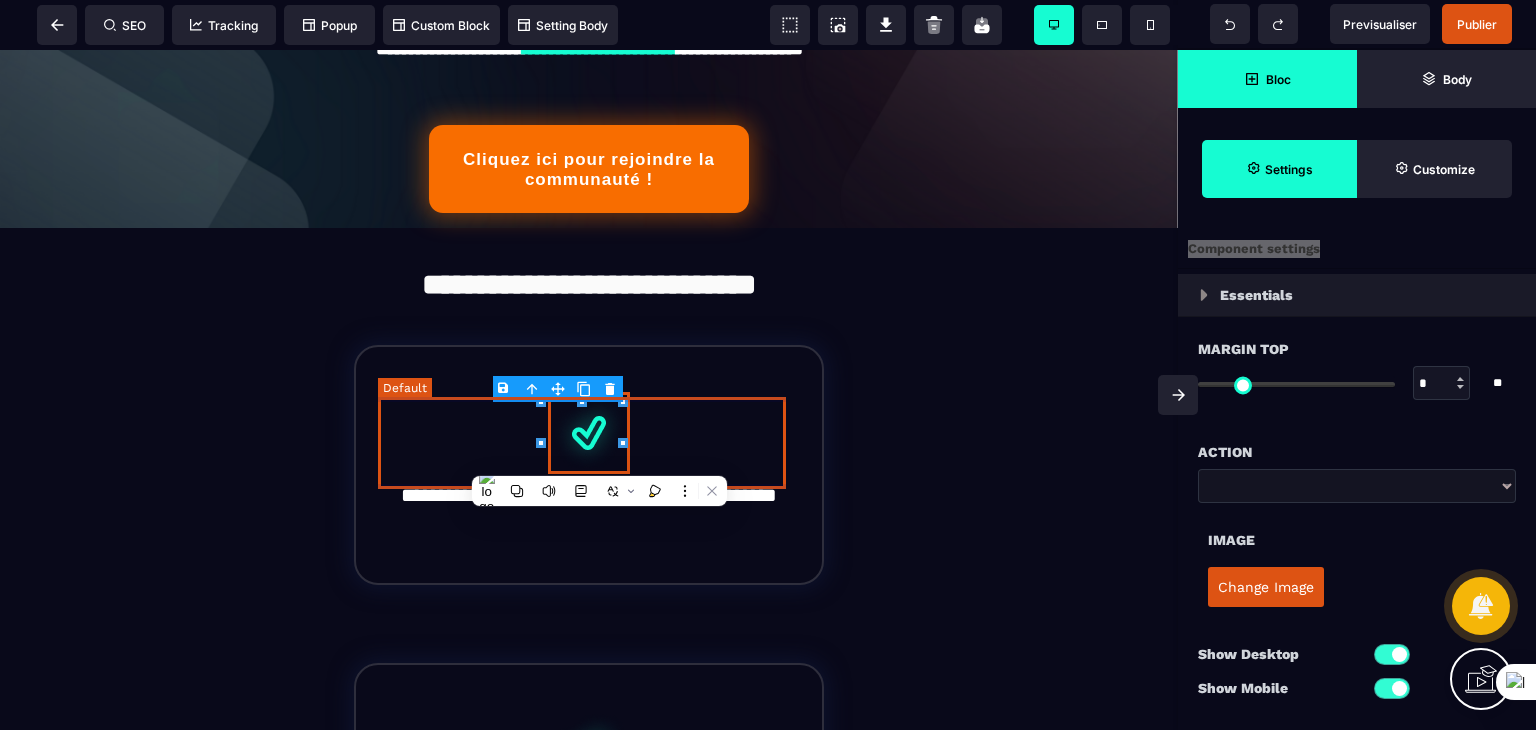 click at bounding box center [588, 433] 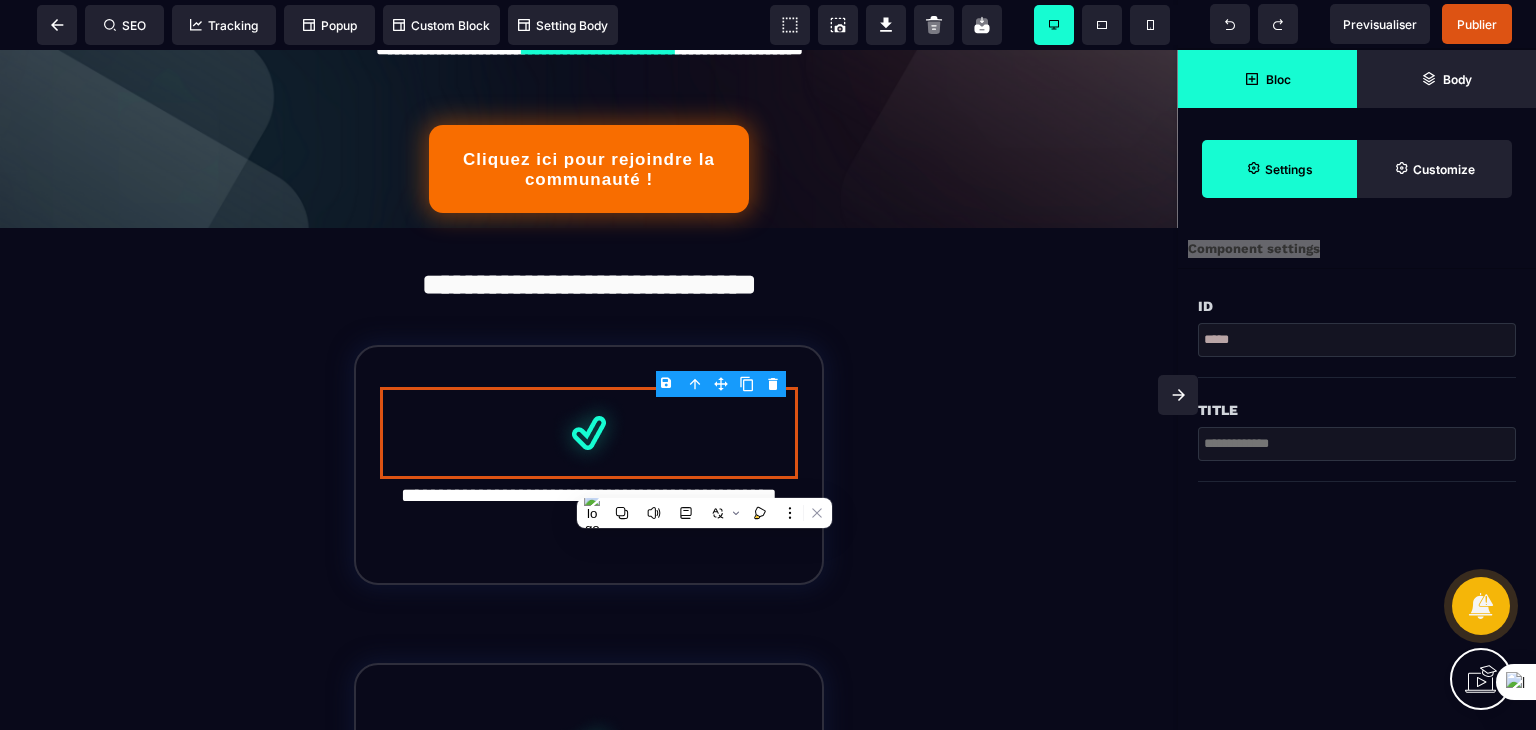 click on "**********" at bounding box center (589, 1309) 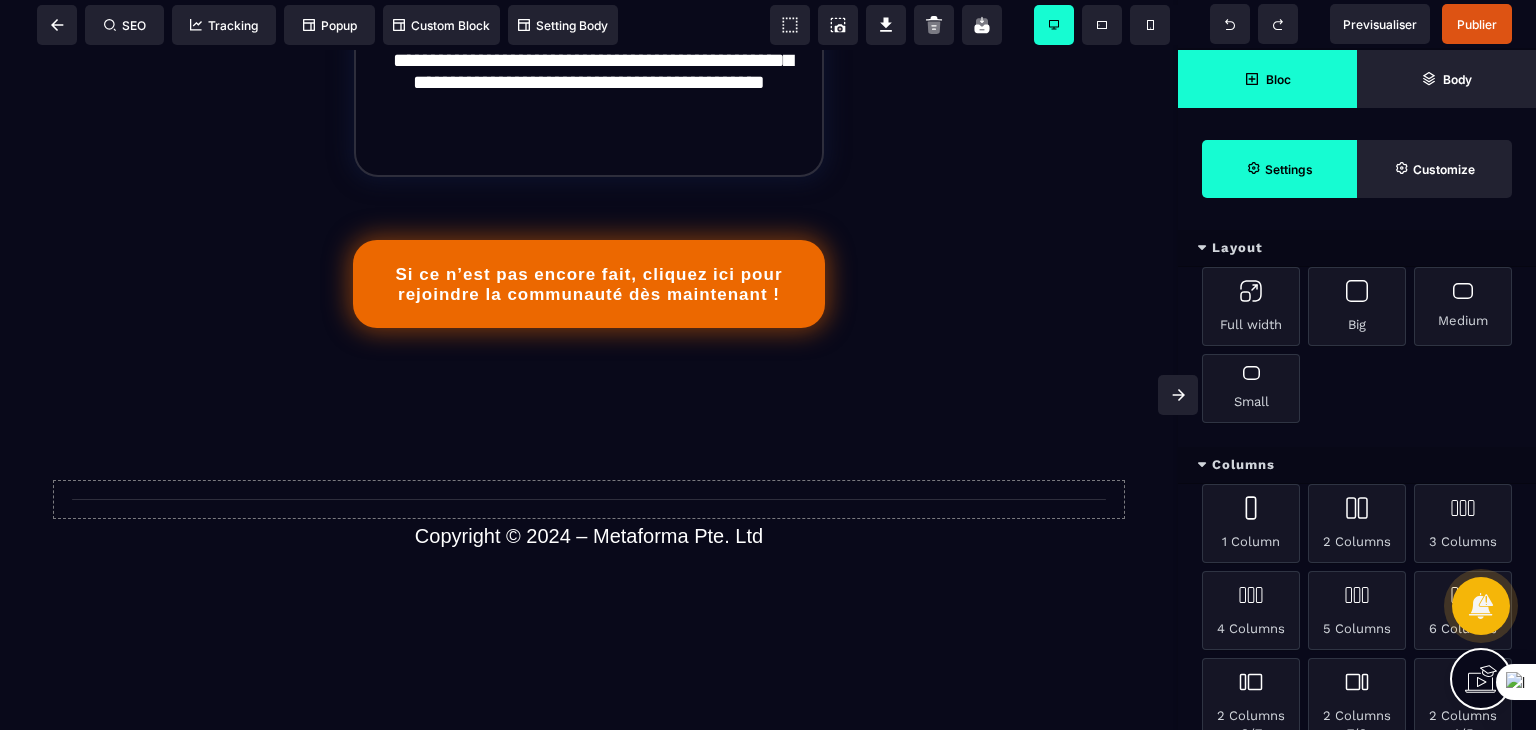 scroll, scrollTop: 1600, scrollLeft: 0, axis: vertical 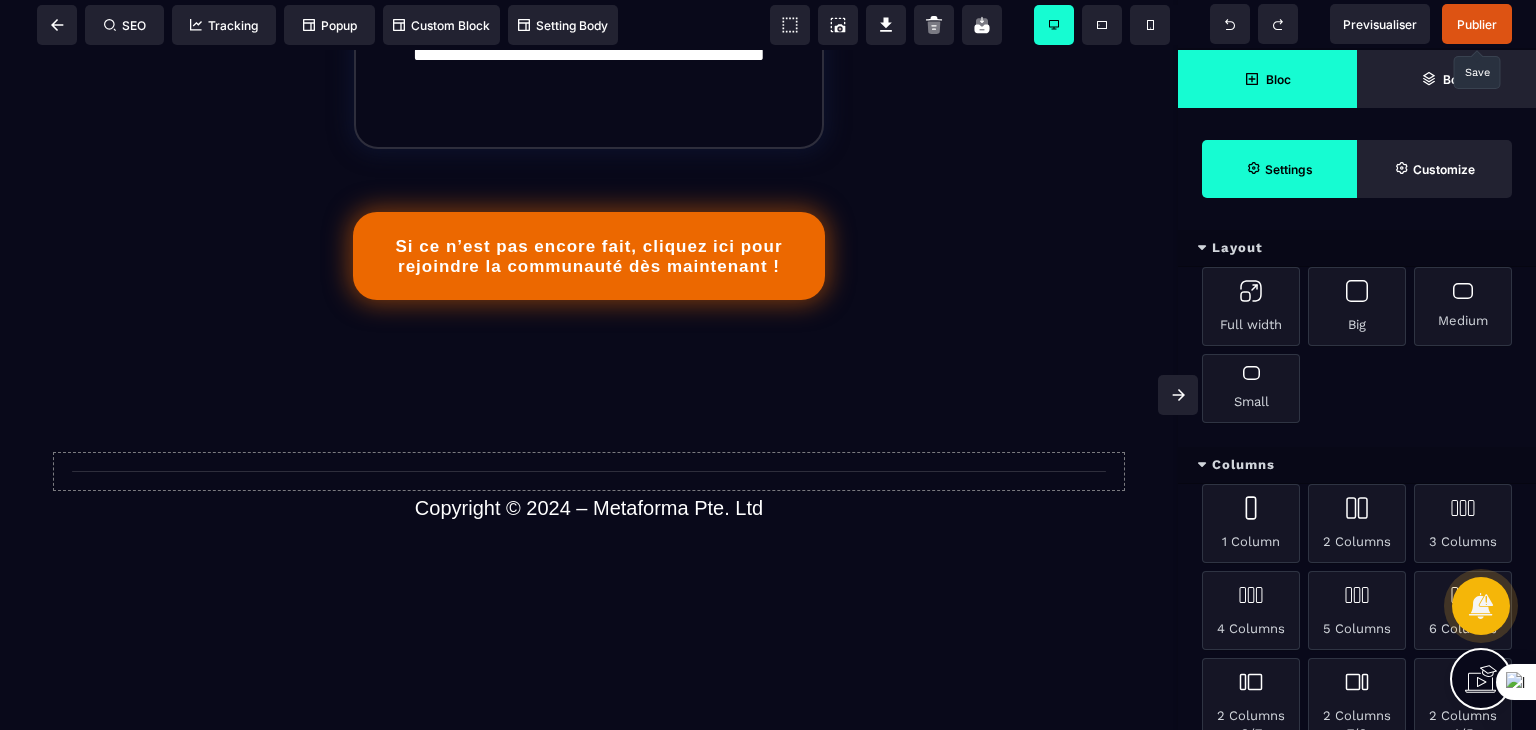 click on "Publier" at bounding box center (1477, 24) 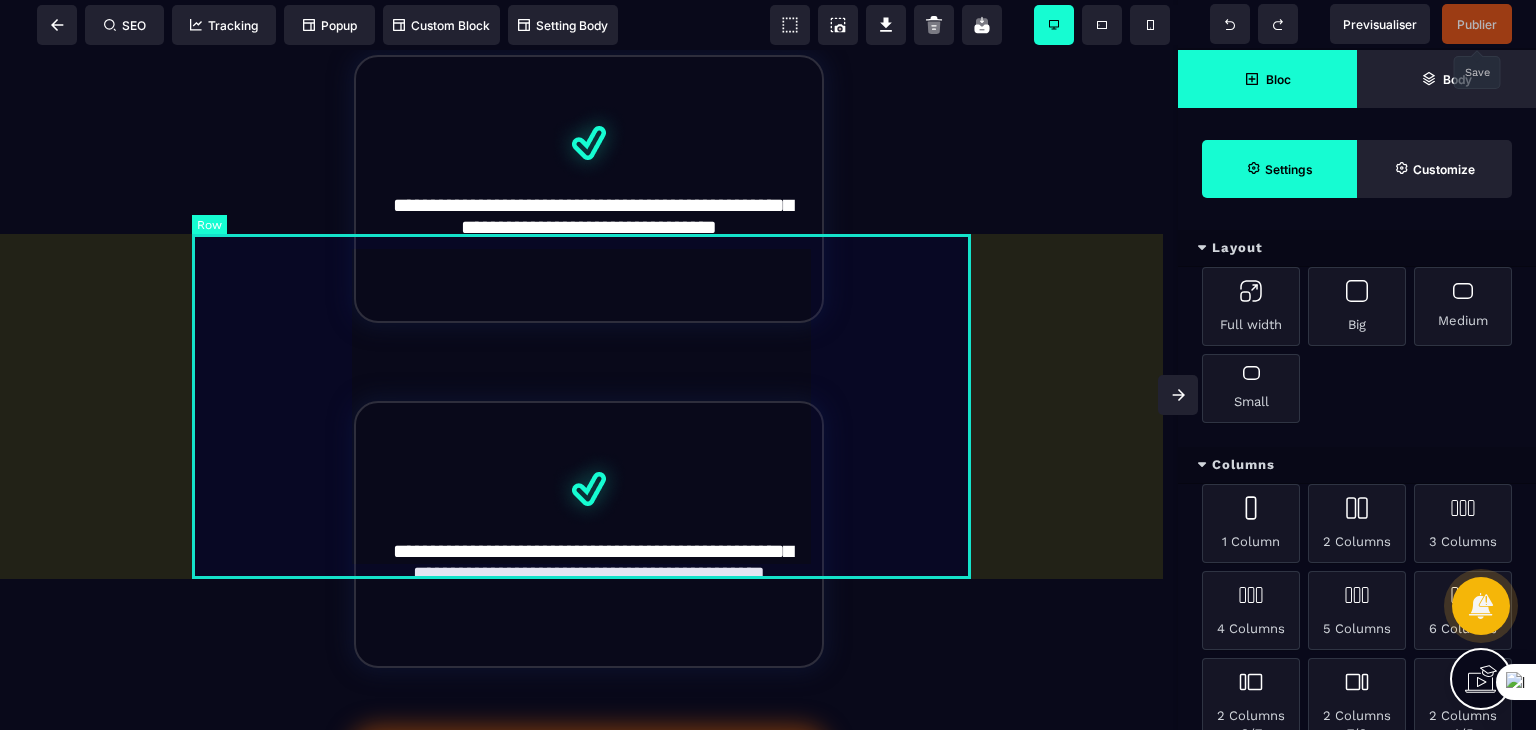 scroll, scrollTop: 1300, scrollLeft: 0, axis: vertical 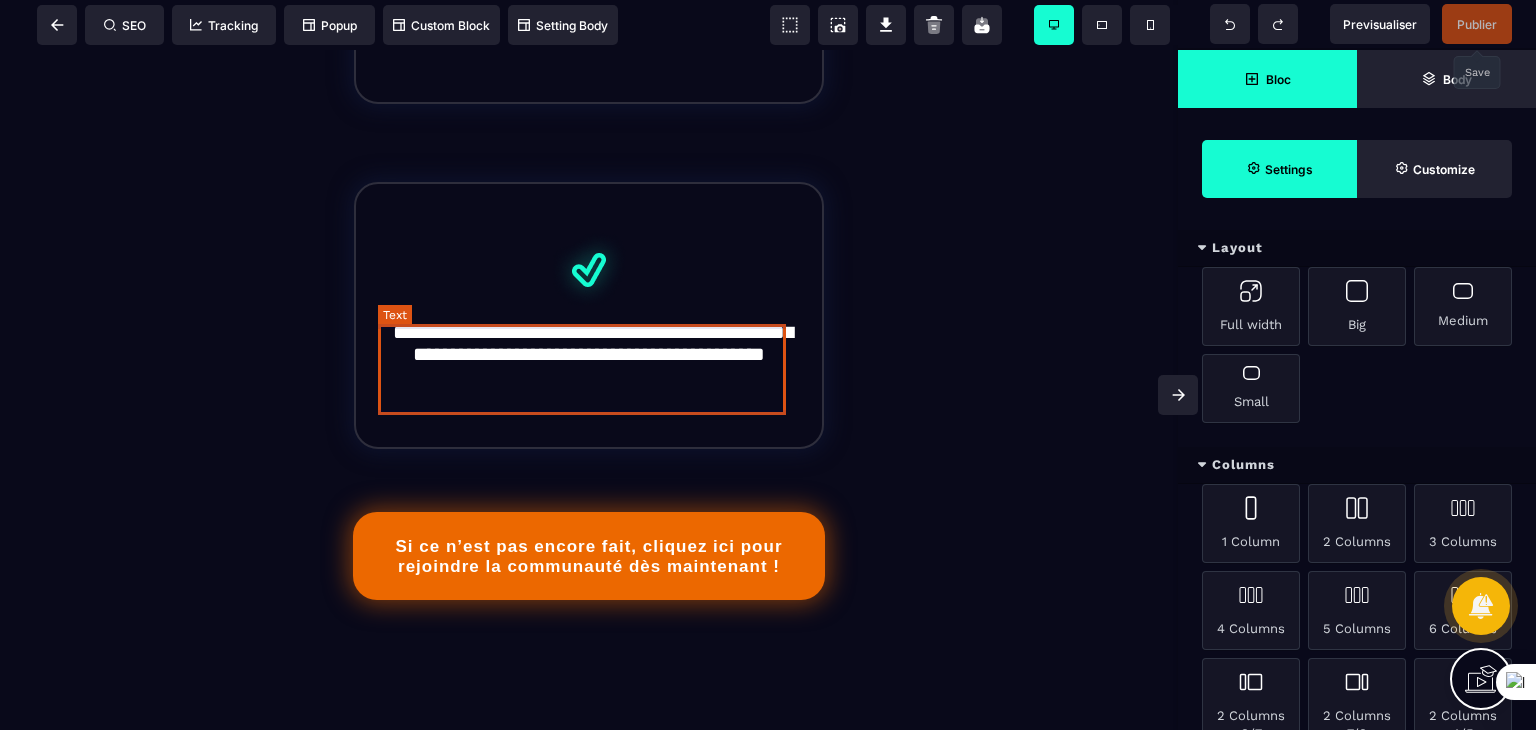 click on "**********" at bounding box center [589, 362] 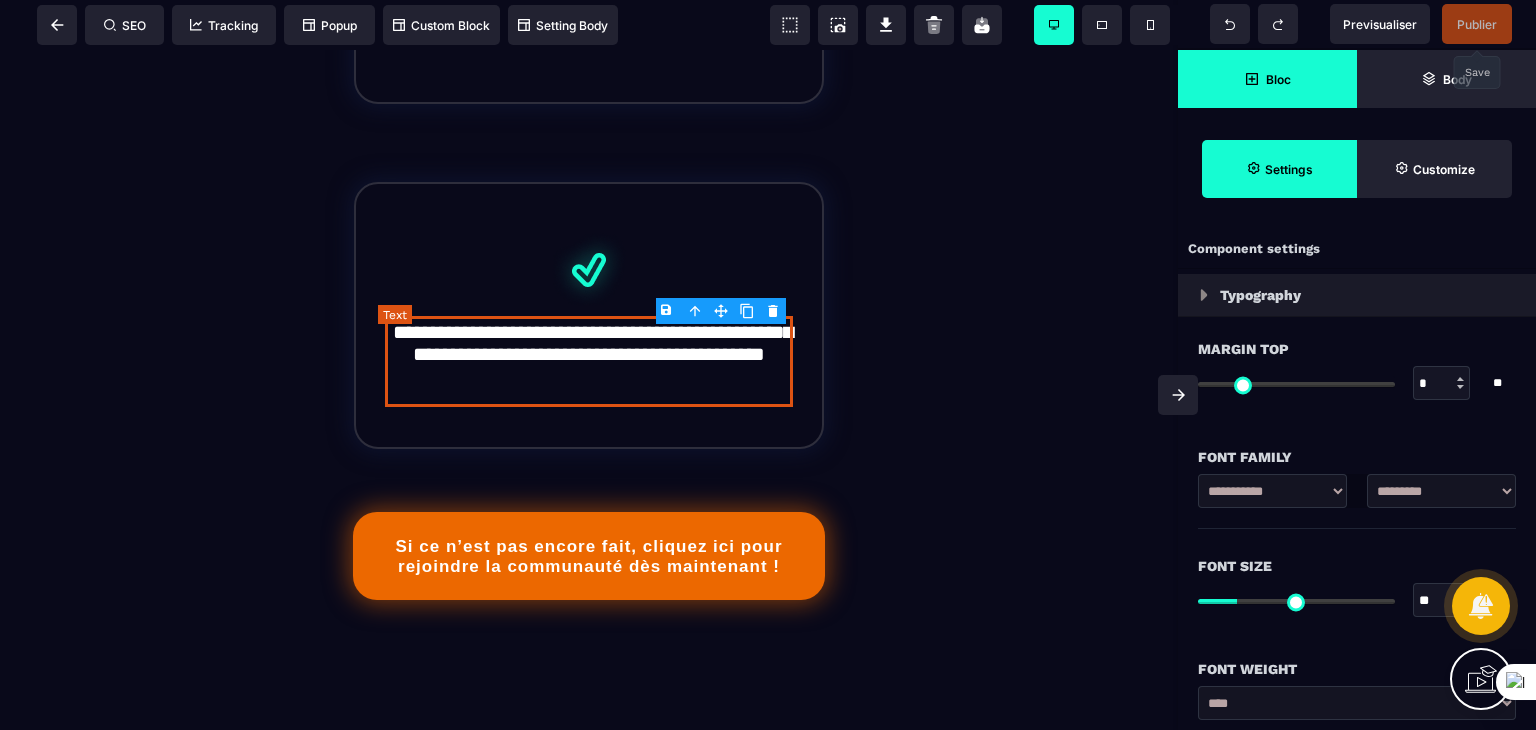 click on "**********" at bounding box center [589, 362] 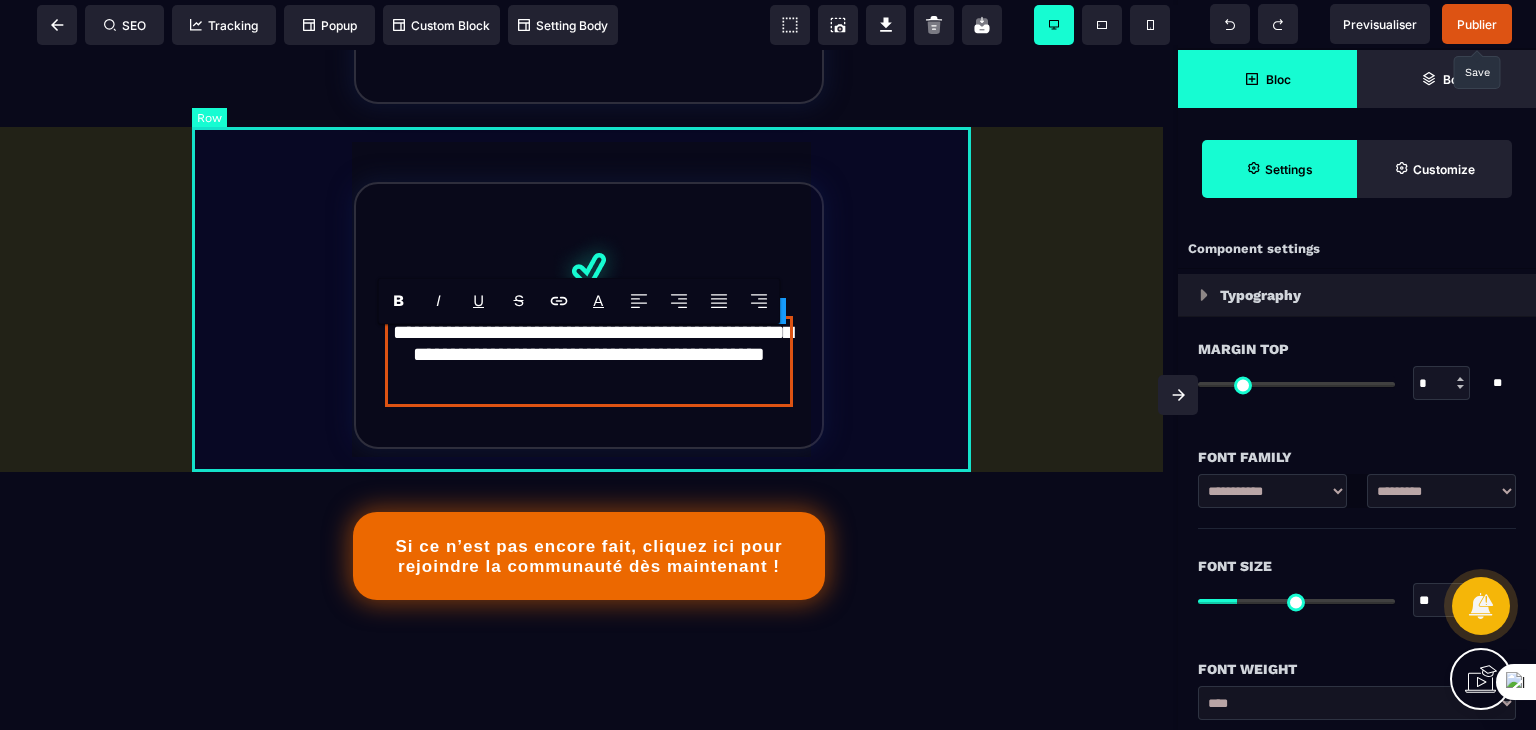click on "**********" at bounding box center (588, 292) 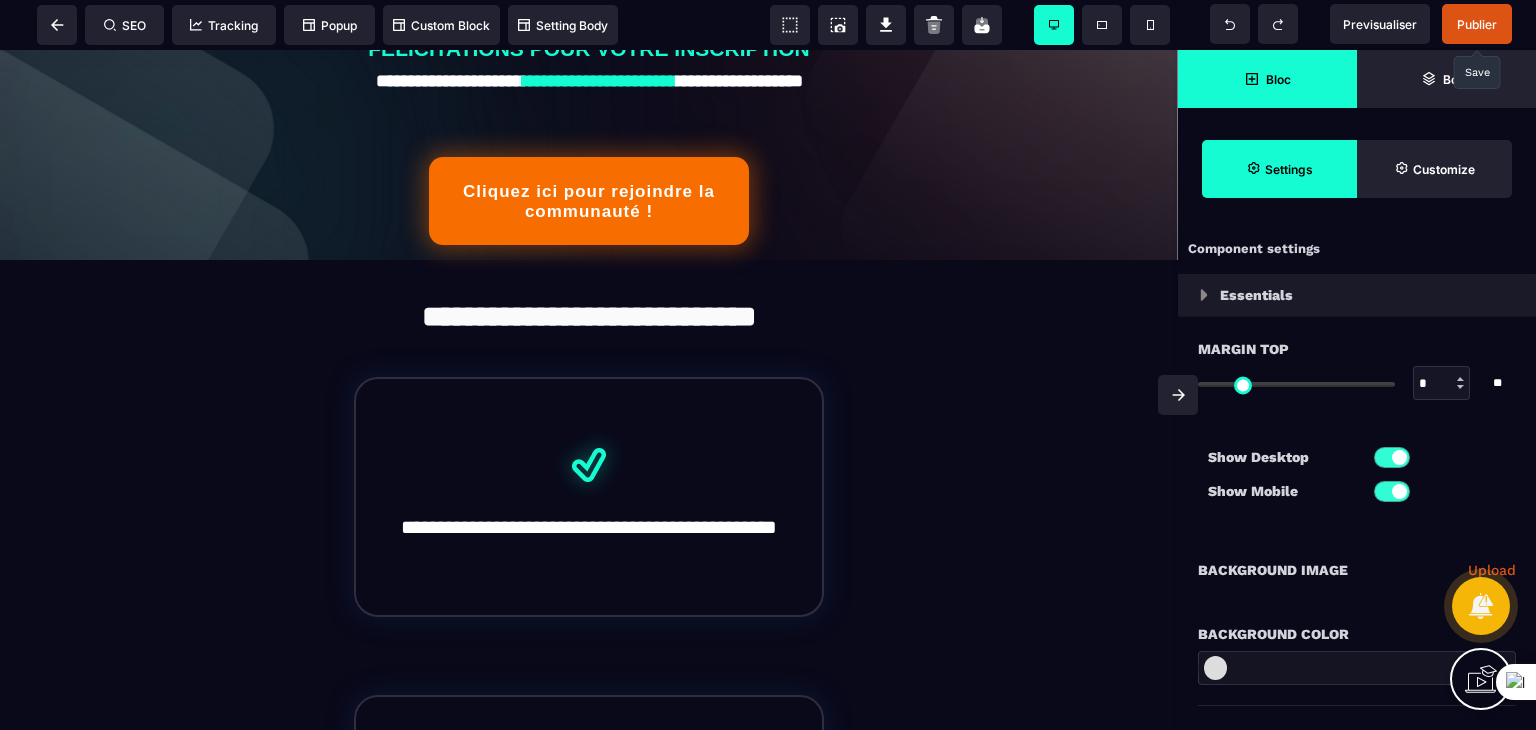scroll, scrollTop: 0, scrollLeft: 0, axis: both 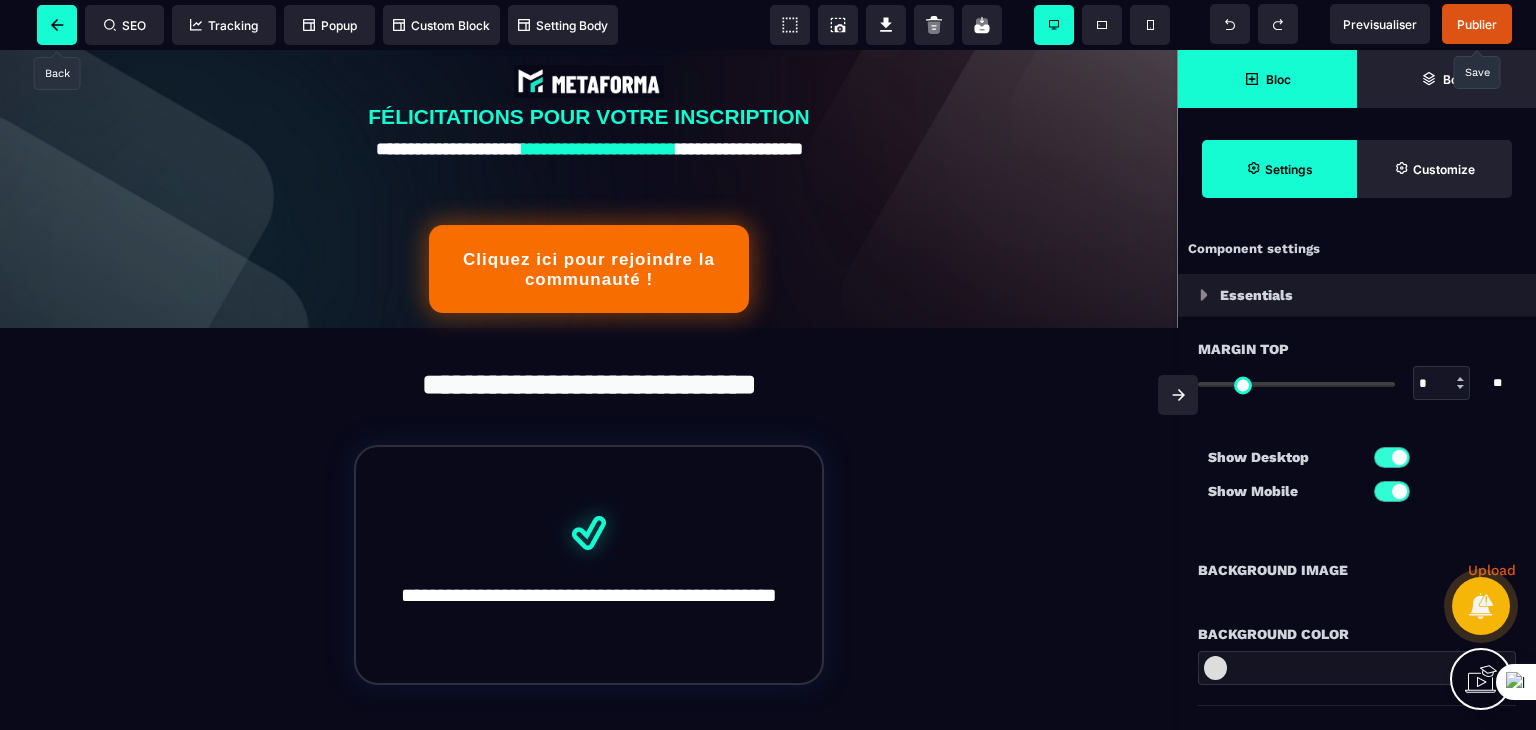 click 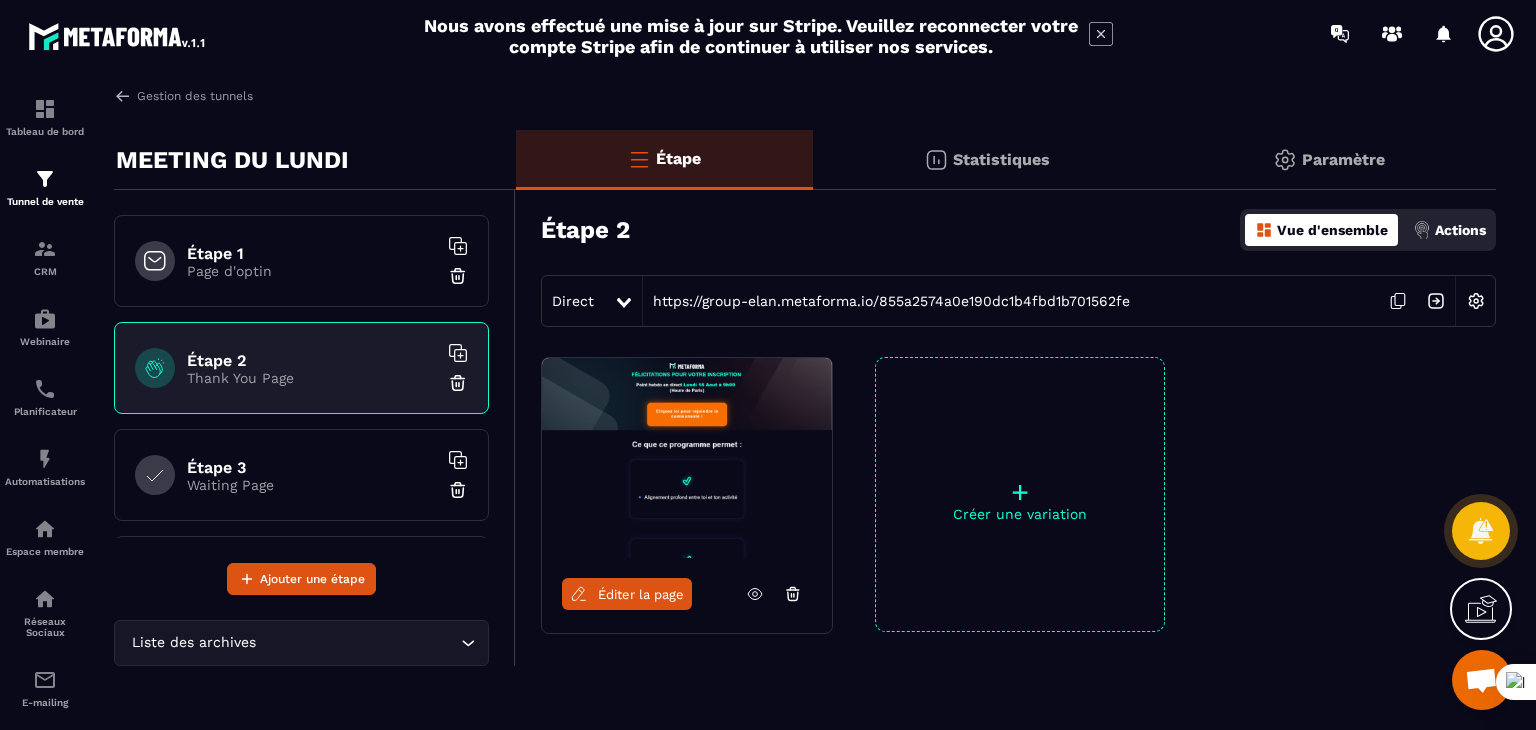 click on "Étape 1 Page d'optin" at bounding box center [301, 261] 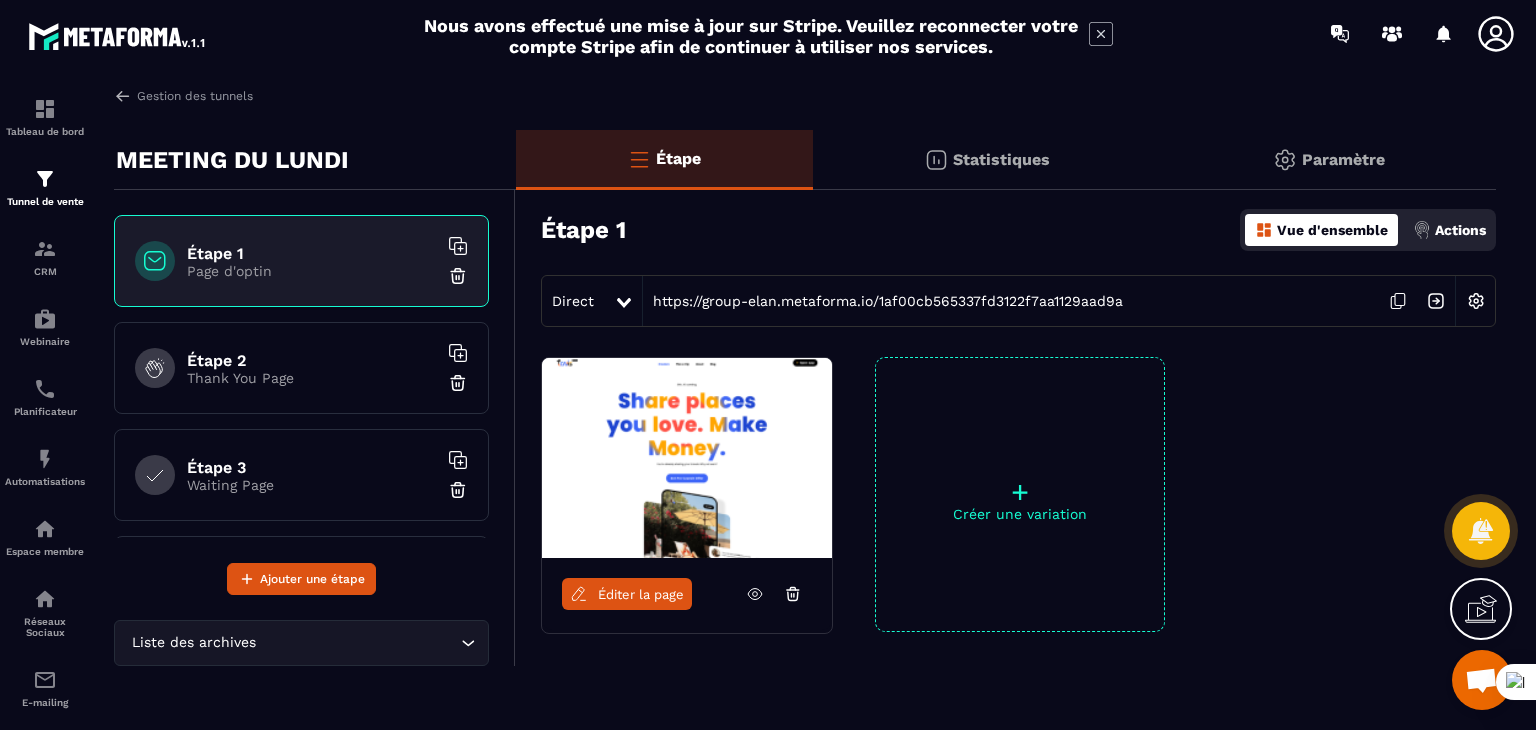 click on "Éditer la page" at bounding box center [641, 594] 